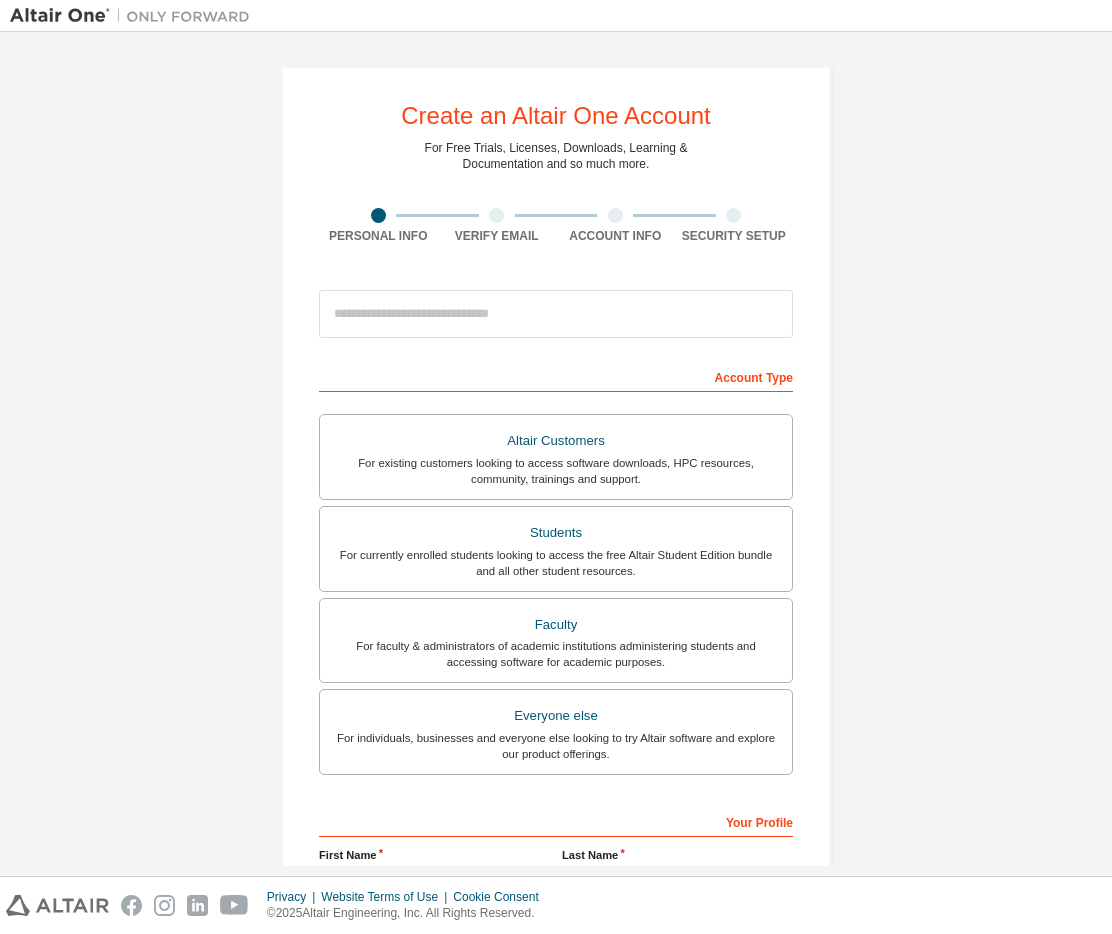 scroll, scrollTop: 0, scrollLeft: 0, axis: both 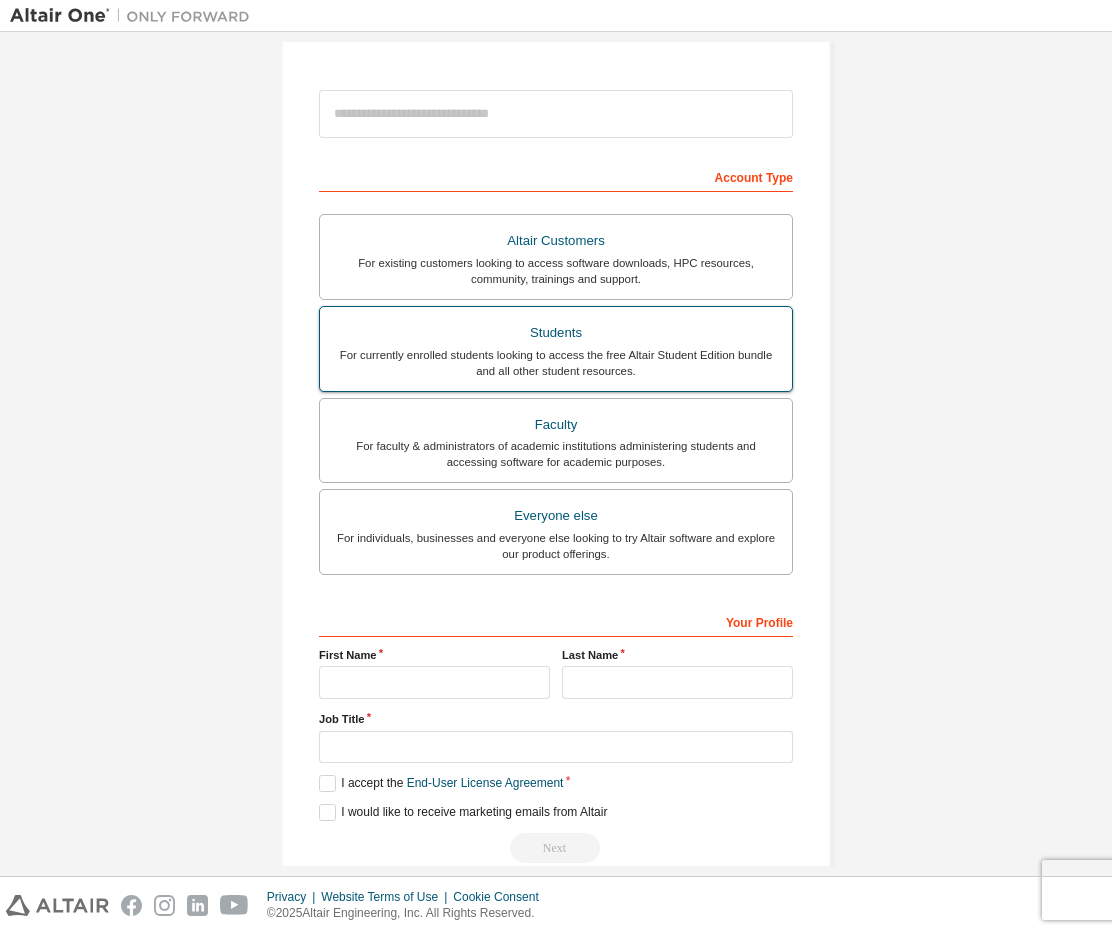click on "For currently enrolled students looking to access the free Altair Student Edition bundle and all other student resources." at bounding box center (556, 363) 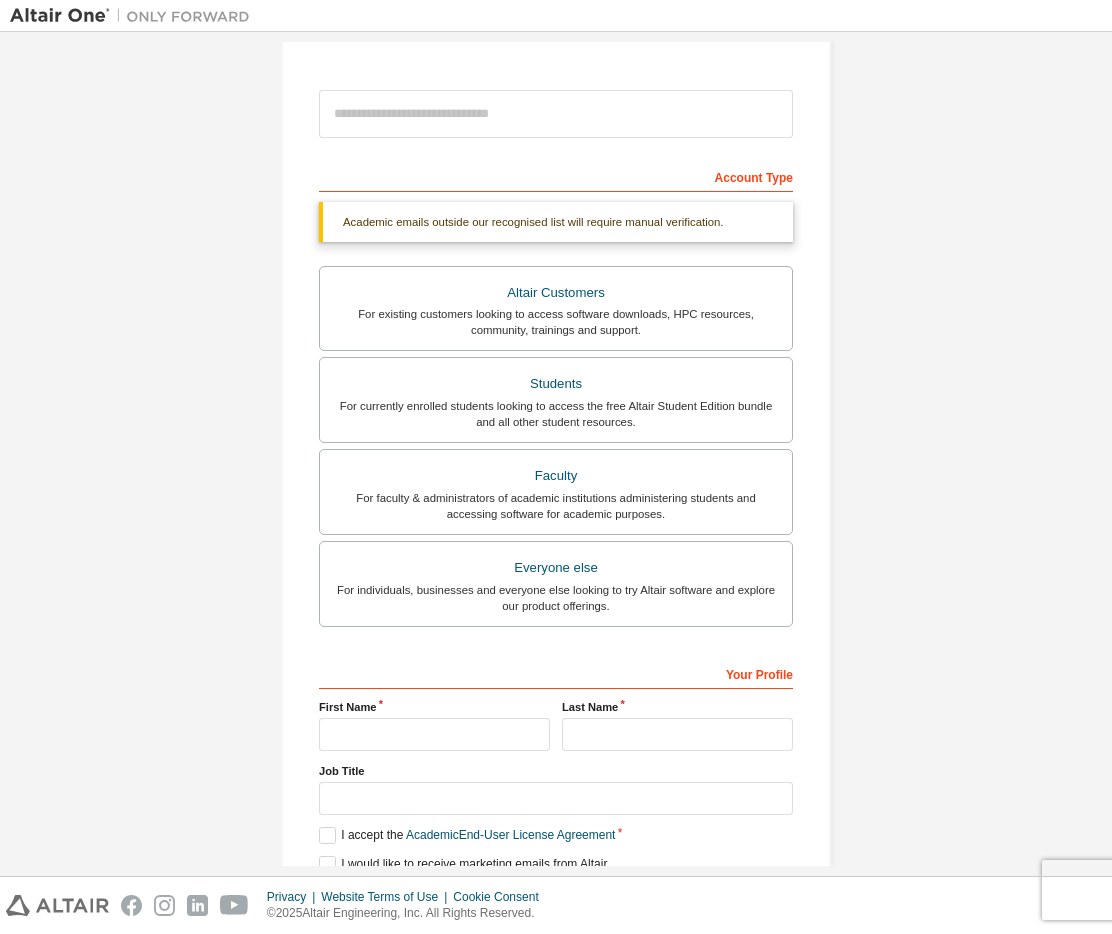 click on "Account Type" at bounding box center [556, 176] 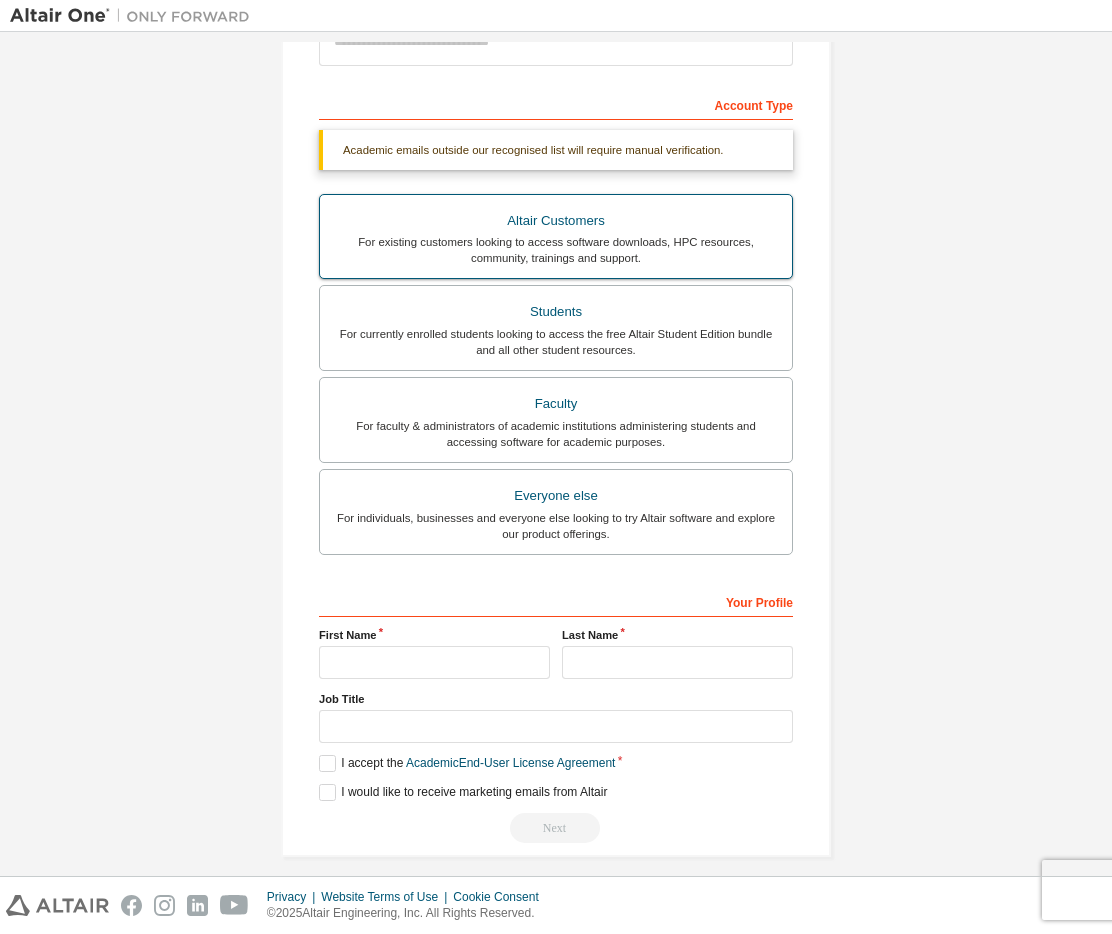 scroll, scrollTop: 282, scrollLeft: 0, axis: vertical 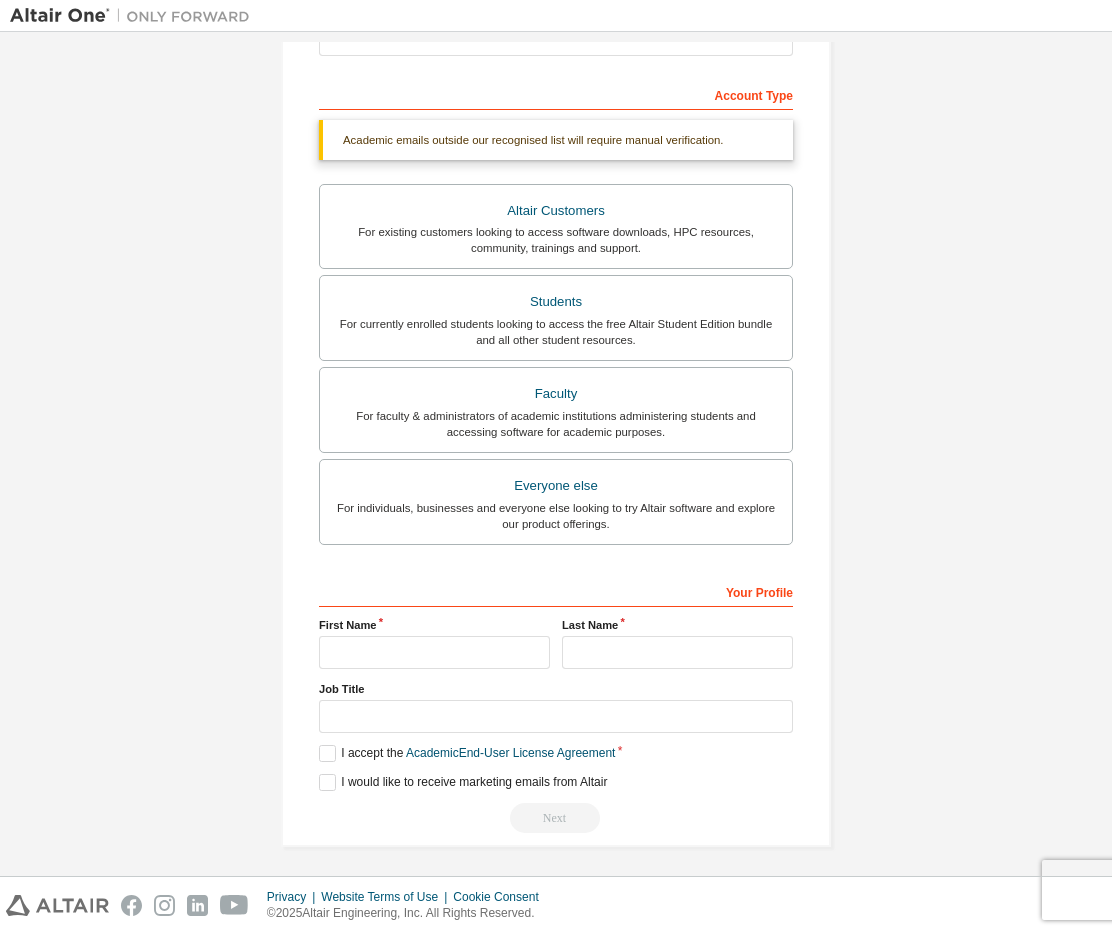 click on "Academic emails outside our recognised list will require manual verification." at bounding box center [556, 140] 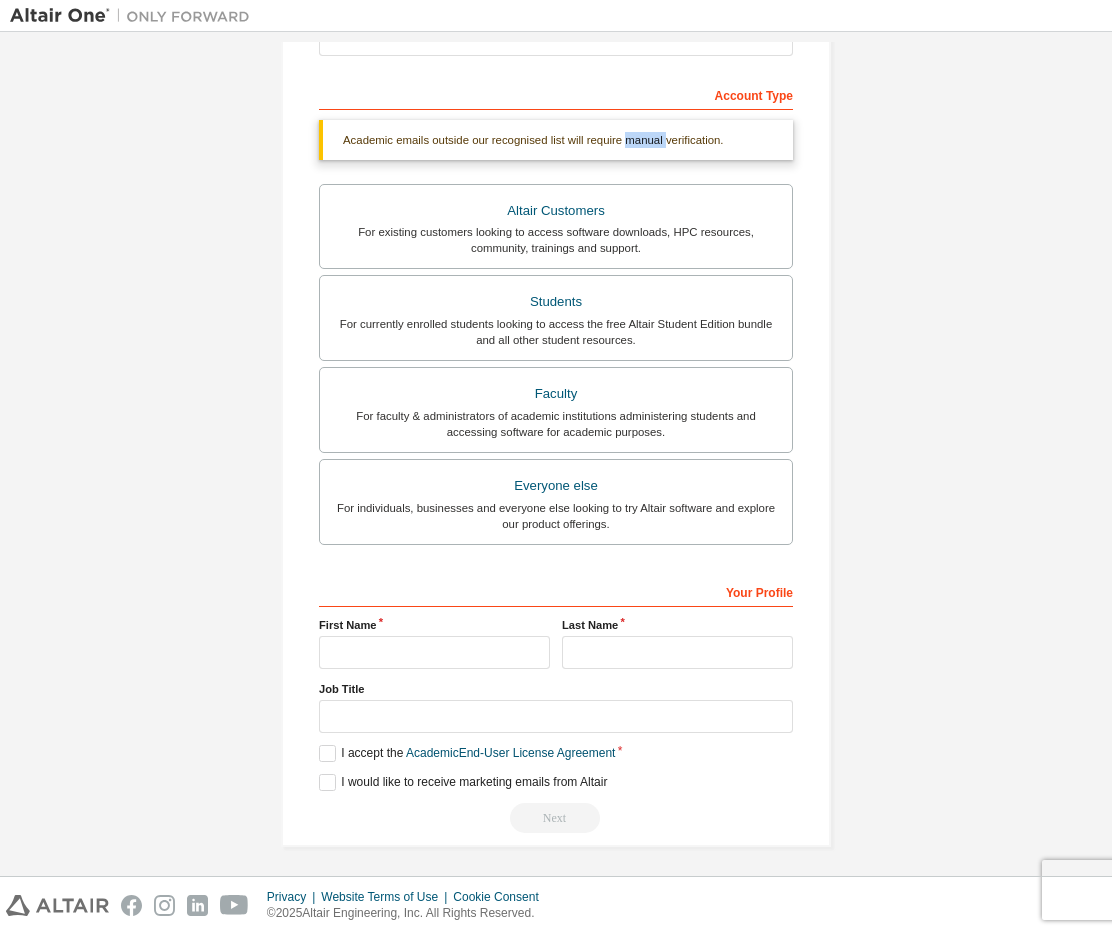 click on "Academic emails outside our recognised list will require manual verification." at bounding box center [556, 140] 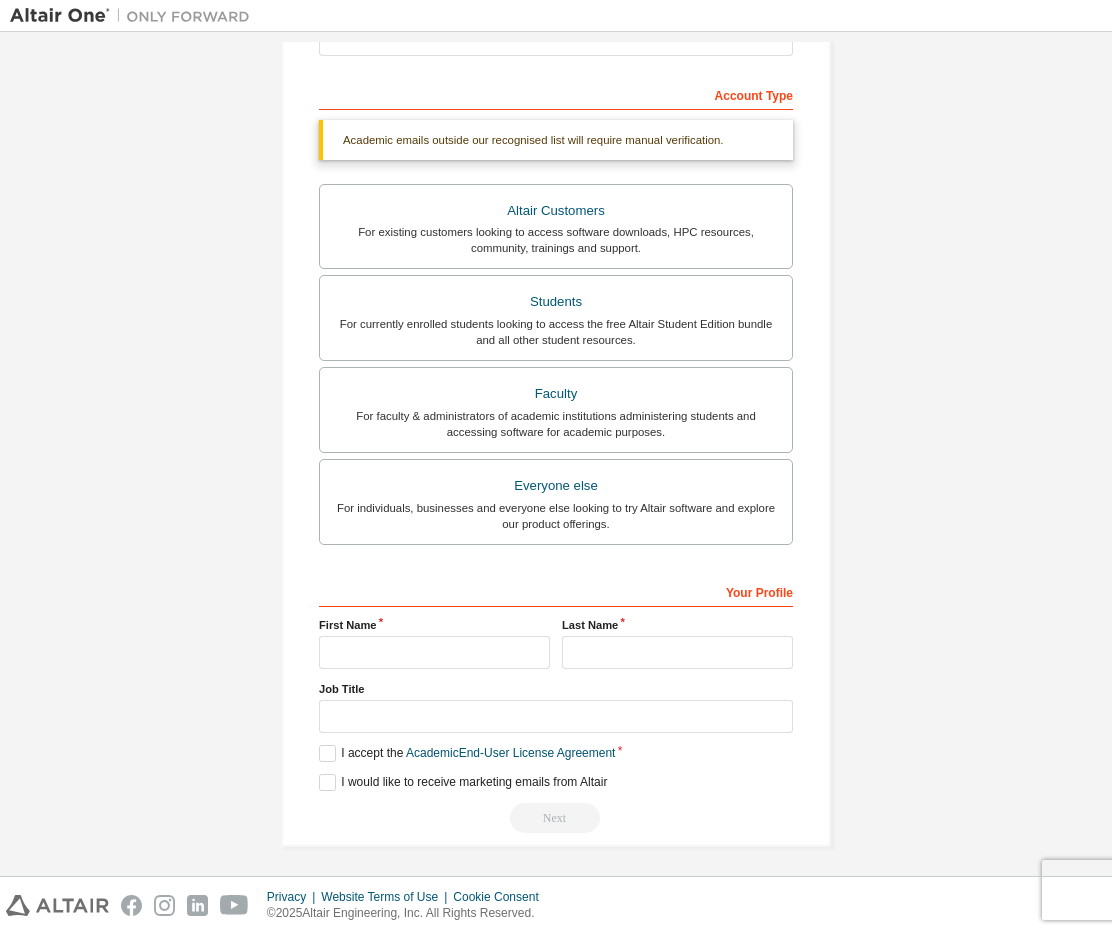 drag, startPoint x: 632, startPoint y: 138, endPoint x: 900, endPoint y: 177, distance: 270.8228 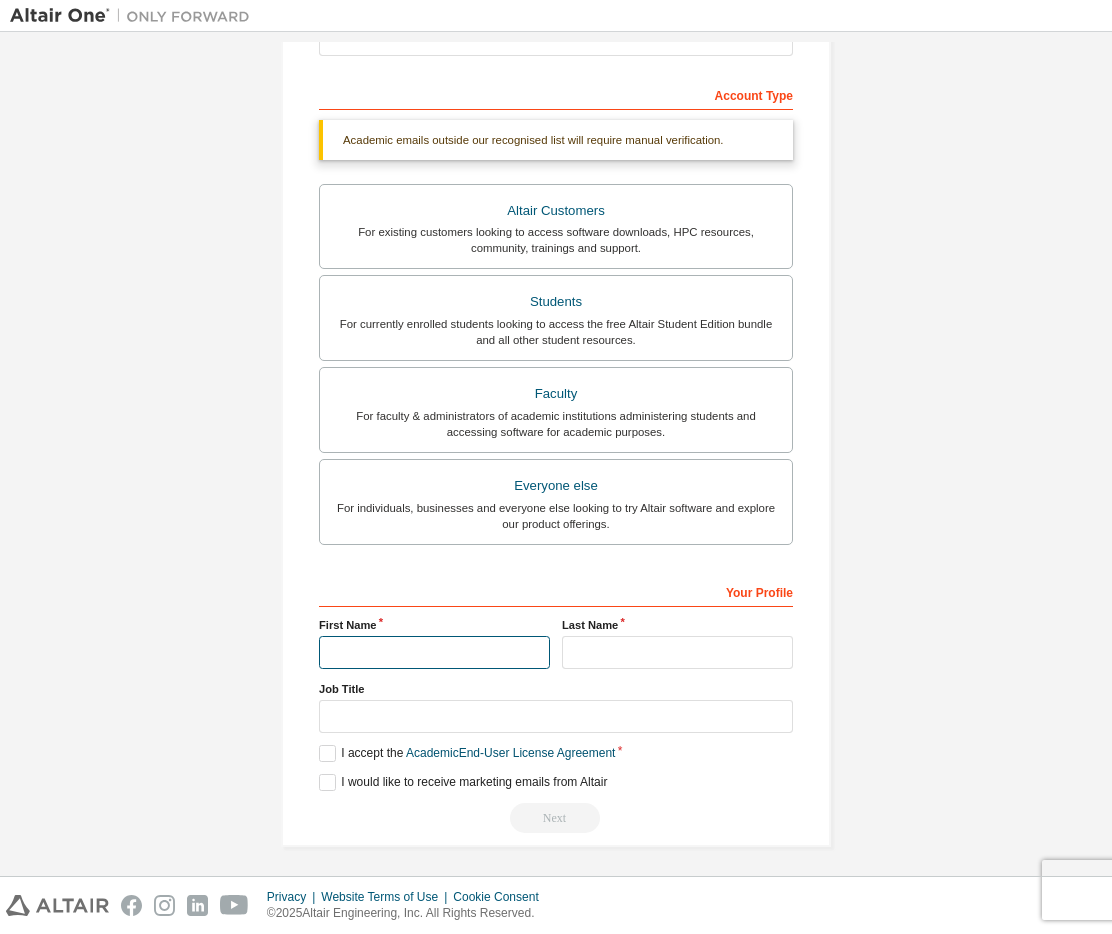 click at bounding box center [434, 652] 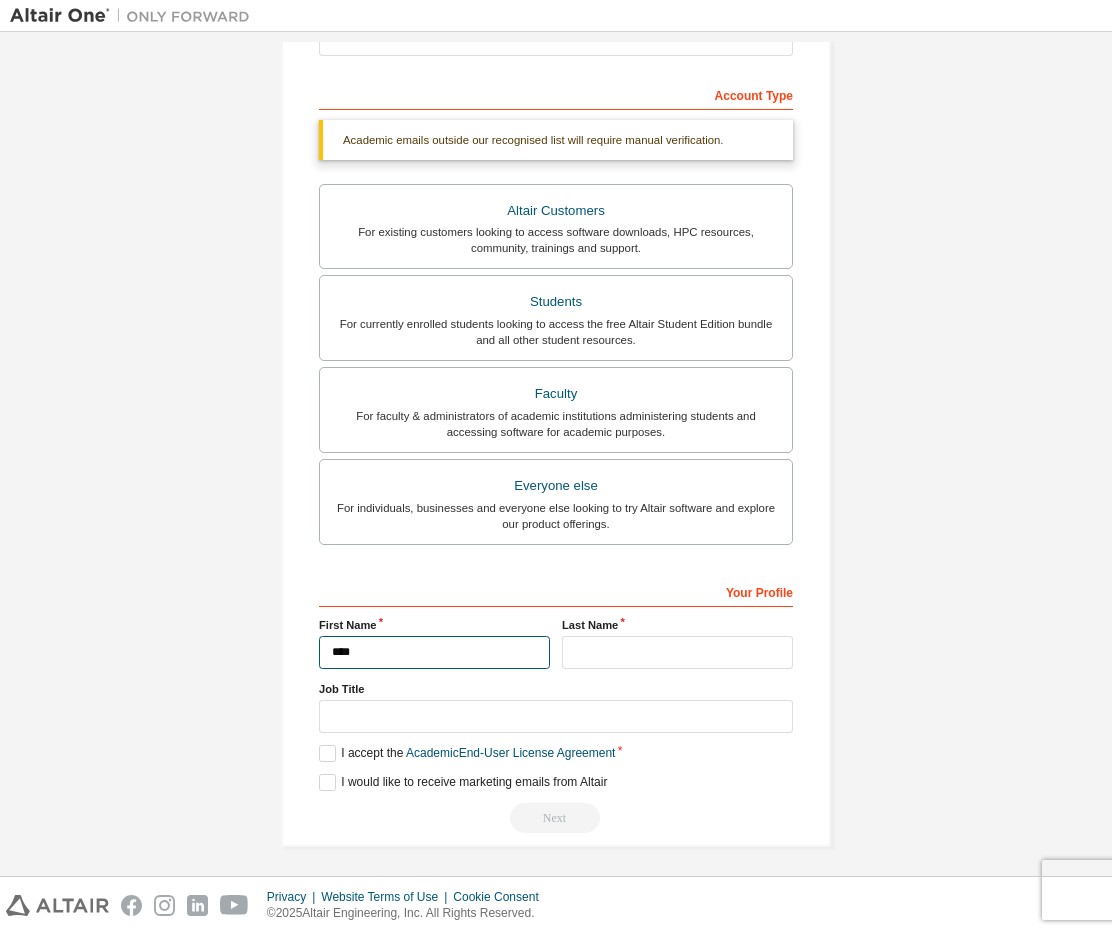 type on "****" 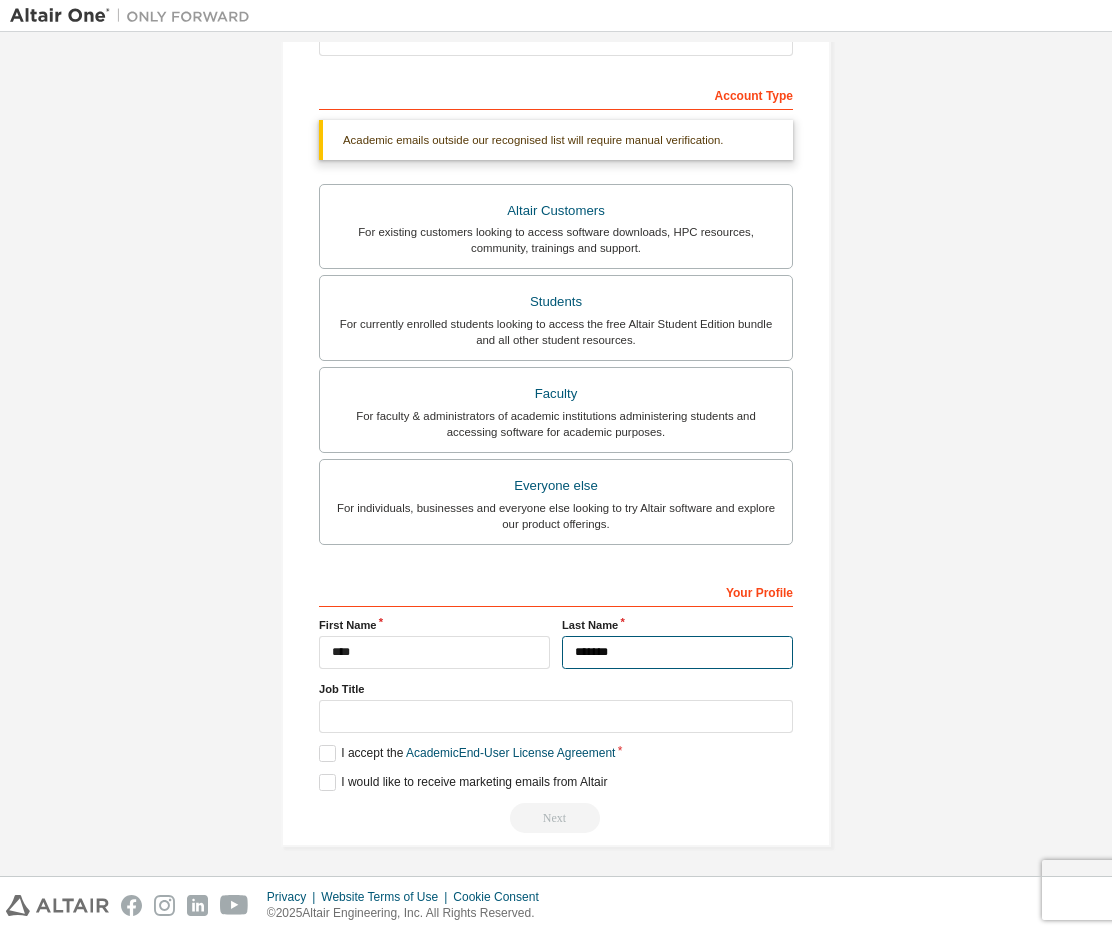 type on "*******" 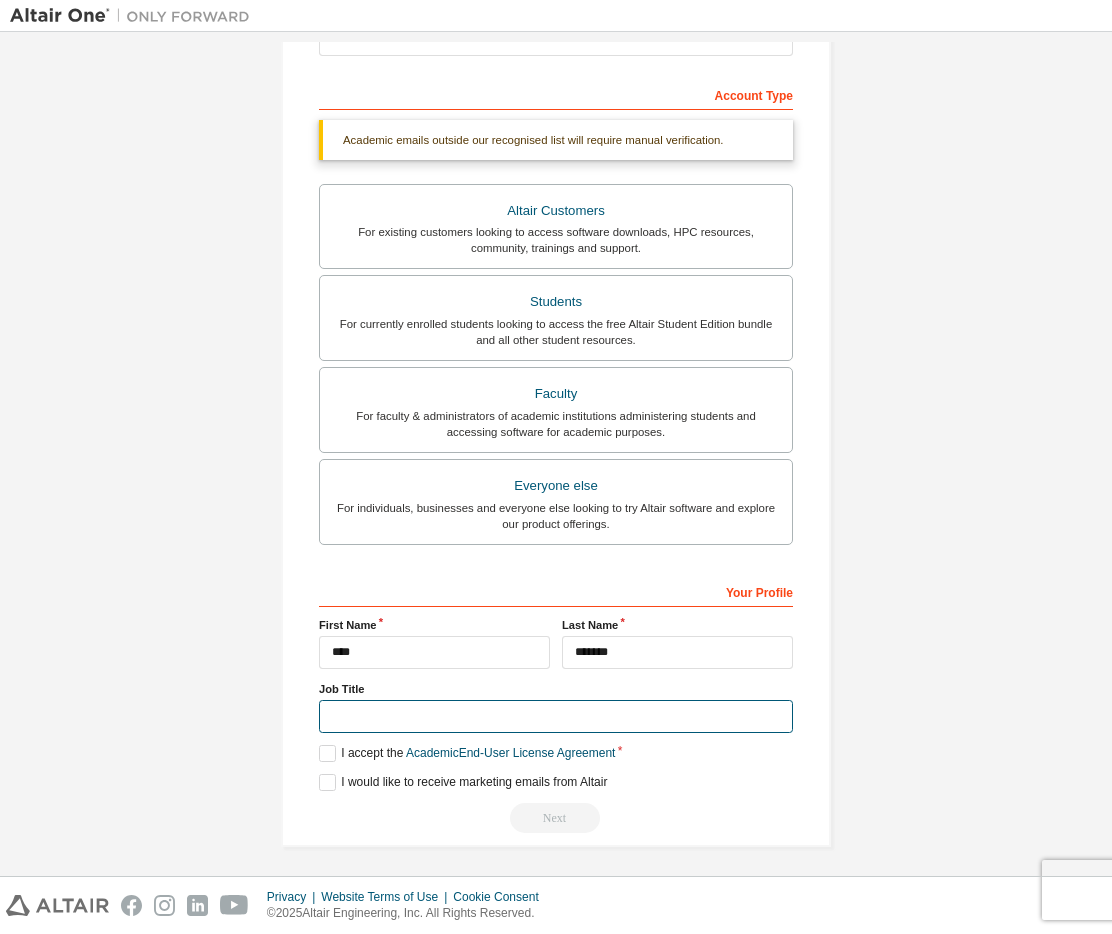 click at bounding box center (556, 716) 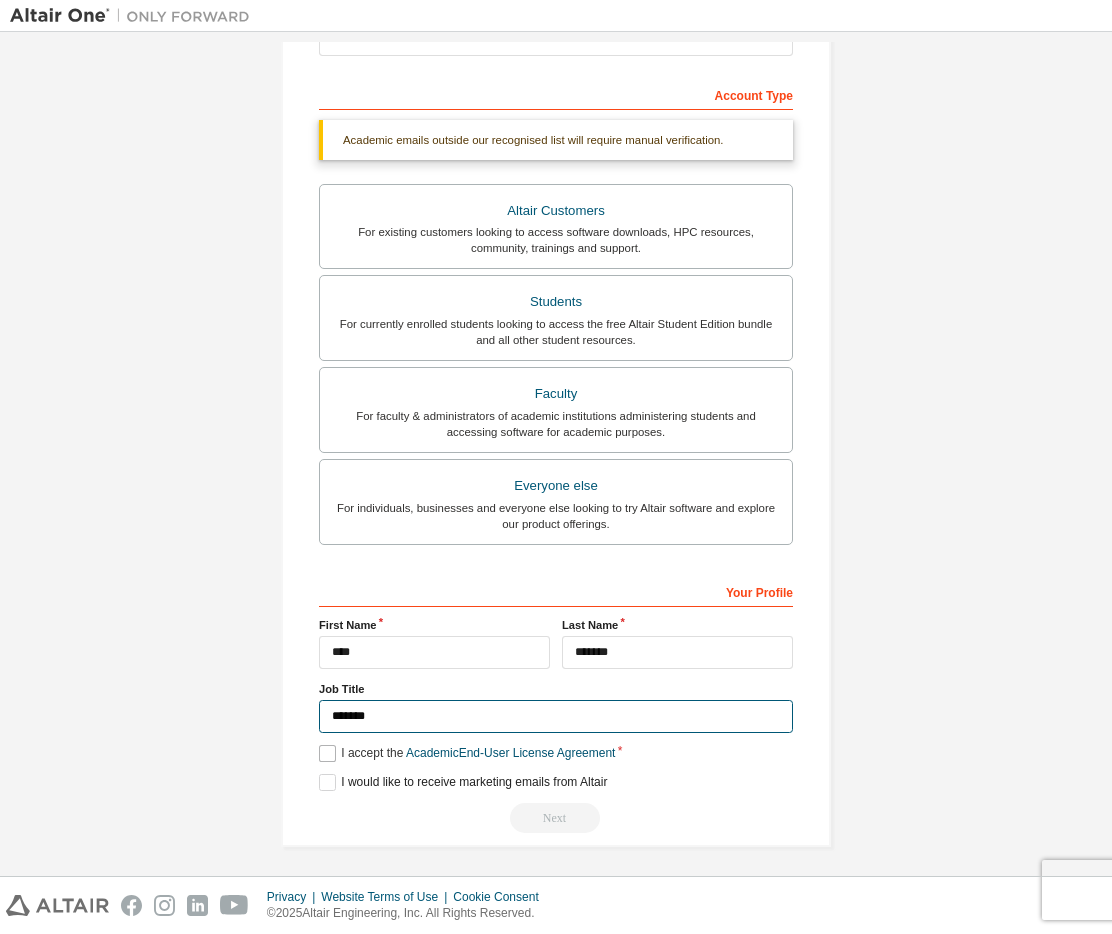 type on "*******" 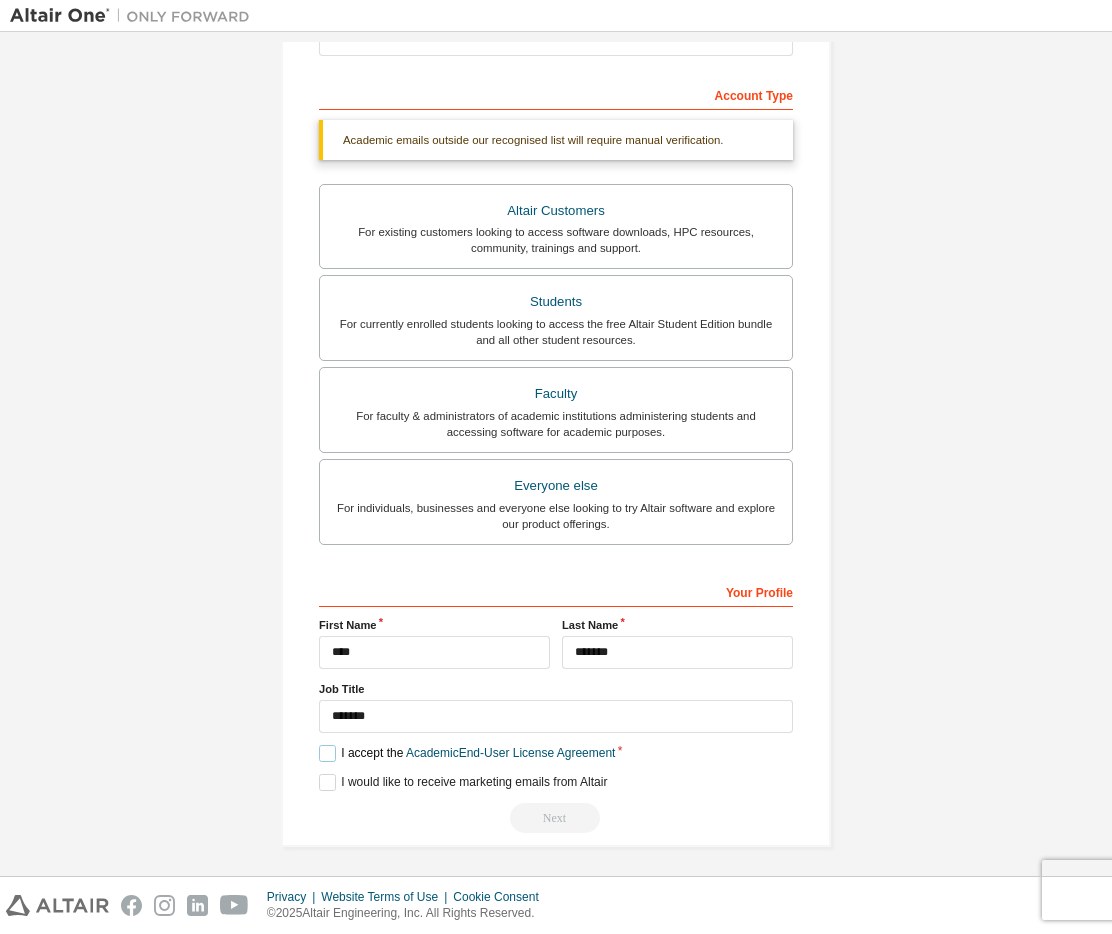 click on "I accept the   Academic   End-User License Agreement" at bounding box center (467, 753) 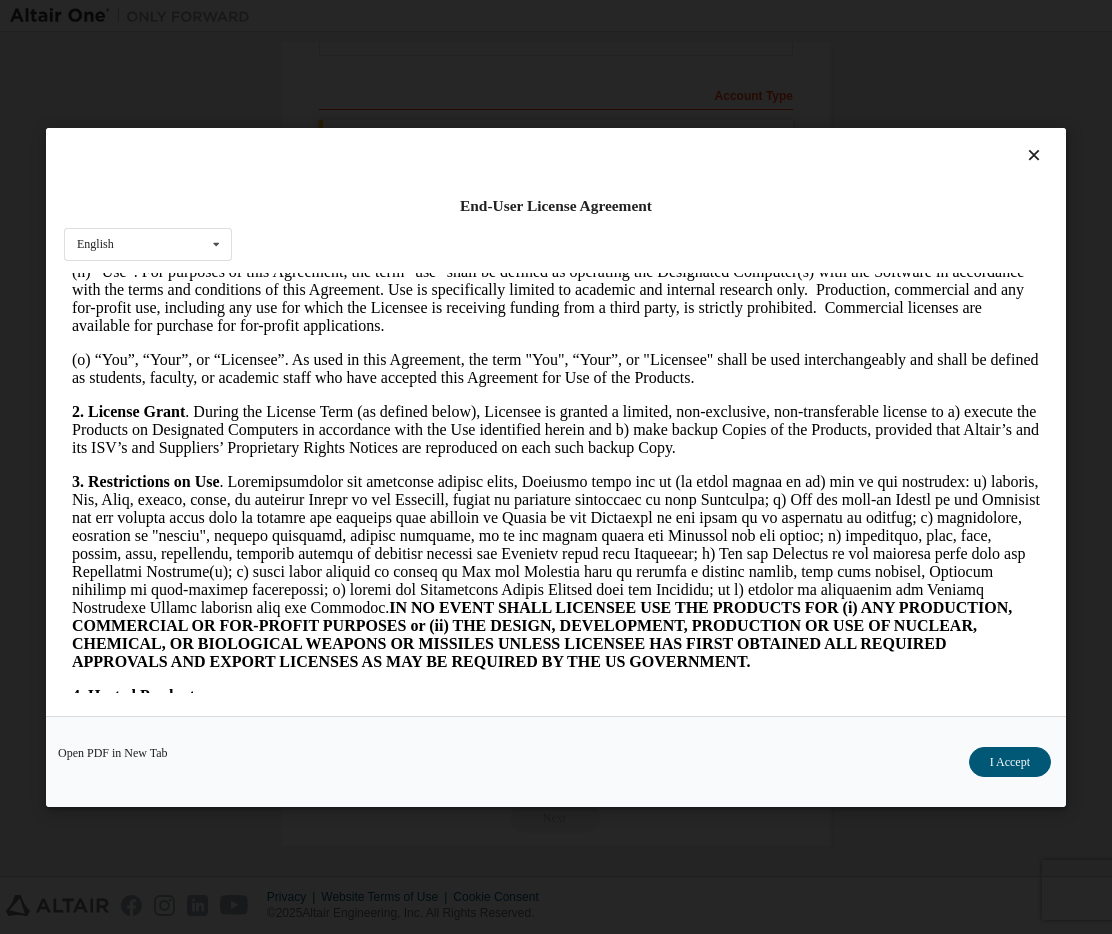 scroll, scrollTop: 1200, scrollLeft: 0, axis: vertical 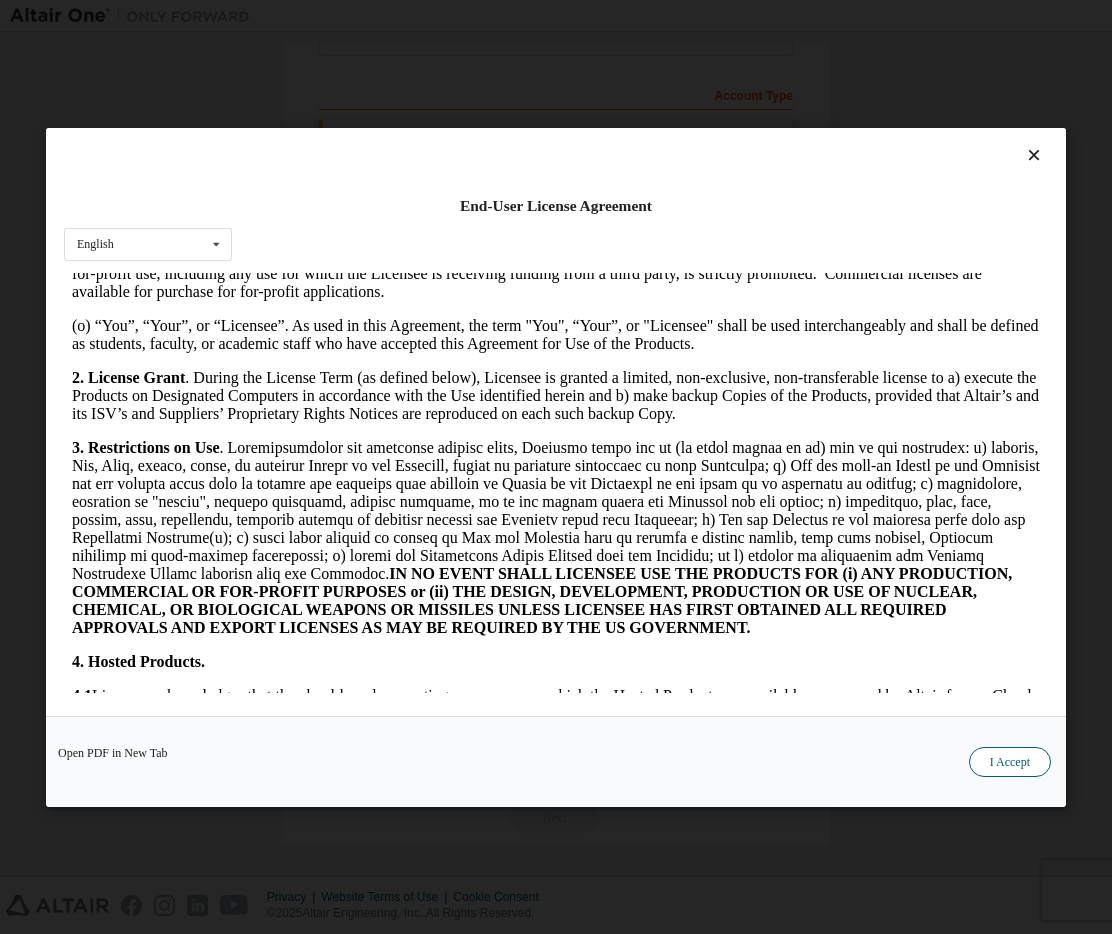 click on "I Accept" at bounding box center (1010, 761) 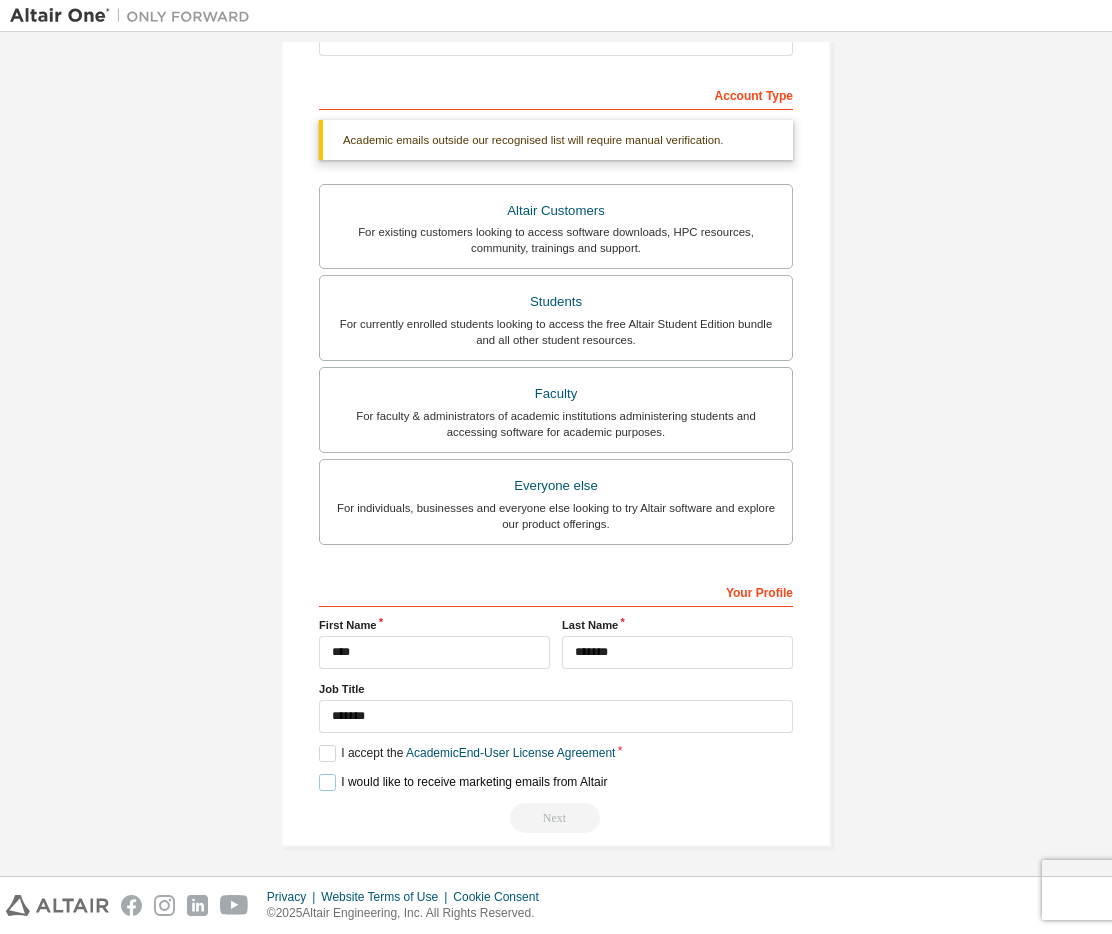 click on "I would like to receive marketing emails from Altair" at bounding box center (463, 782) 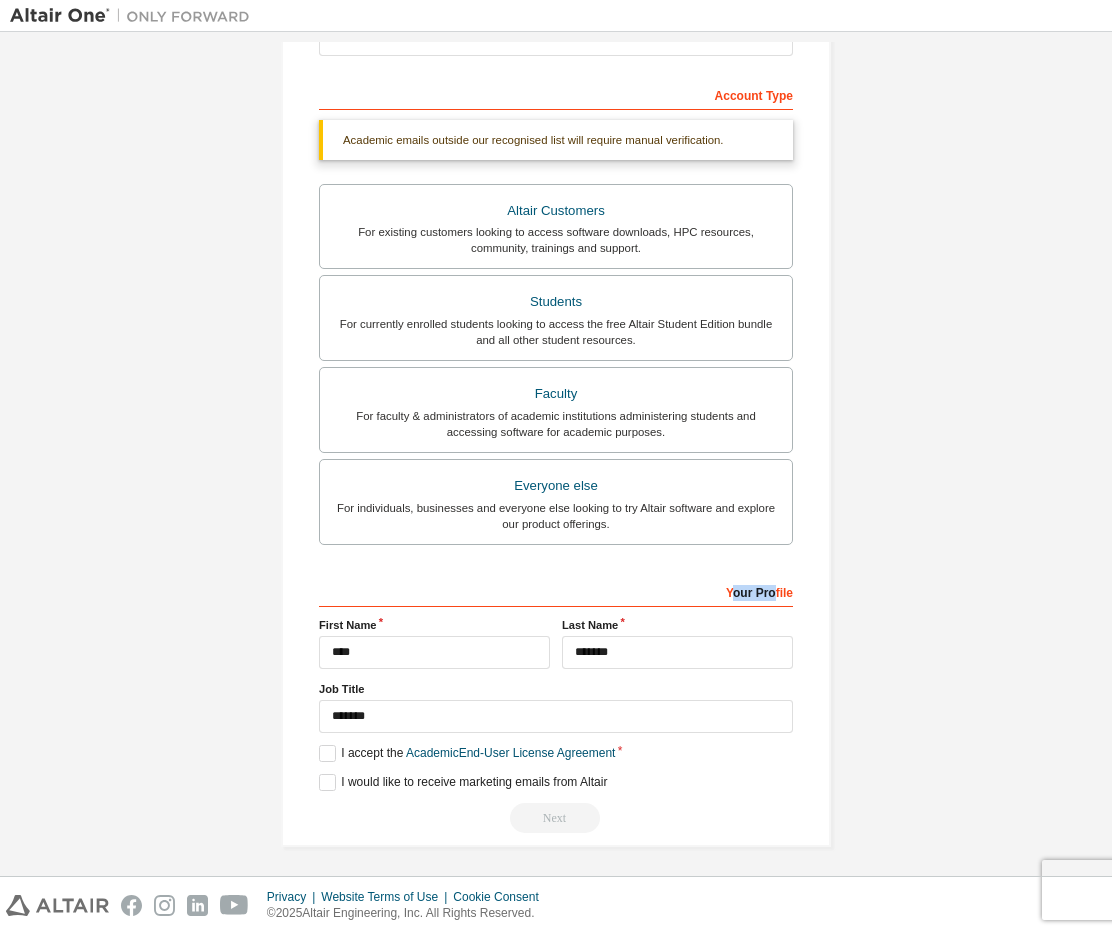 drag, startPoint x: 727, startPoint y: 587, endPoint x: 772, endPoint y: 591, distance: 45.17743 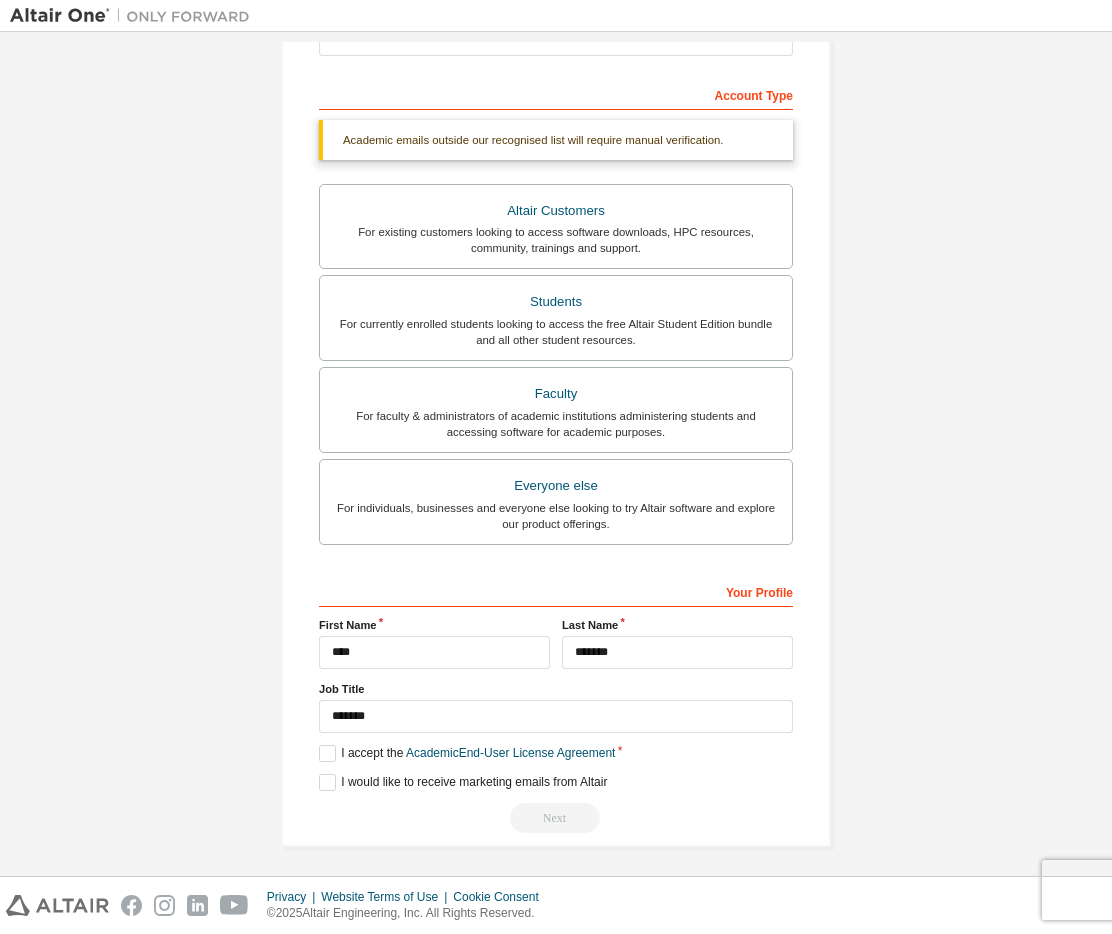 drag, startPoint x: 772, startPoint y: 591, endPoint x: 699, endPoint y: 597, distance: 73.24616 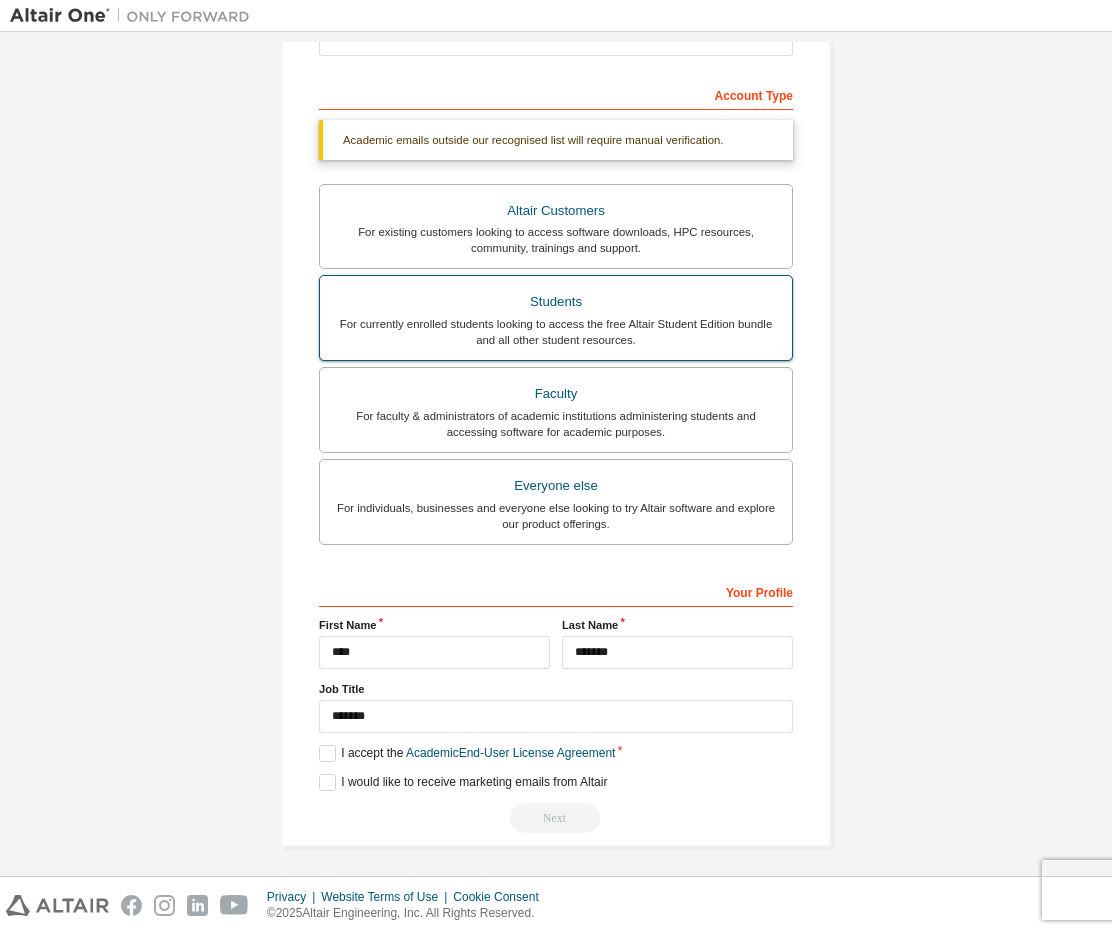 click on "For currently enrolled students looking to access the free Altair Student Edition bundle and all other student resources." at bounding box center (556, 332) 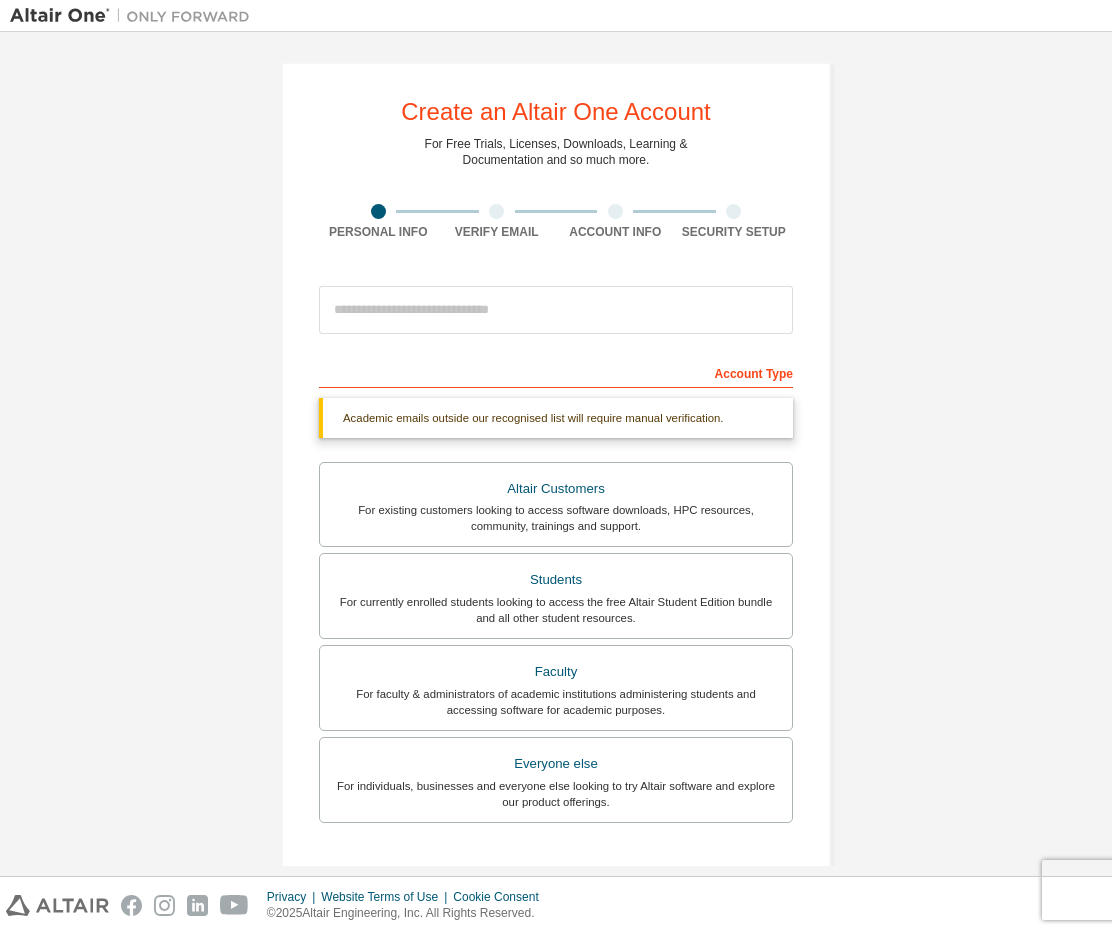 scroll, scrollTop: 0, scrollLeft: 0, axis: both 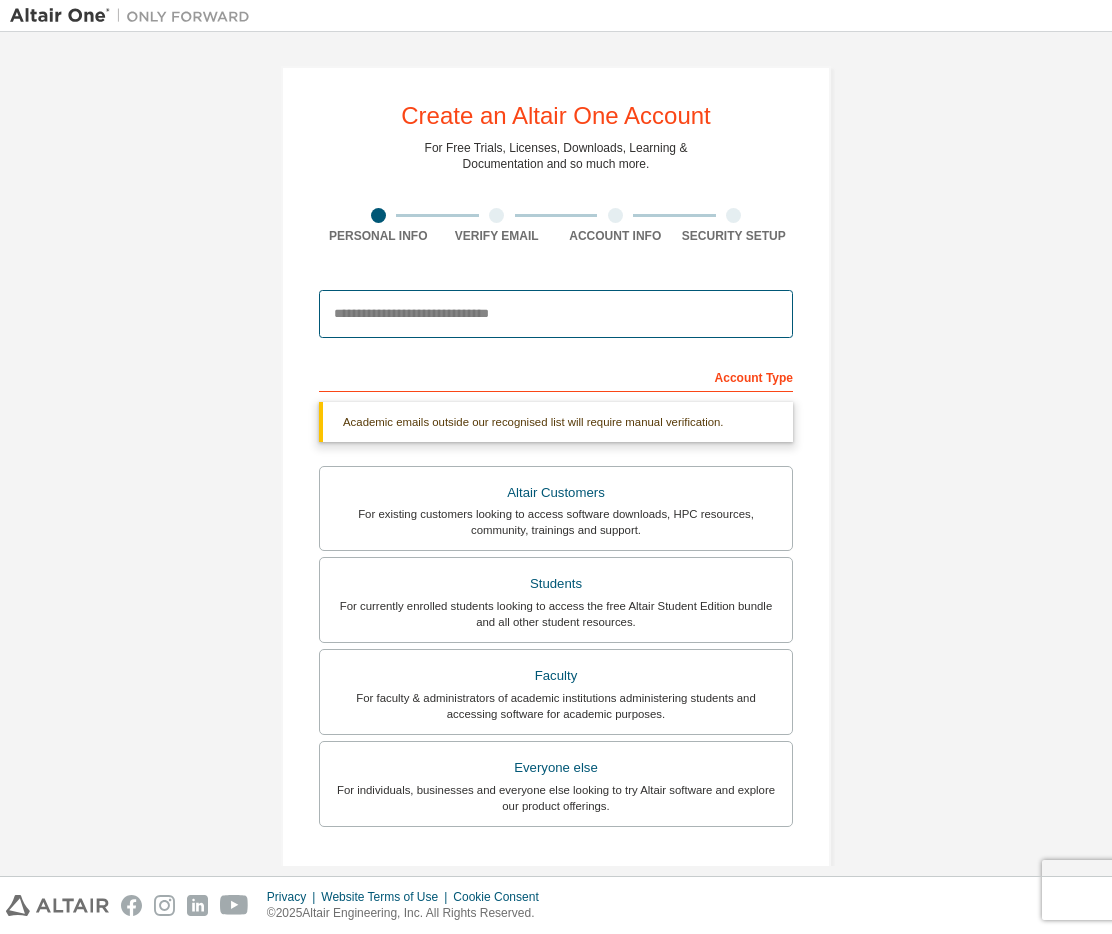 click at bounding box center [556, 314] 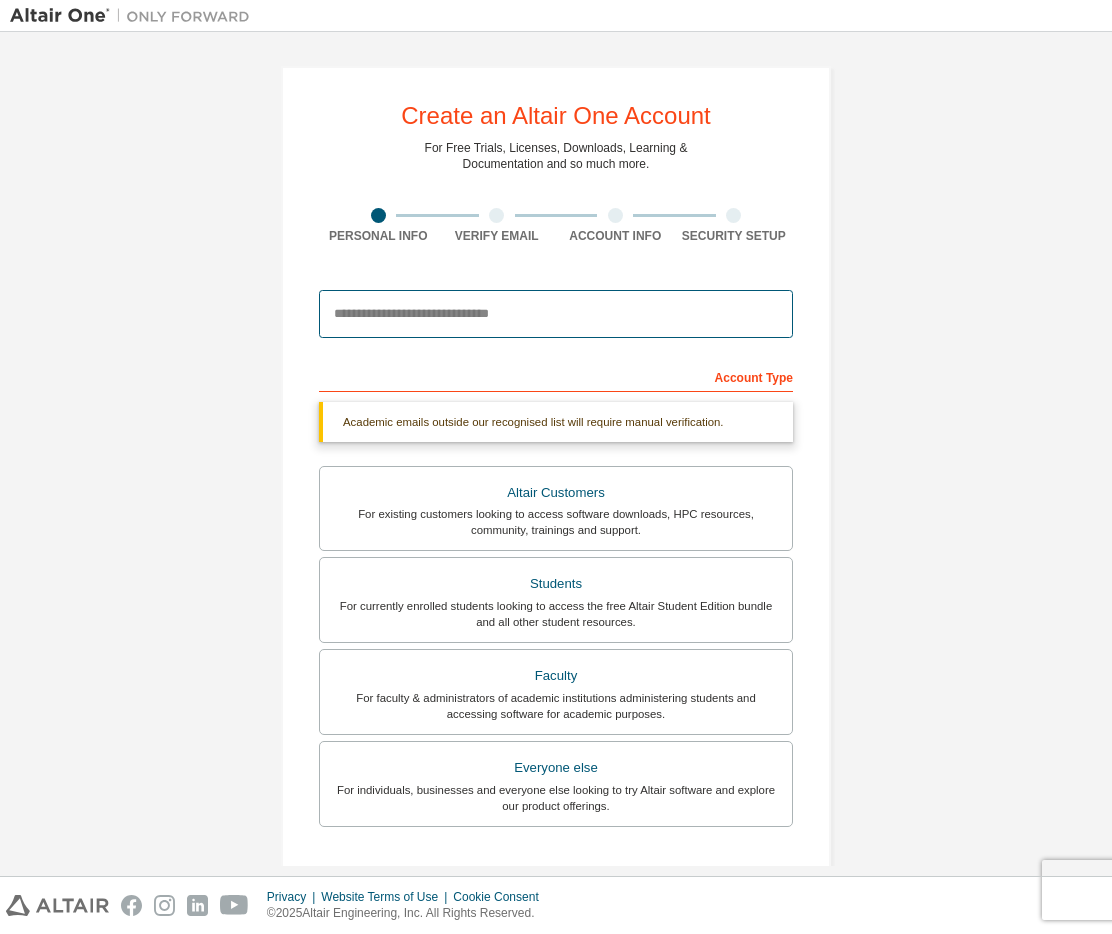 type on "**********" 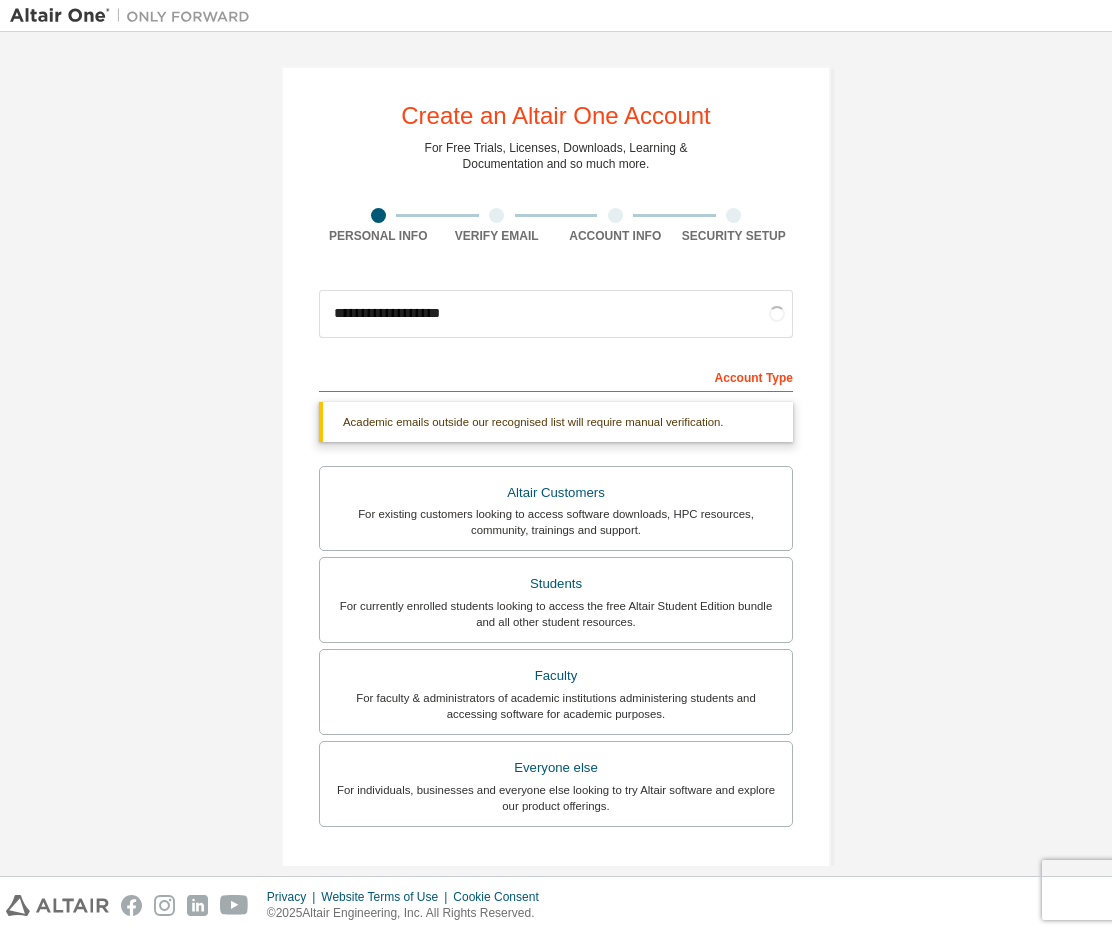 click on "**********" at bounding box center [556, 597] 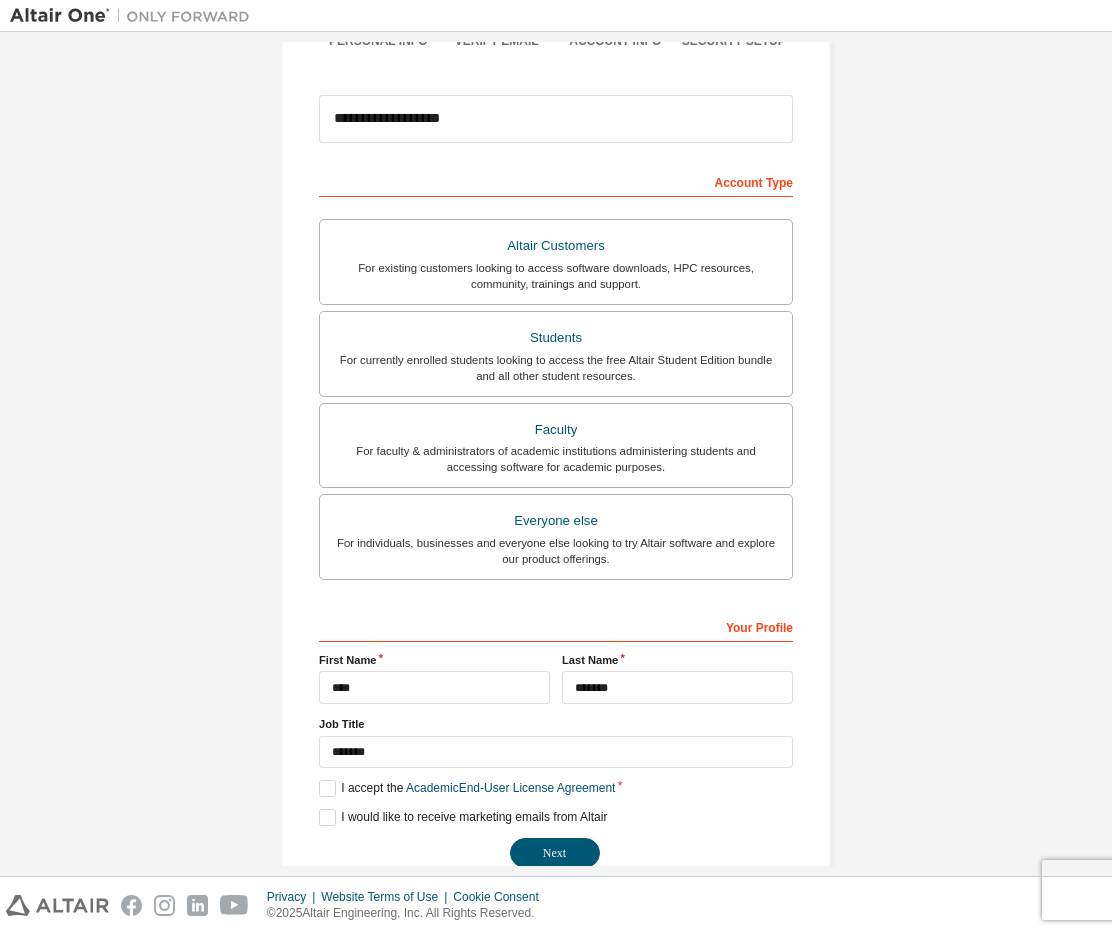 scroll, scrollTop: 230, scrollLeft: 0, axis: vertical 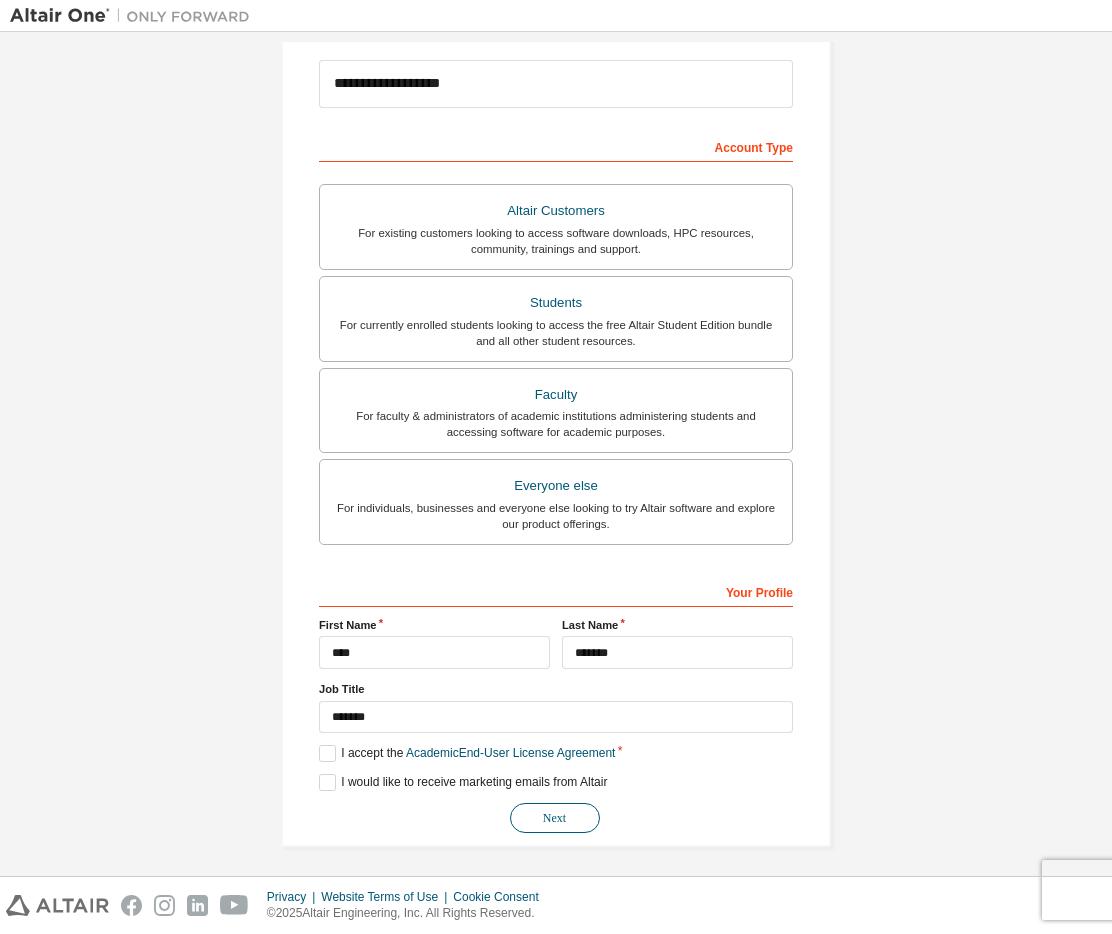 click on "Next" at bounding box center [555, 818] 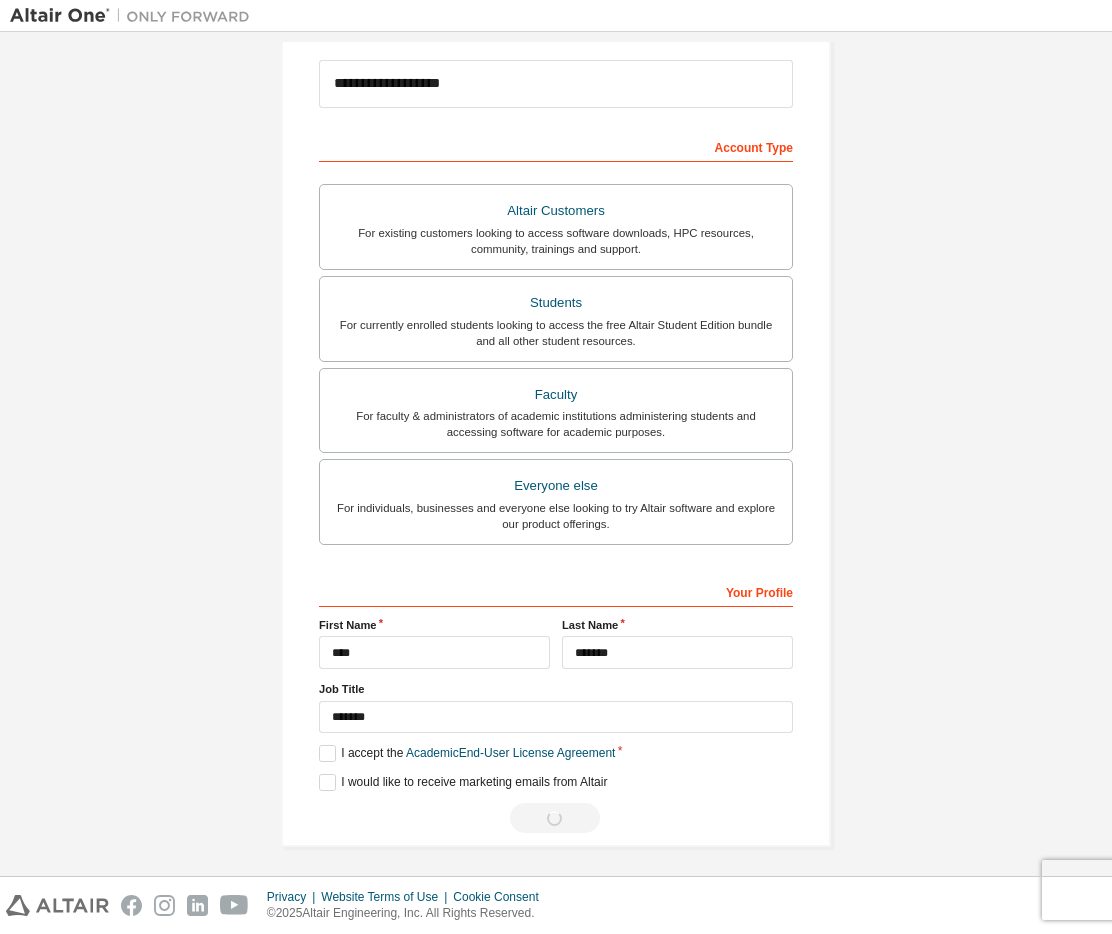 scroll, scrollTop: 0, scrollLeft: 0, axis: both 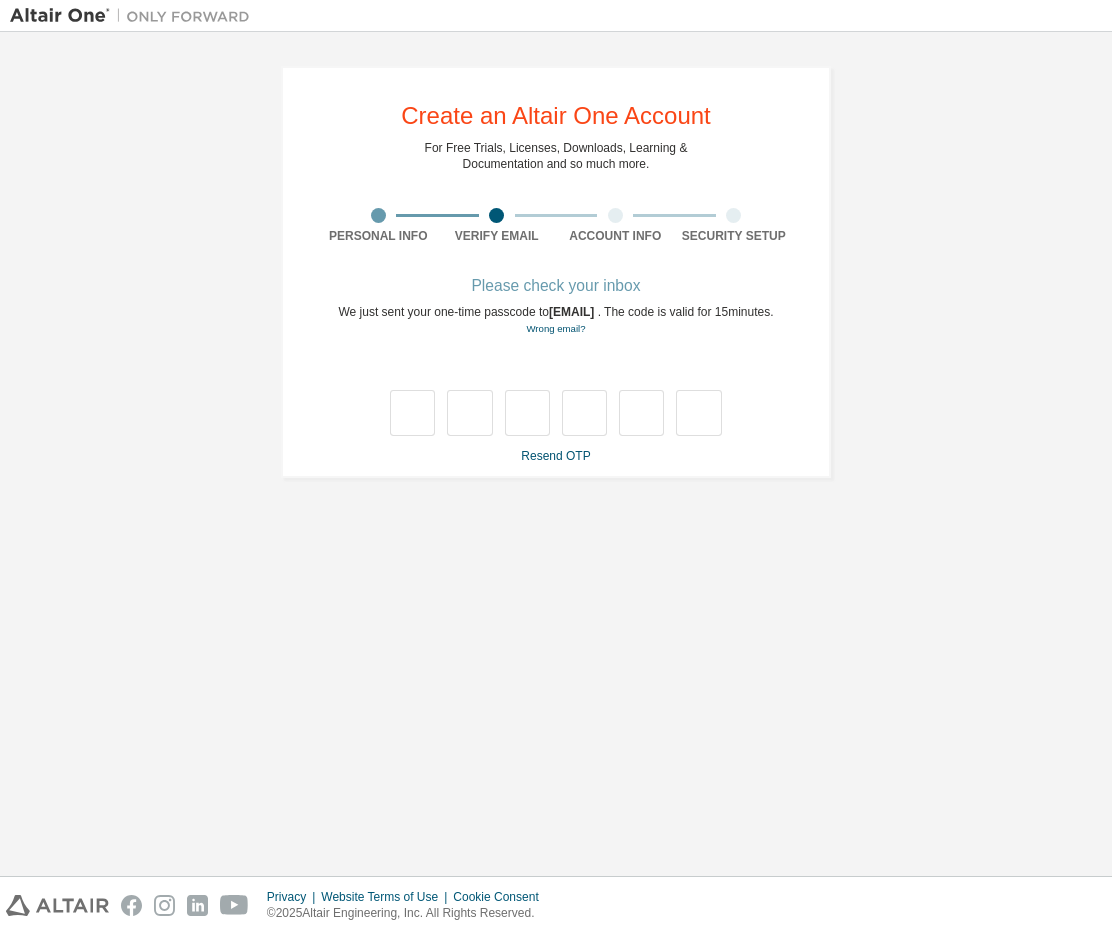 type on "*" 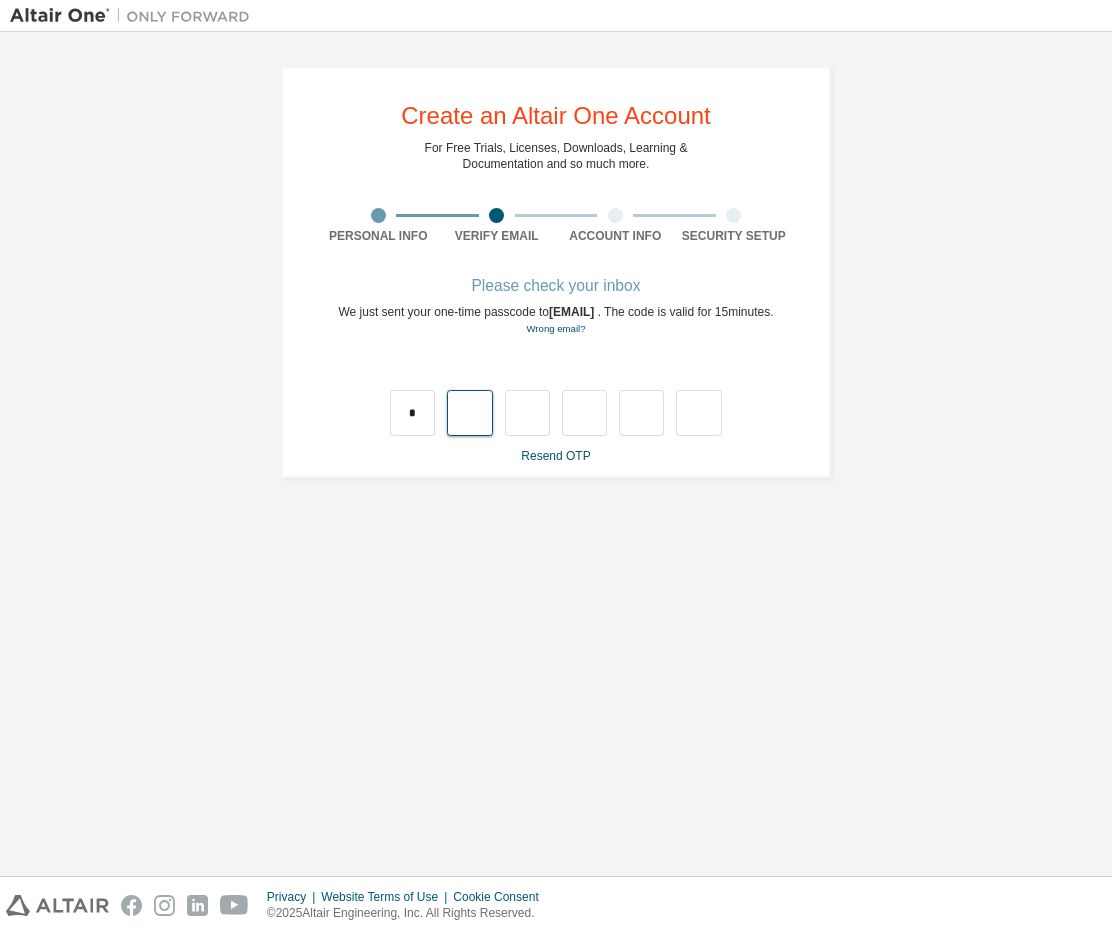 type on "*" 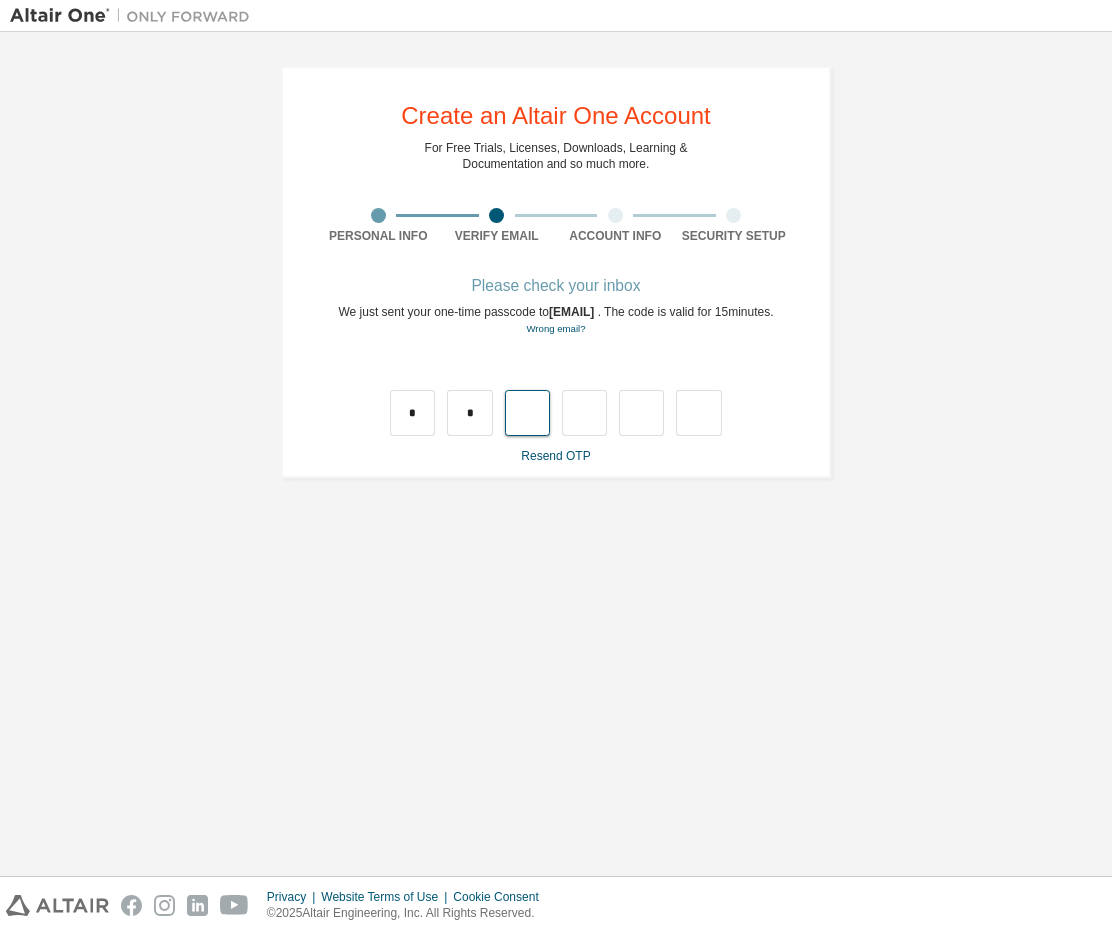 type on "*" 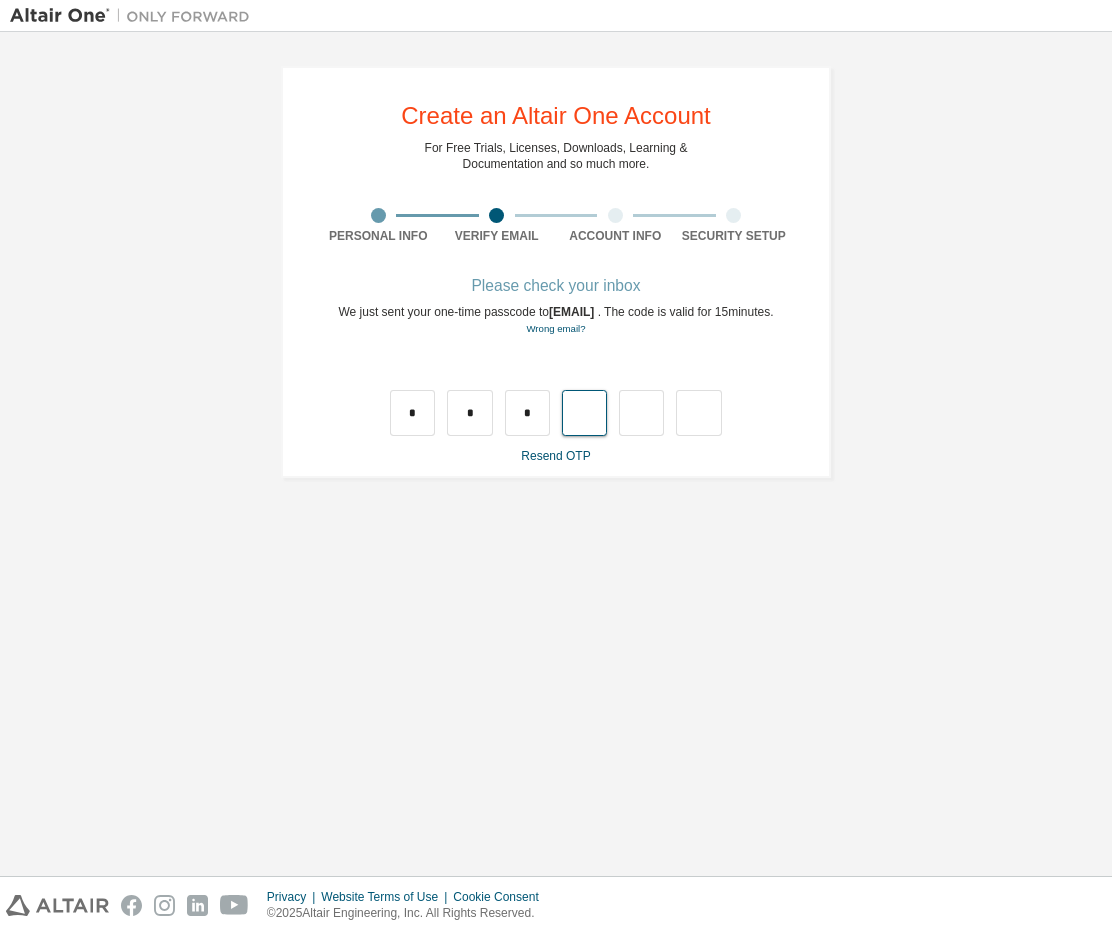 type on "*" 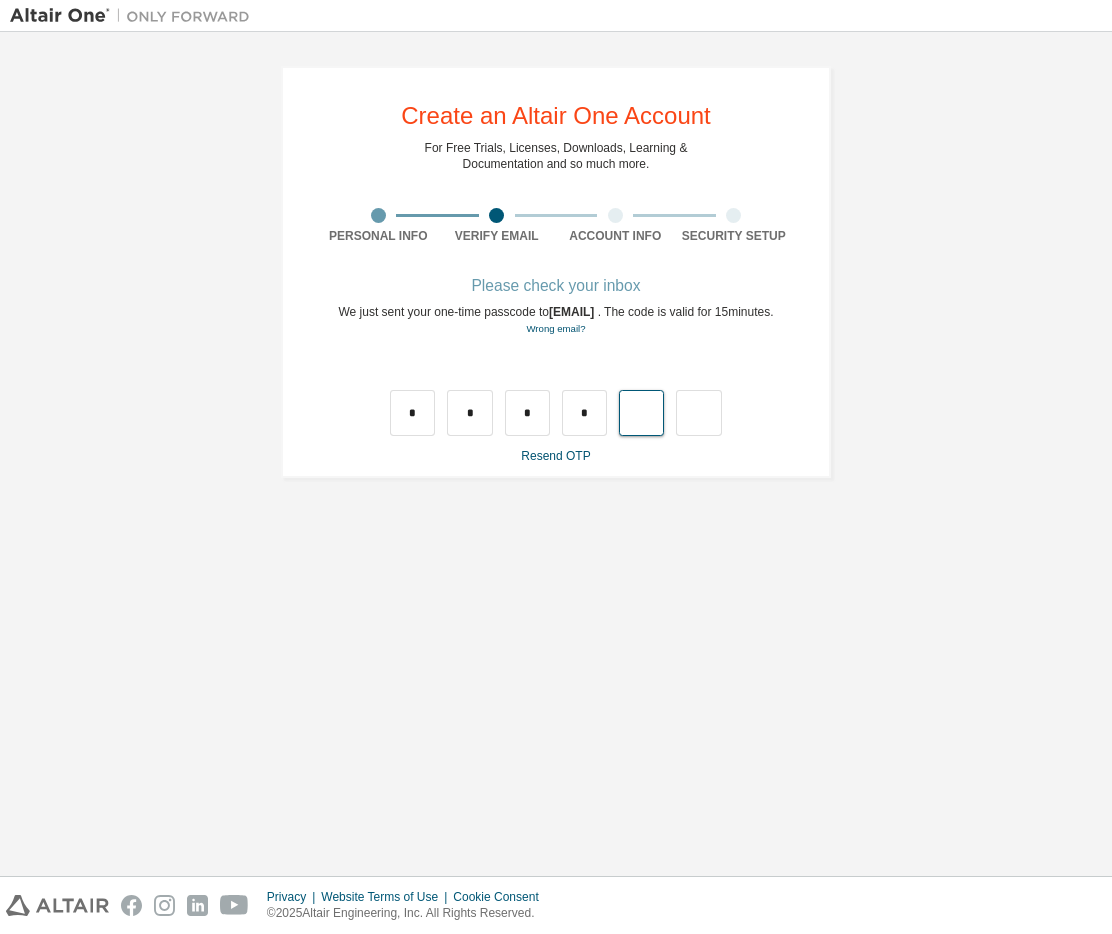 type on "*" 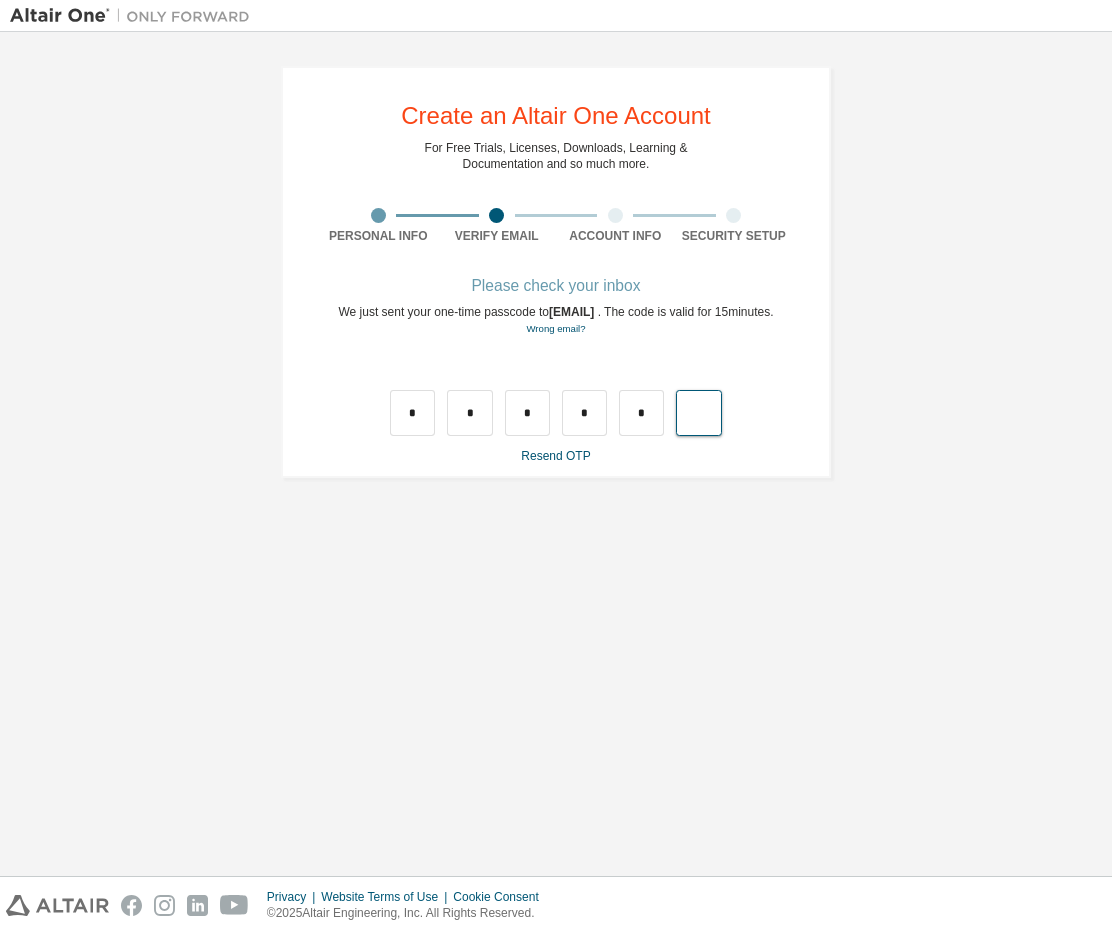 type on "*" 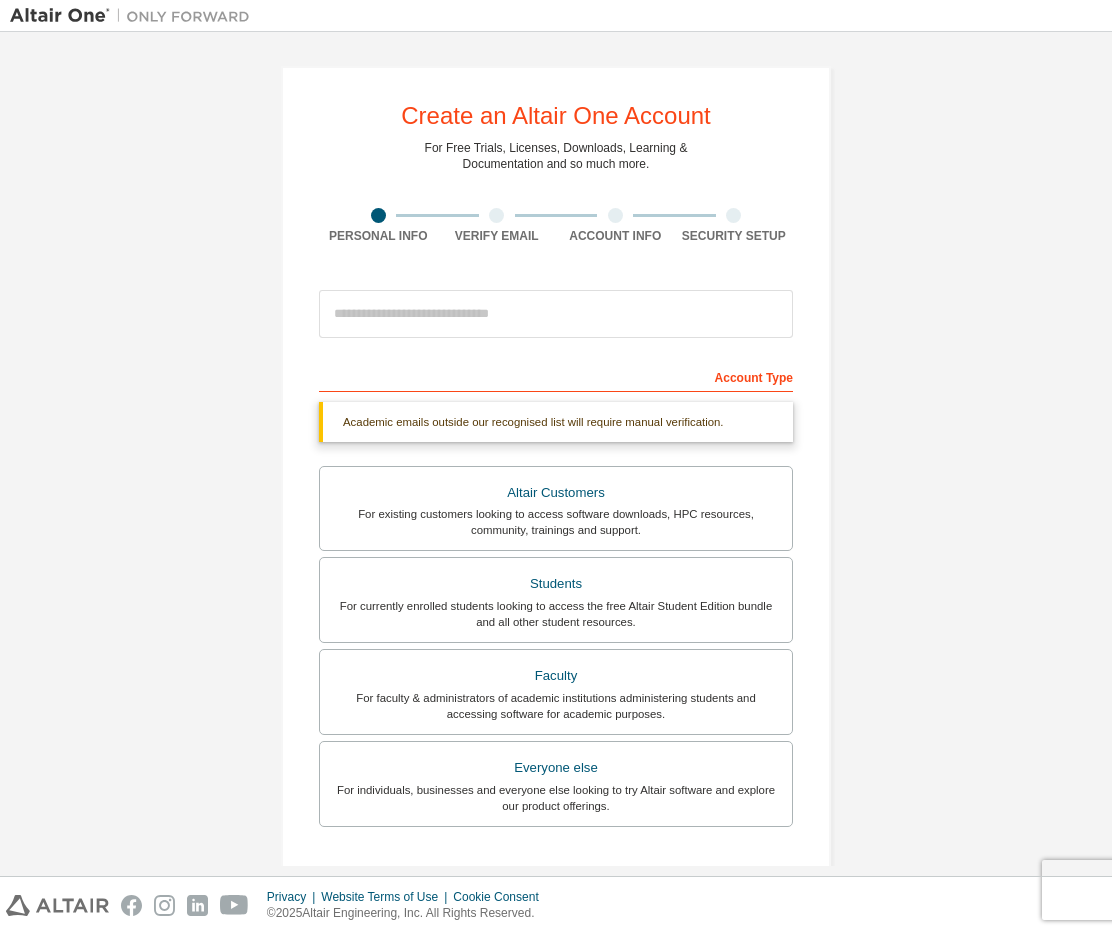 scroll, scrollTop: 0, scrollLeft: 0, axis: both 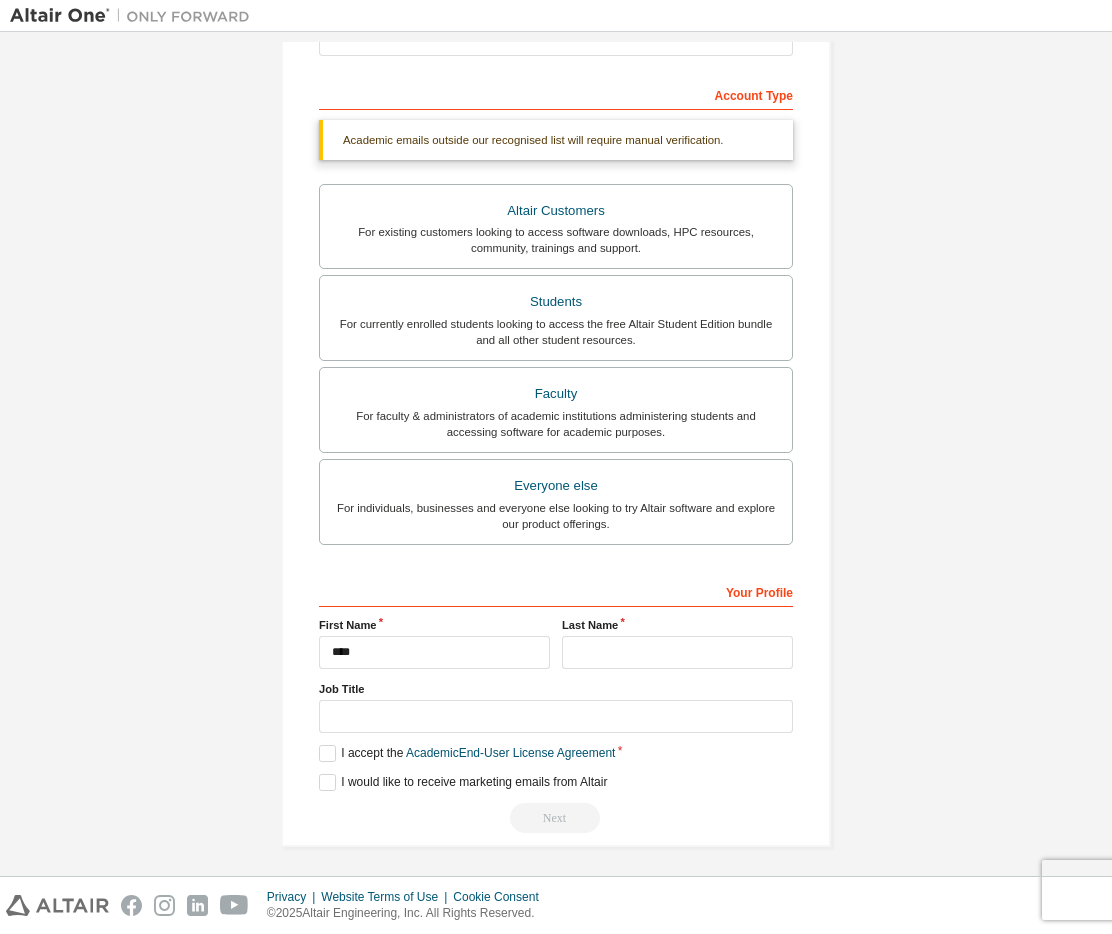 type on "****" 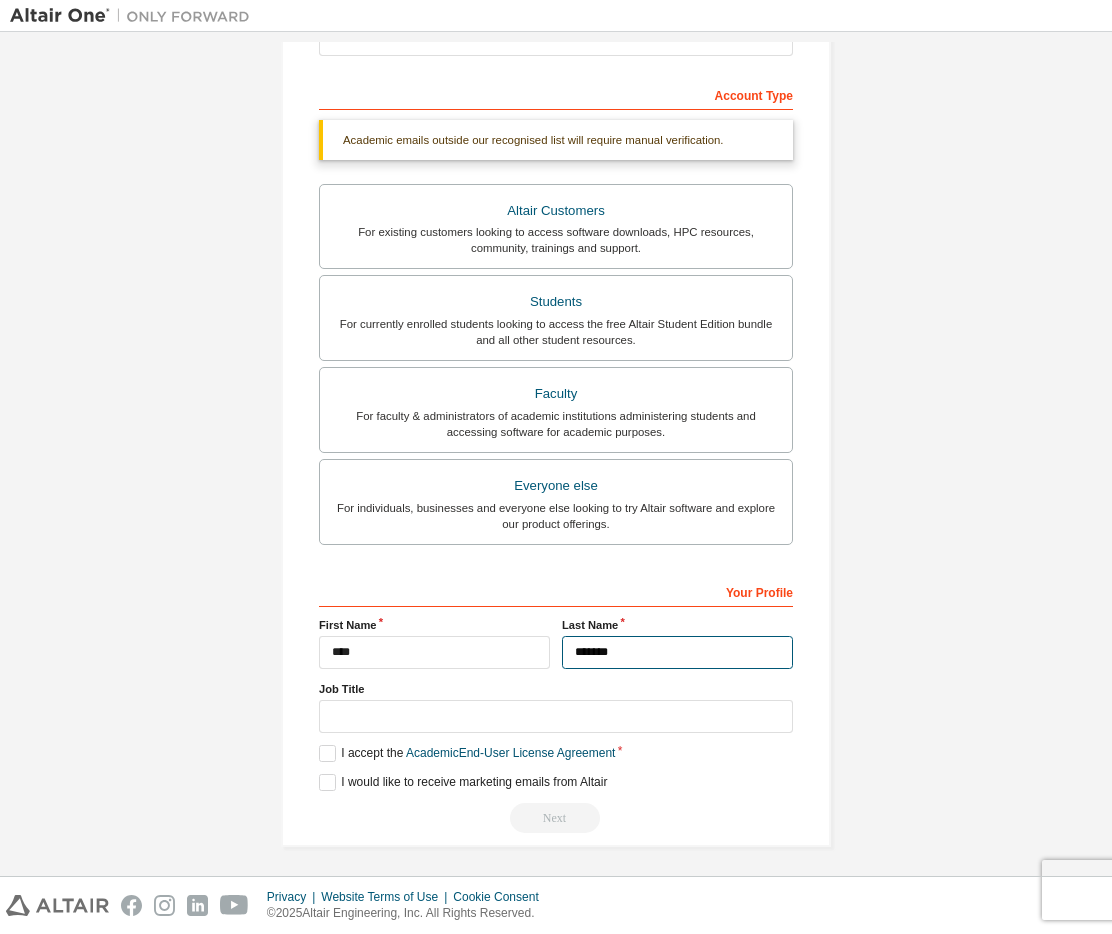 type on "*******" 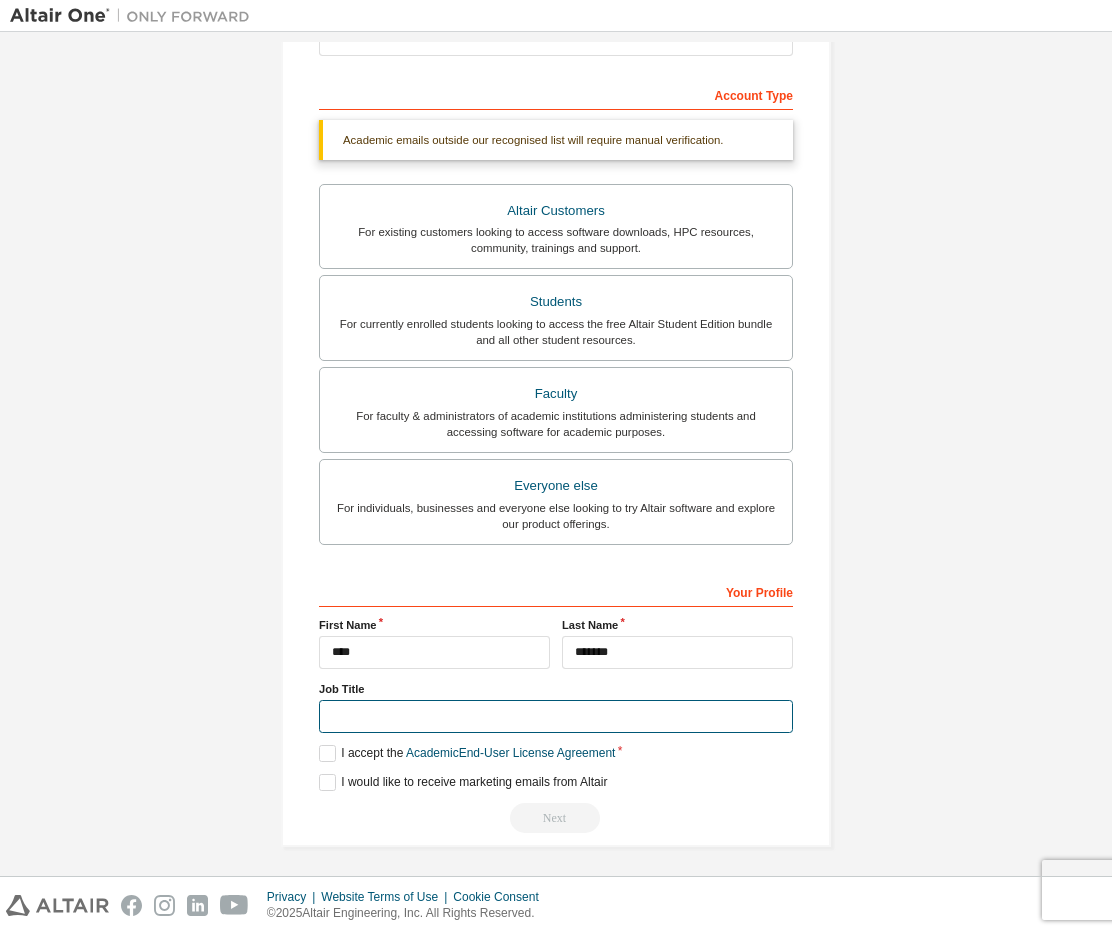 click at bounding box center (556, 716) 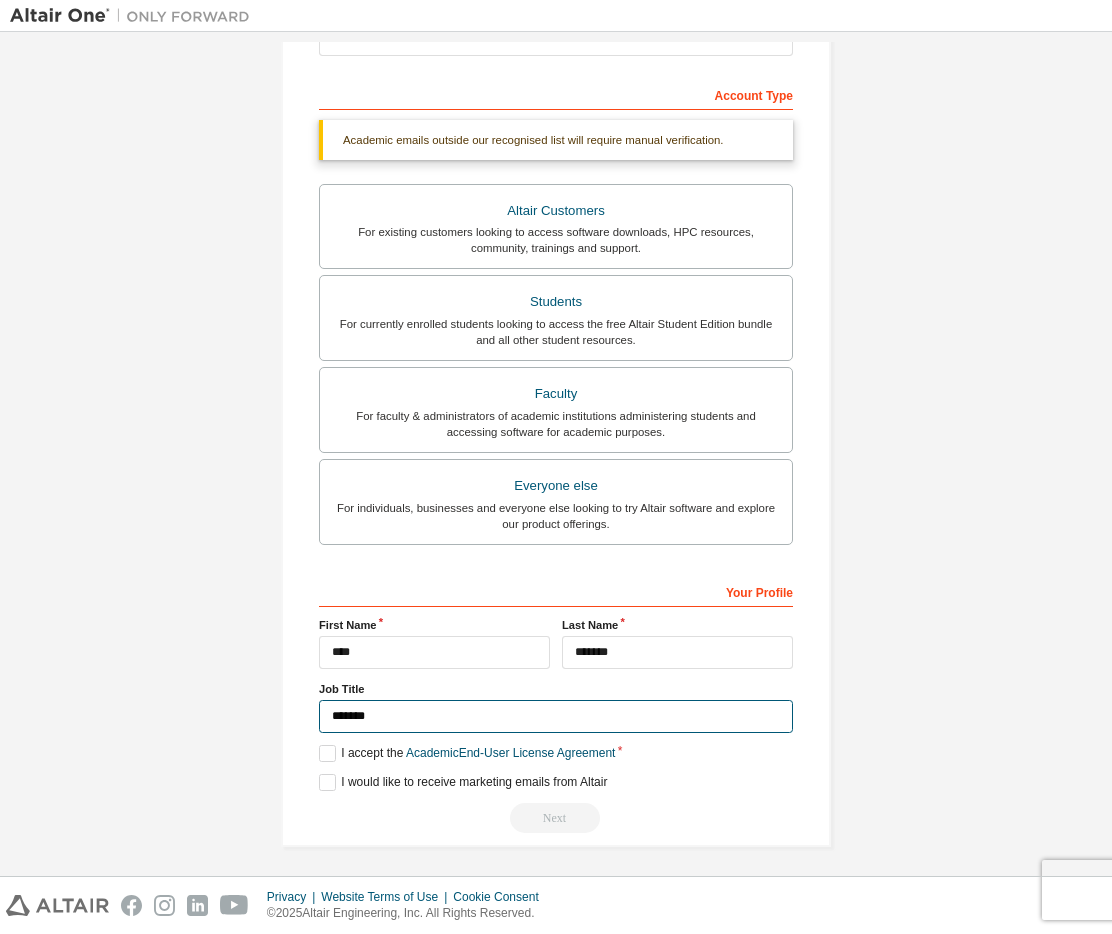 type on "*******" 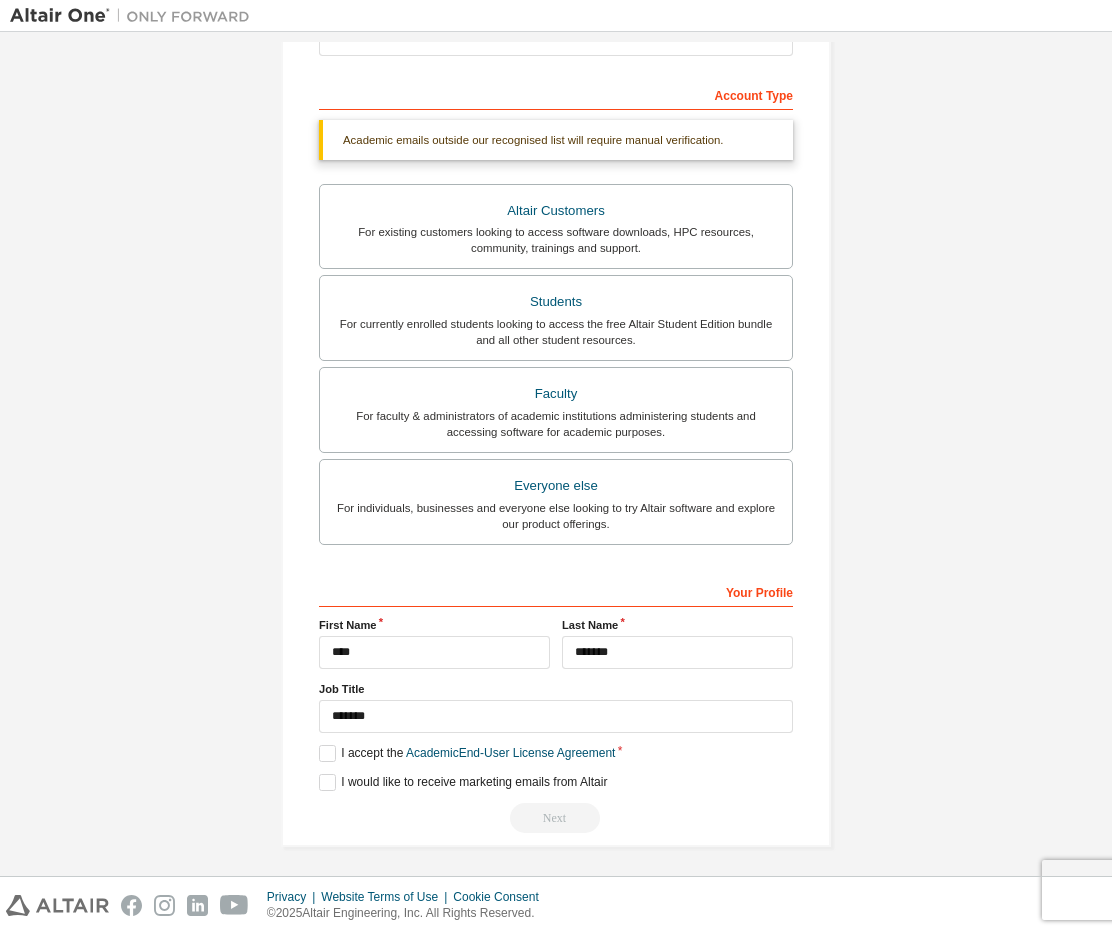click on "Create an Altair One Account For Free Trials, Licenses, Downloads, Learning & Documentation and so much more. Personal Info Verify Email Account Info Security Setup This is a federated email. No need to register a new account. You should be able to login by using your company's SSO credentials. Email already exists. Please try to login instead. Account Type Academic emails outside our recognised list will require manual verification. You must enter a valid email address provided by your academic institution (e.g., [EMAIL]). What if I cannot get one? Altair Customers For existing customers looking to access software downloads, HPC resources, community, trainings and support. Students For currently enrolled students looking to access the free Altair Student Edition bundle and all other student resources. Faculty For faculty & administrators of academic institutions administering students and accessing software for academic purposes. Everyone else Your Profile First Name [FIRST] Last Name [LAST]" at bounding box center (556, 315) 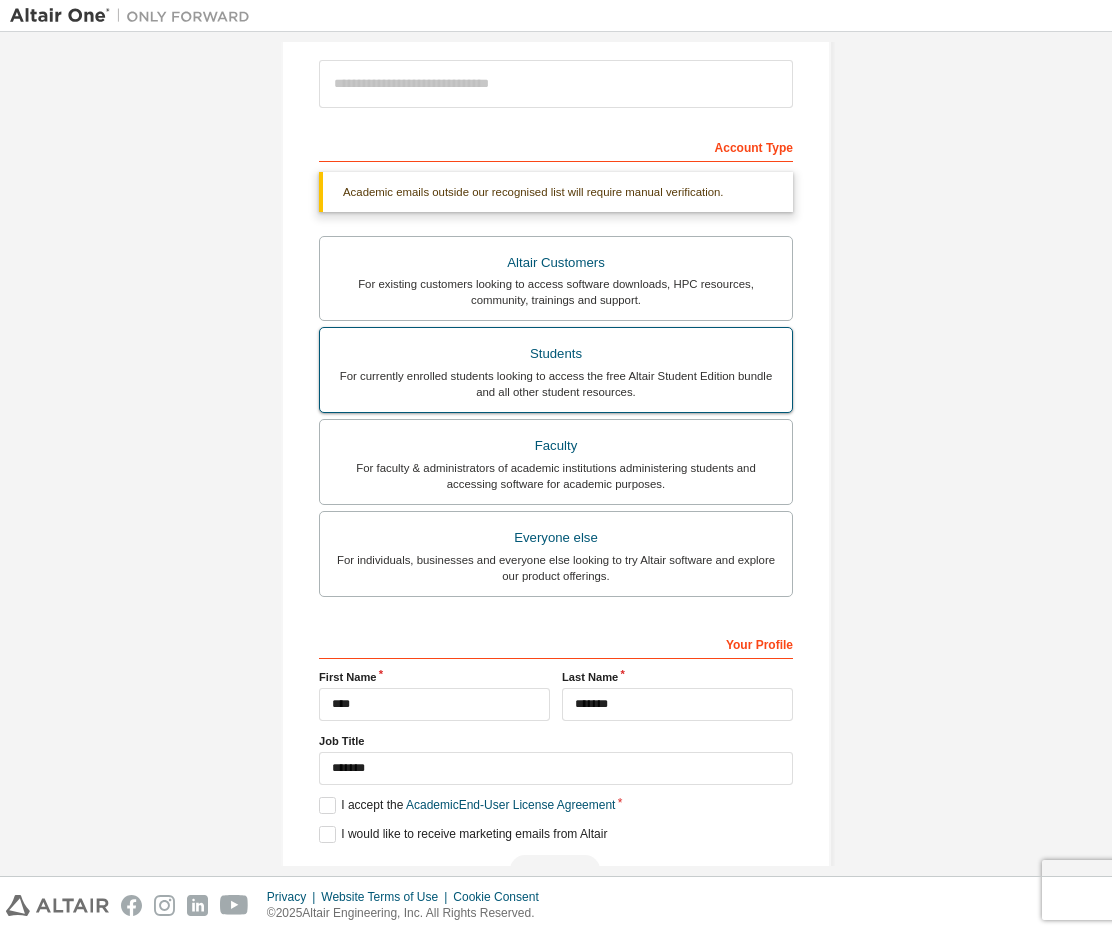 scroll, scrollTop: 0, scrollLeft: 0, axis: both 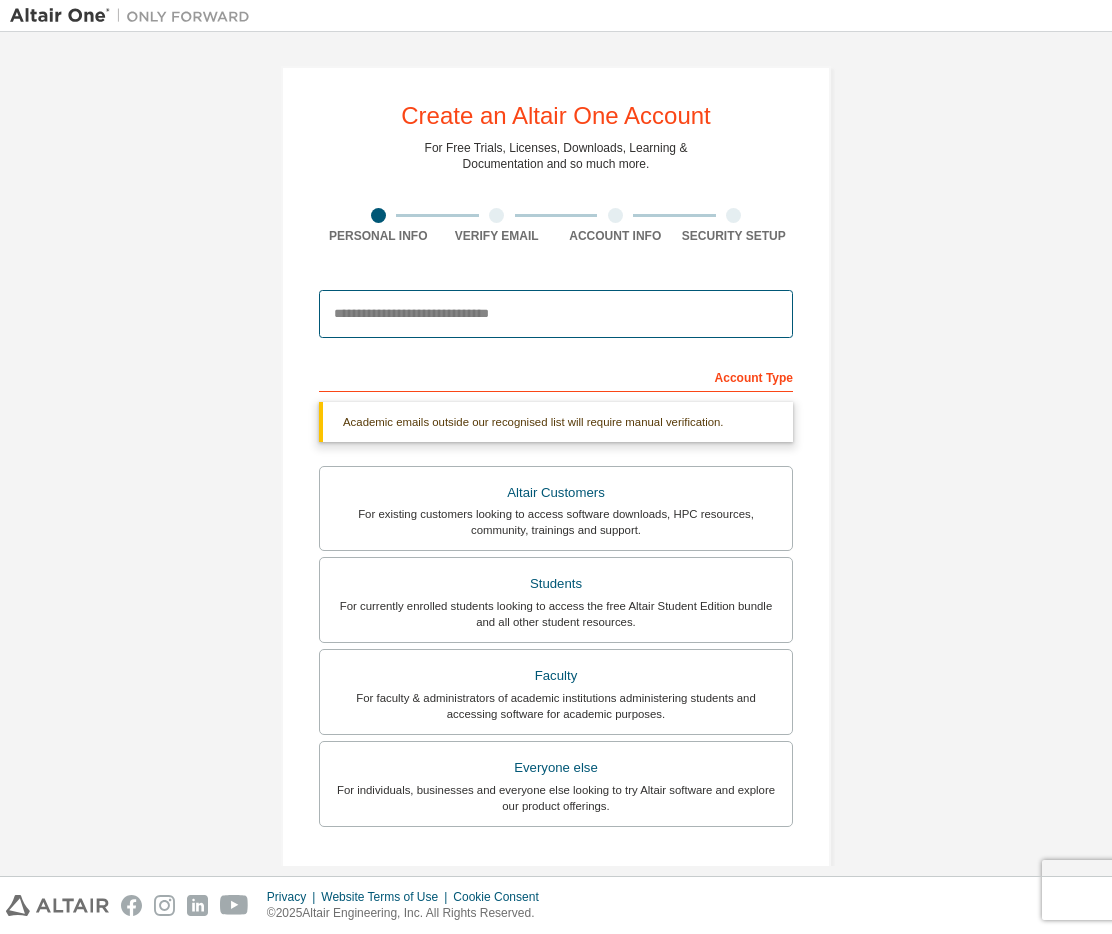 click at bounding box center (556, 314) 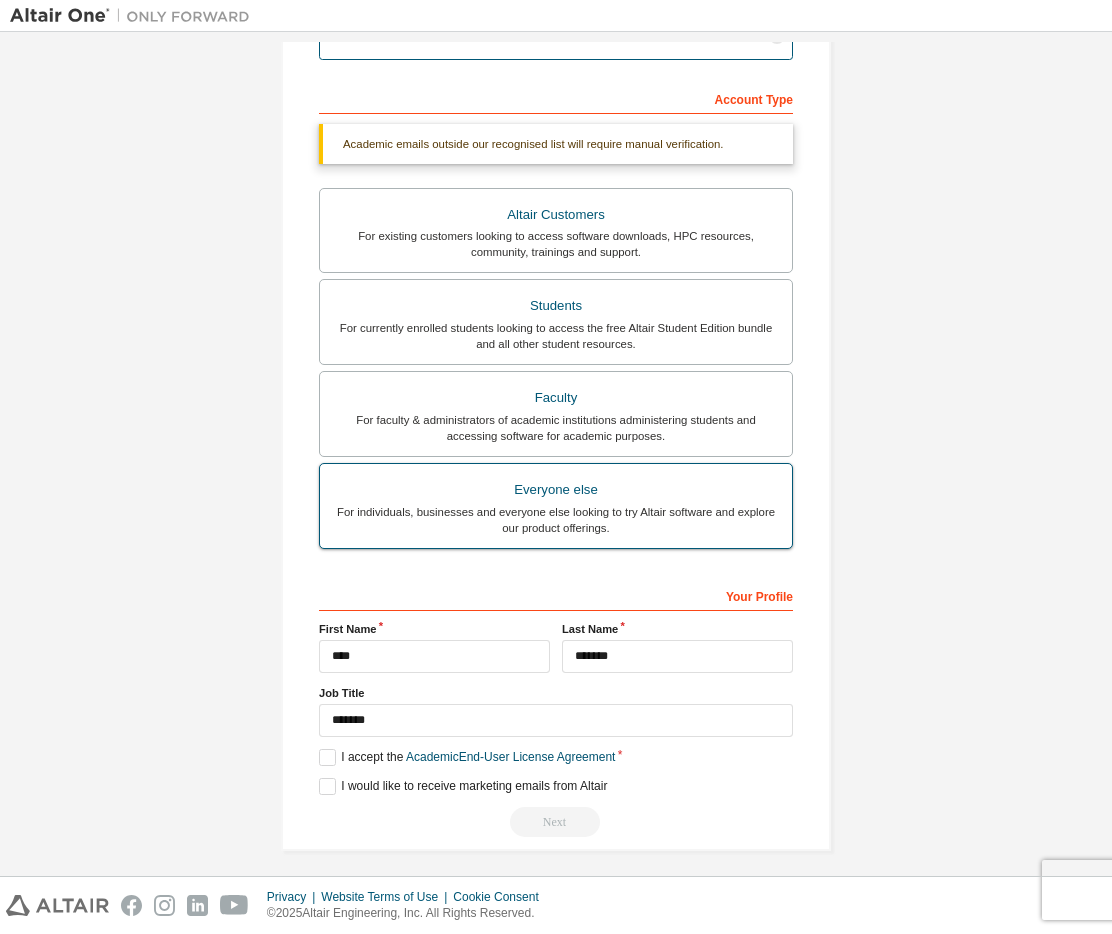 scroll, scrollTop: 282, scrollLeft: 0, axis: vertical 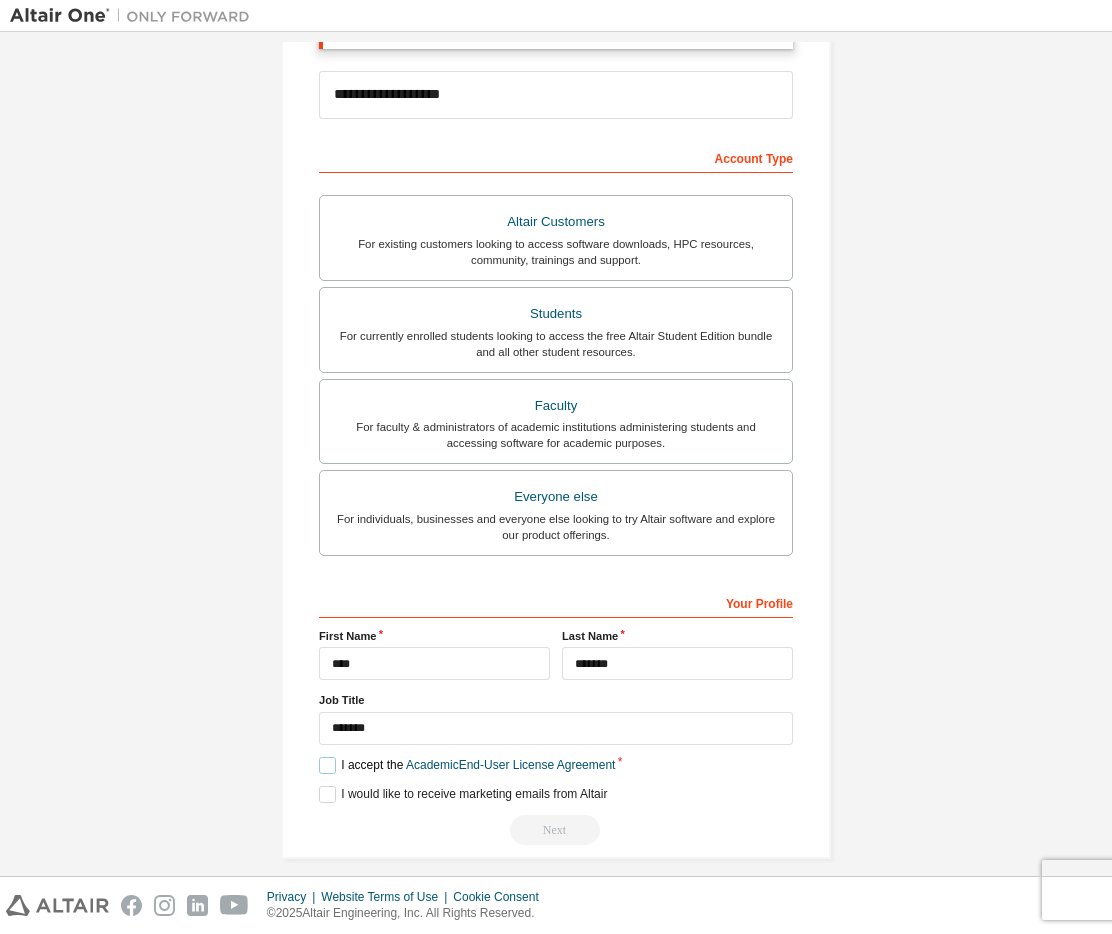 click on "I accept the   Academic   End-User License Agreement" at bounding box center [467, 765] 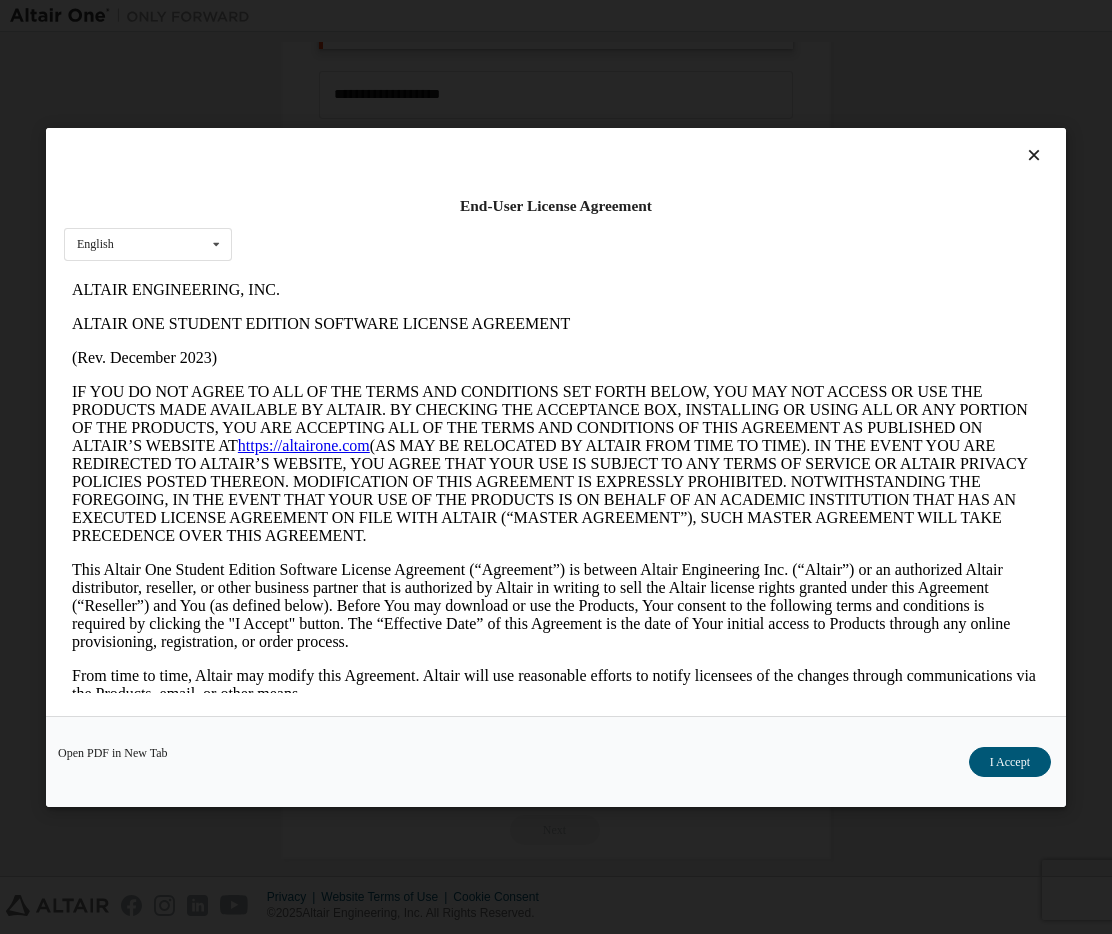 scroll, scrollTop: 0, scrollLeft: 0, axis: both 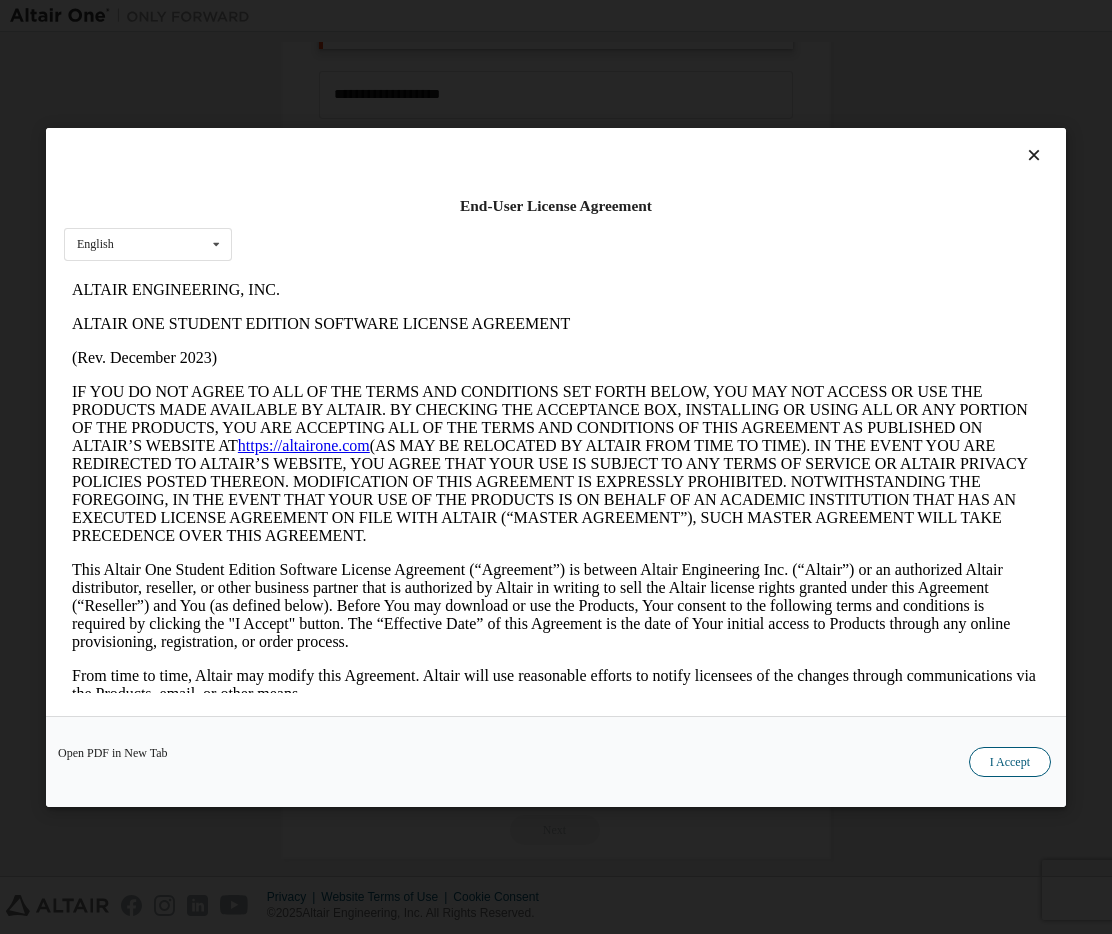 click on "I Accept" at bounding box center [1010, 761] 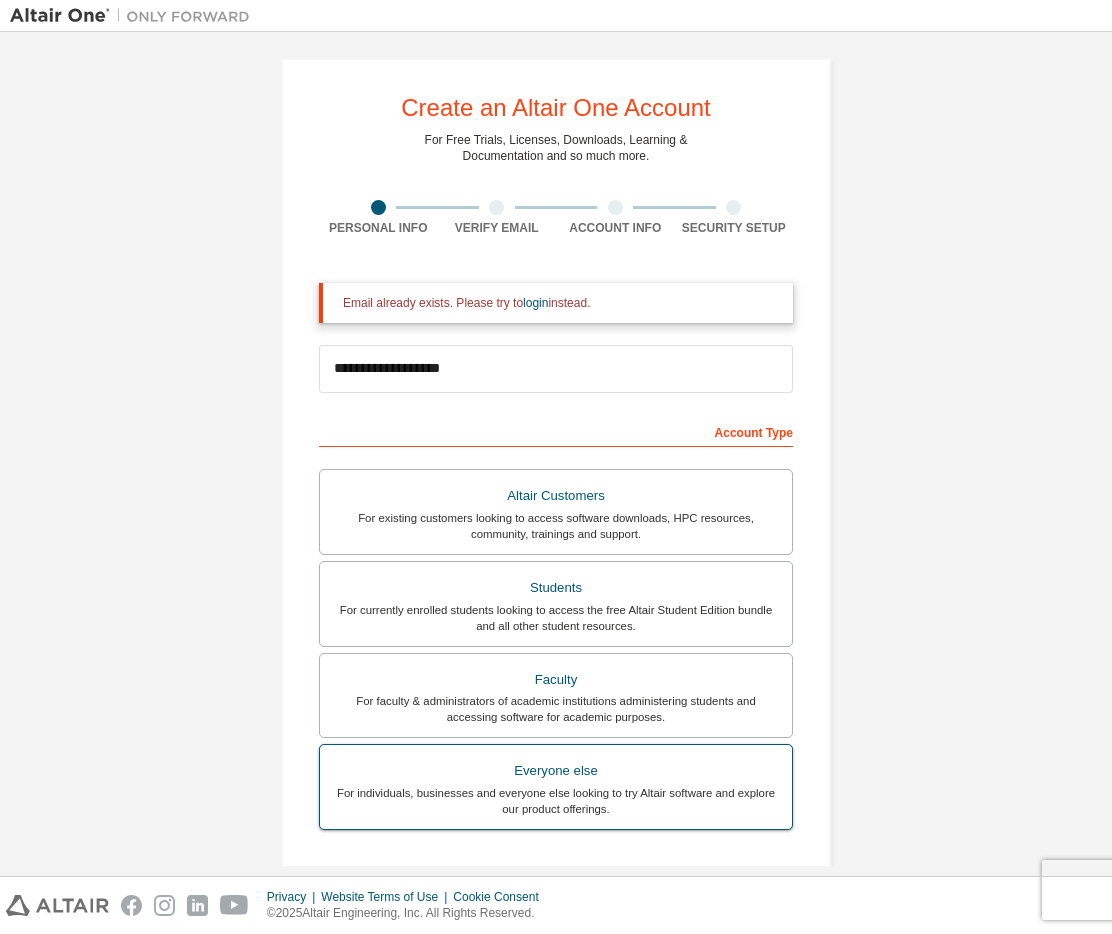 scroll, scrollTop: 0, scrollLeft: 0, axis: both 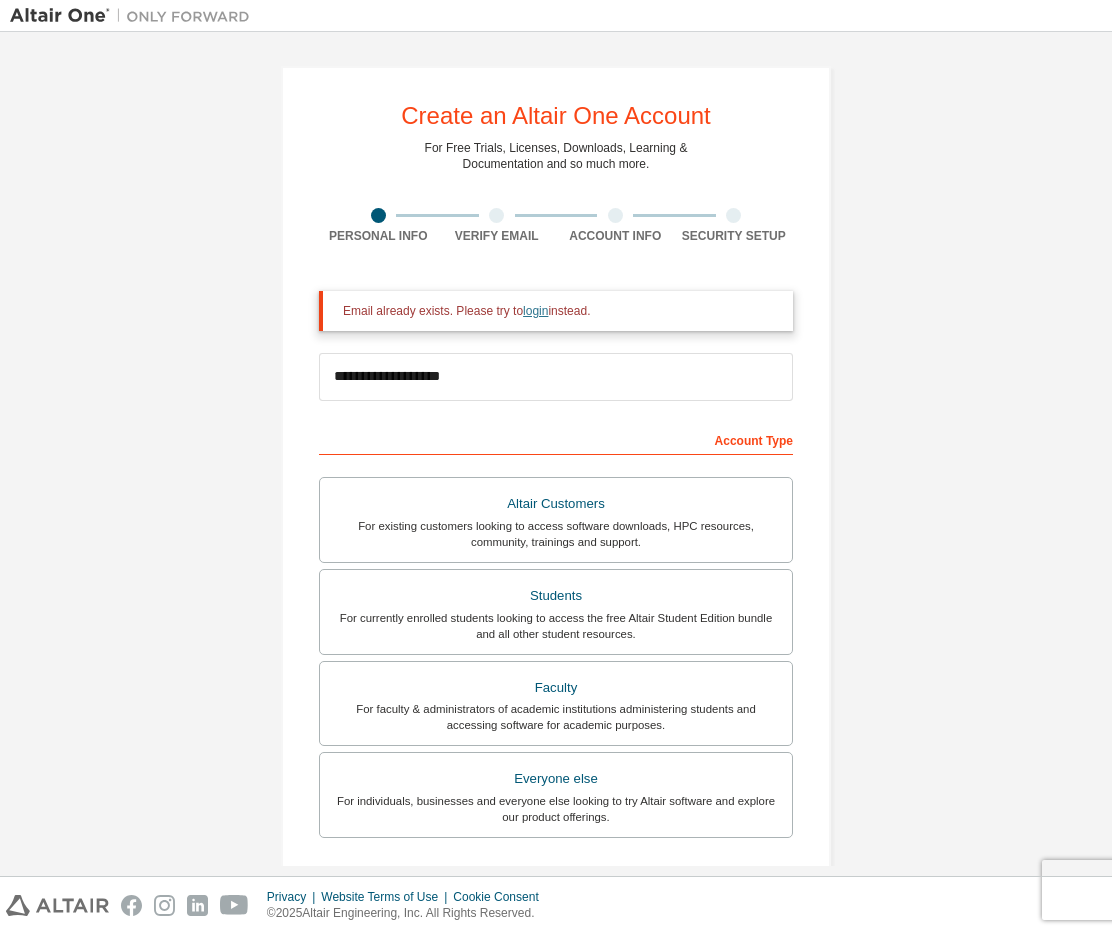 click on "login" at bounding box center (535, 311) 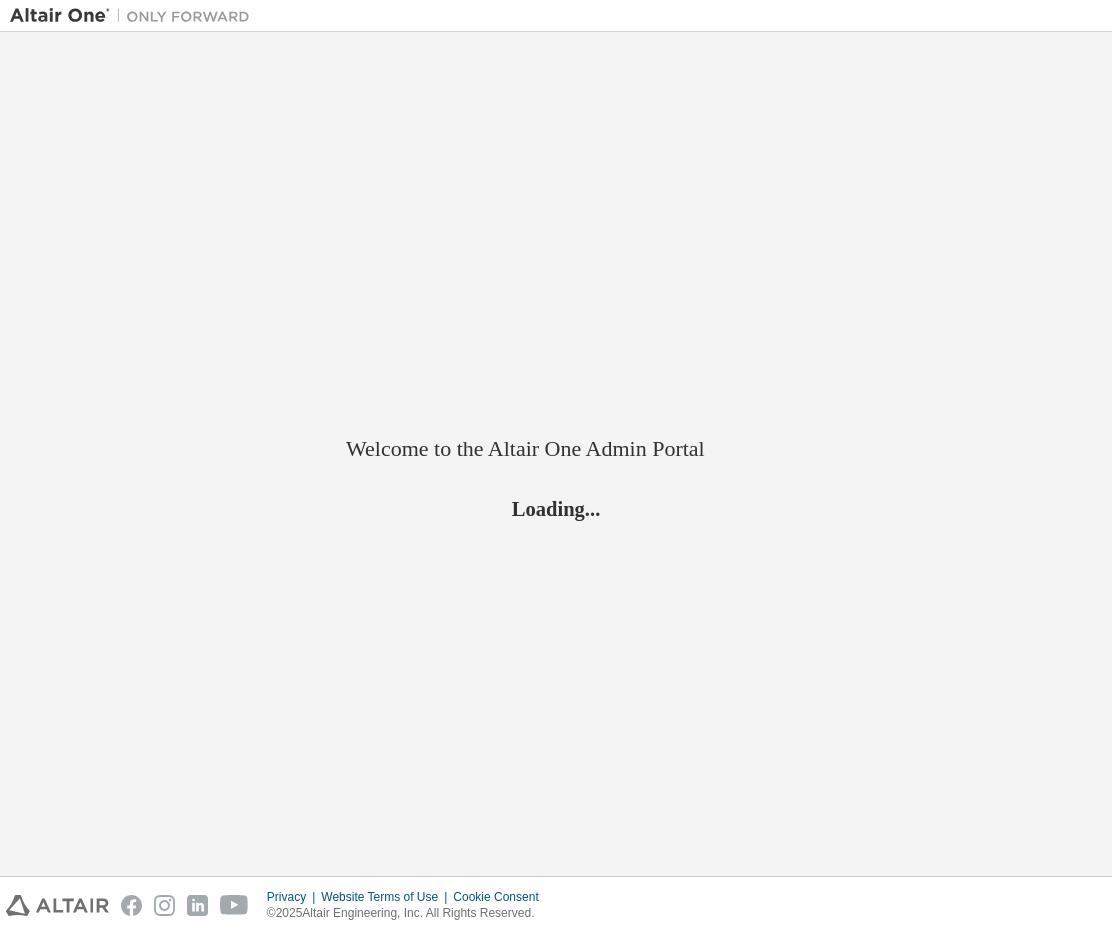 scroll, scrollTop: 0, scrollLeft: 0, axis: both 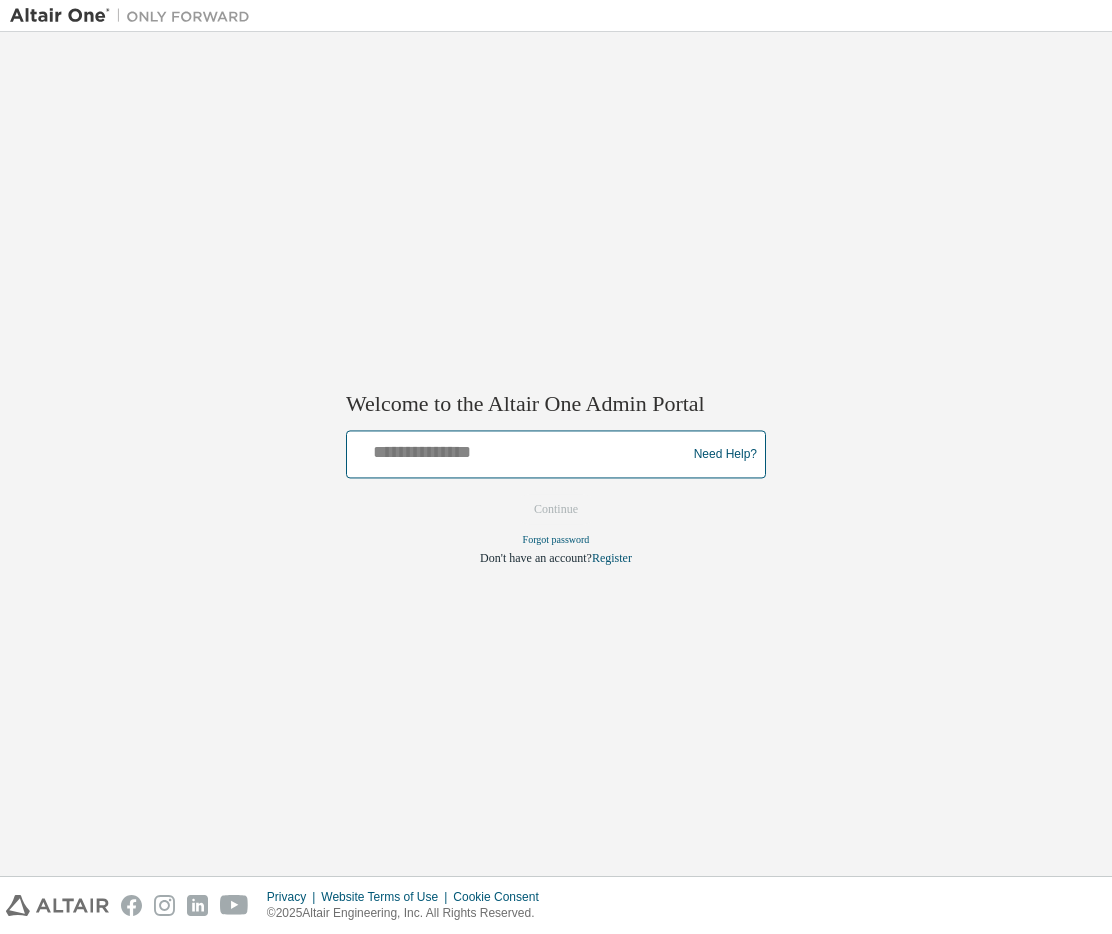 click at bounding box center (519, 450) 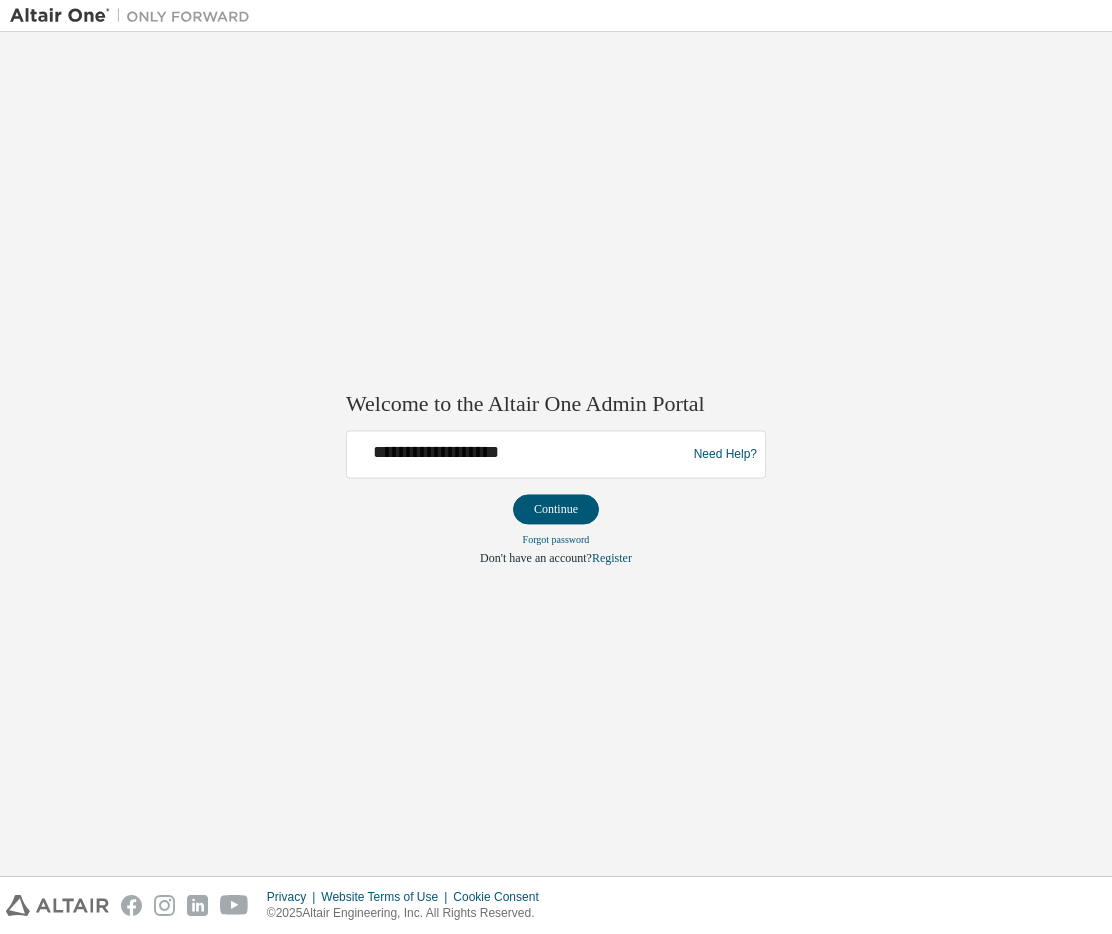 click on "Continue" at bounding box center [556, 510] 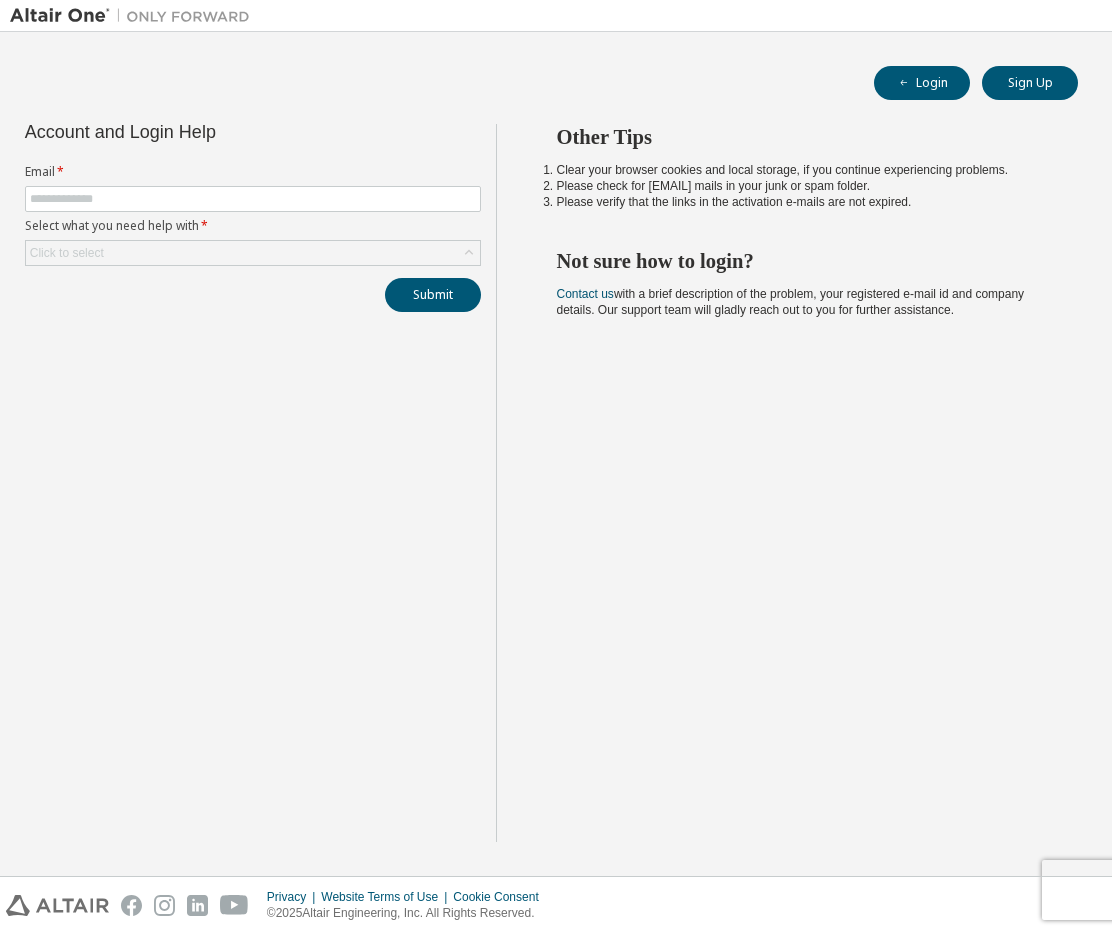 scroll, scrollTop: 0, scrollLeft: 0, axis: both 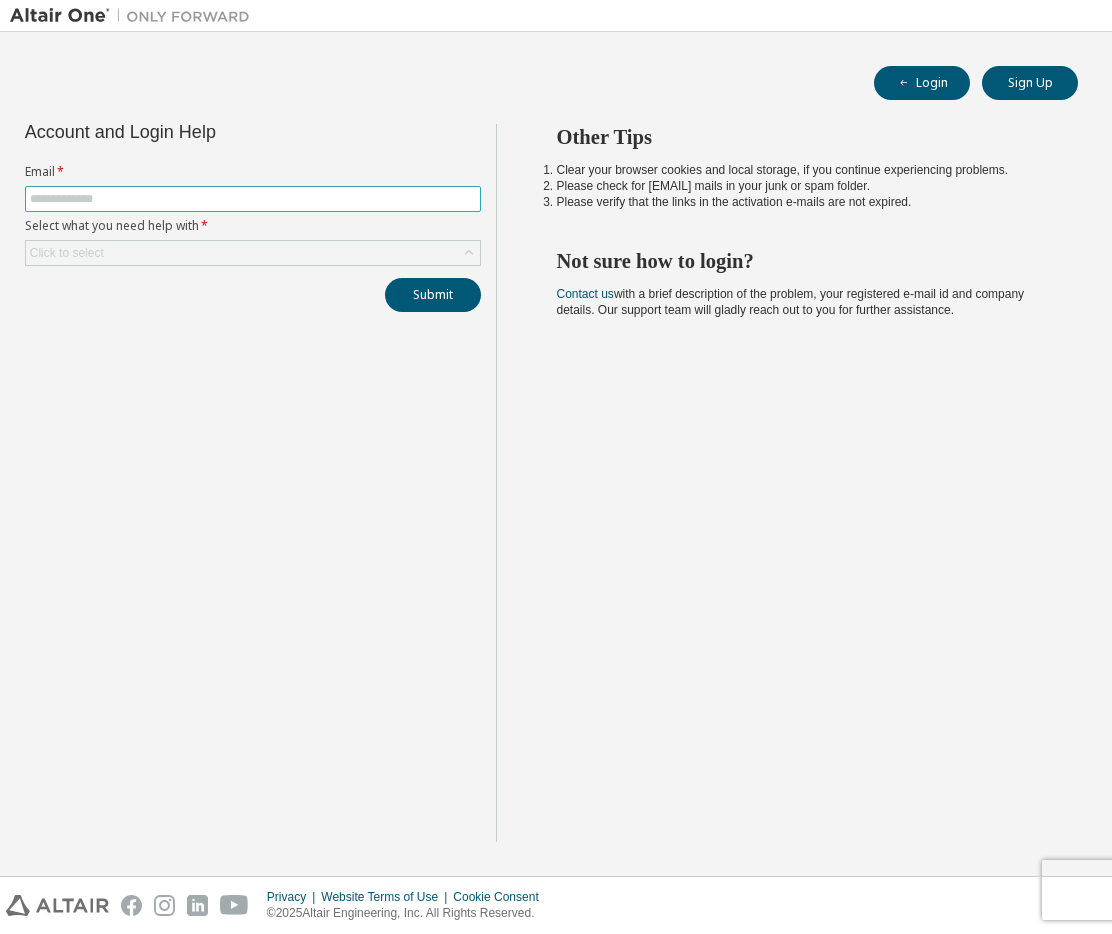 click at bounding box center (253, 199) 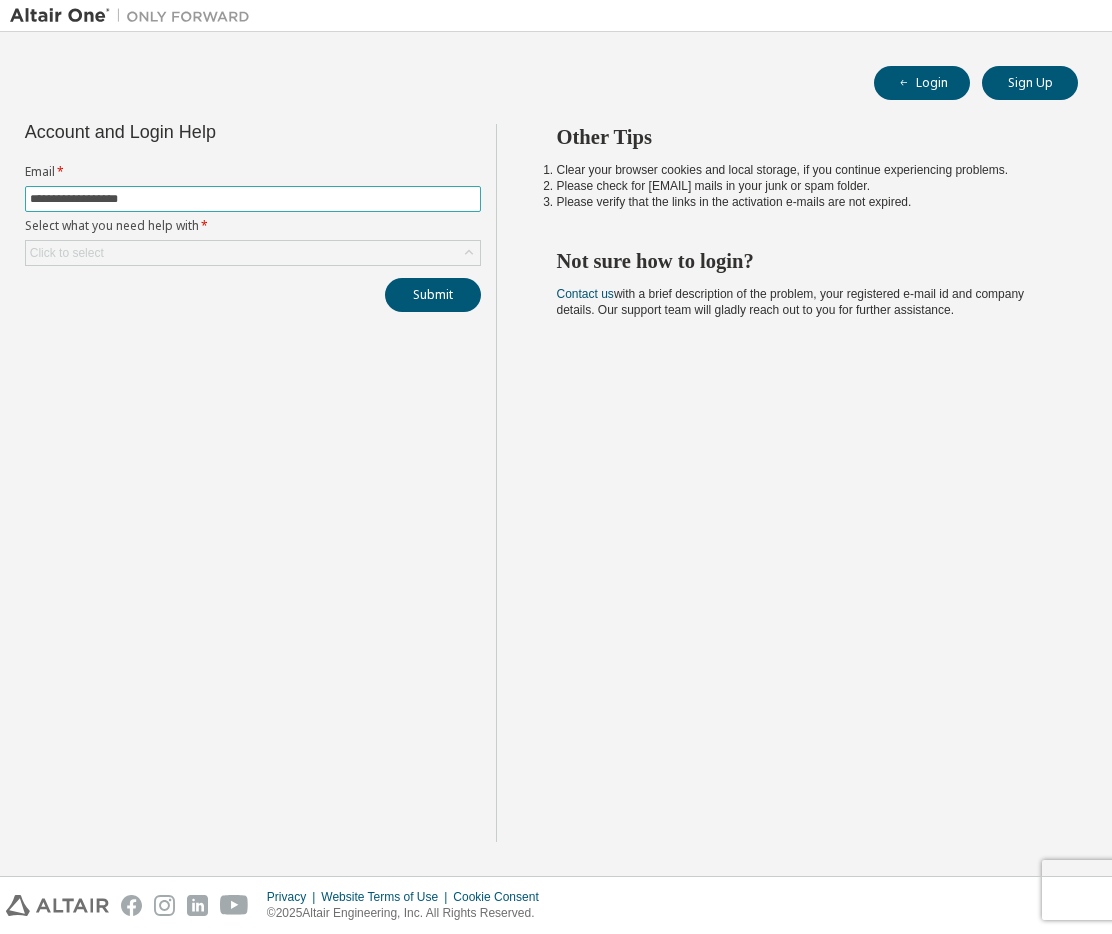 type on "**********" 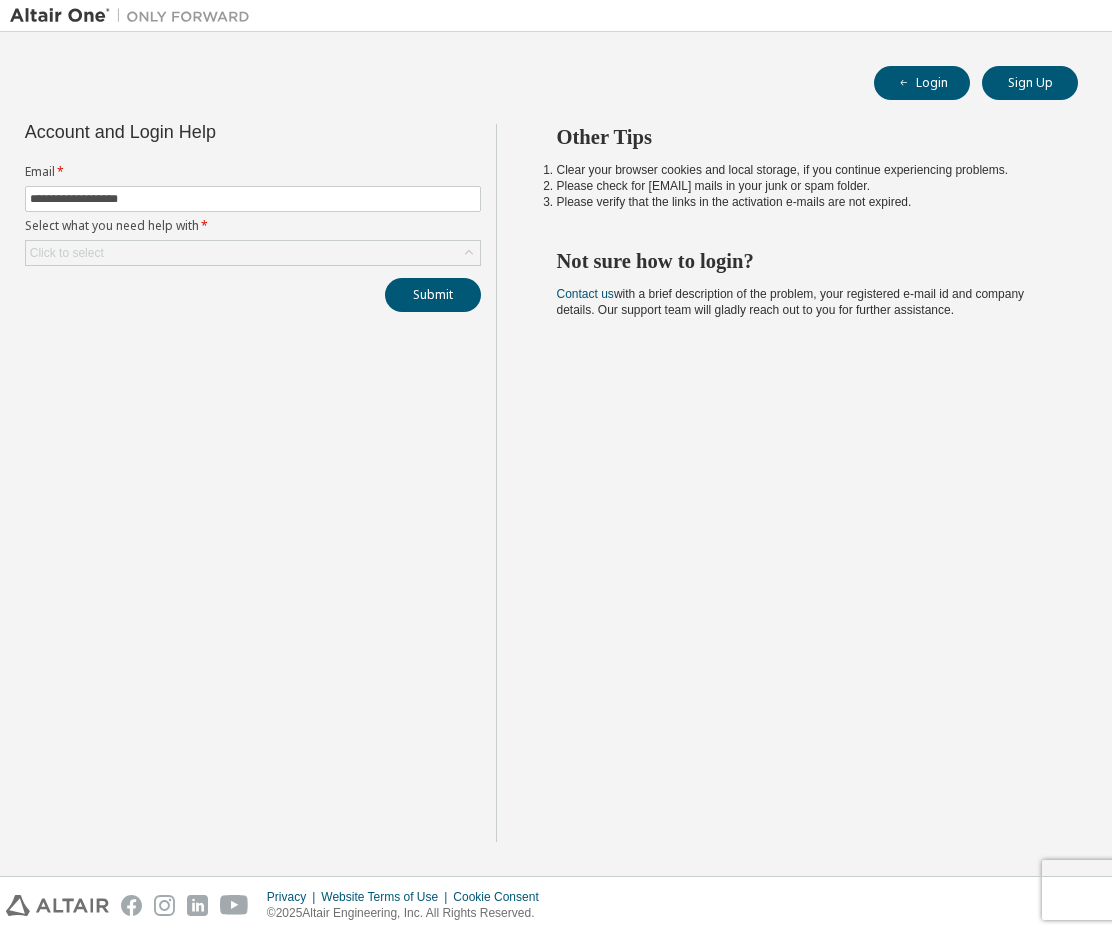 click on "**********" at bounding box center (253, 483) 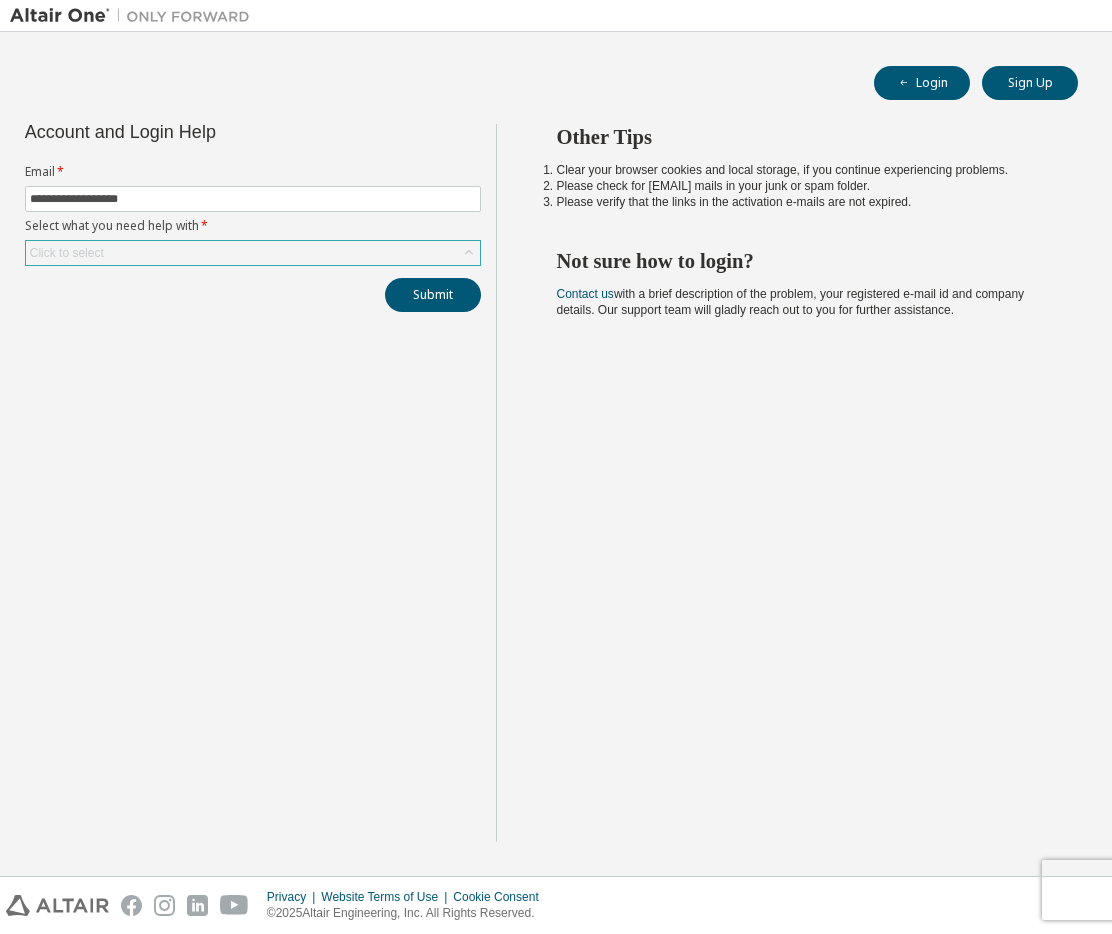 click on "Click to select" at bounding box center (253, 253) 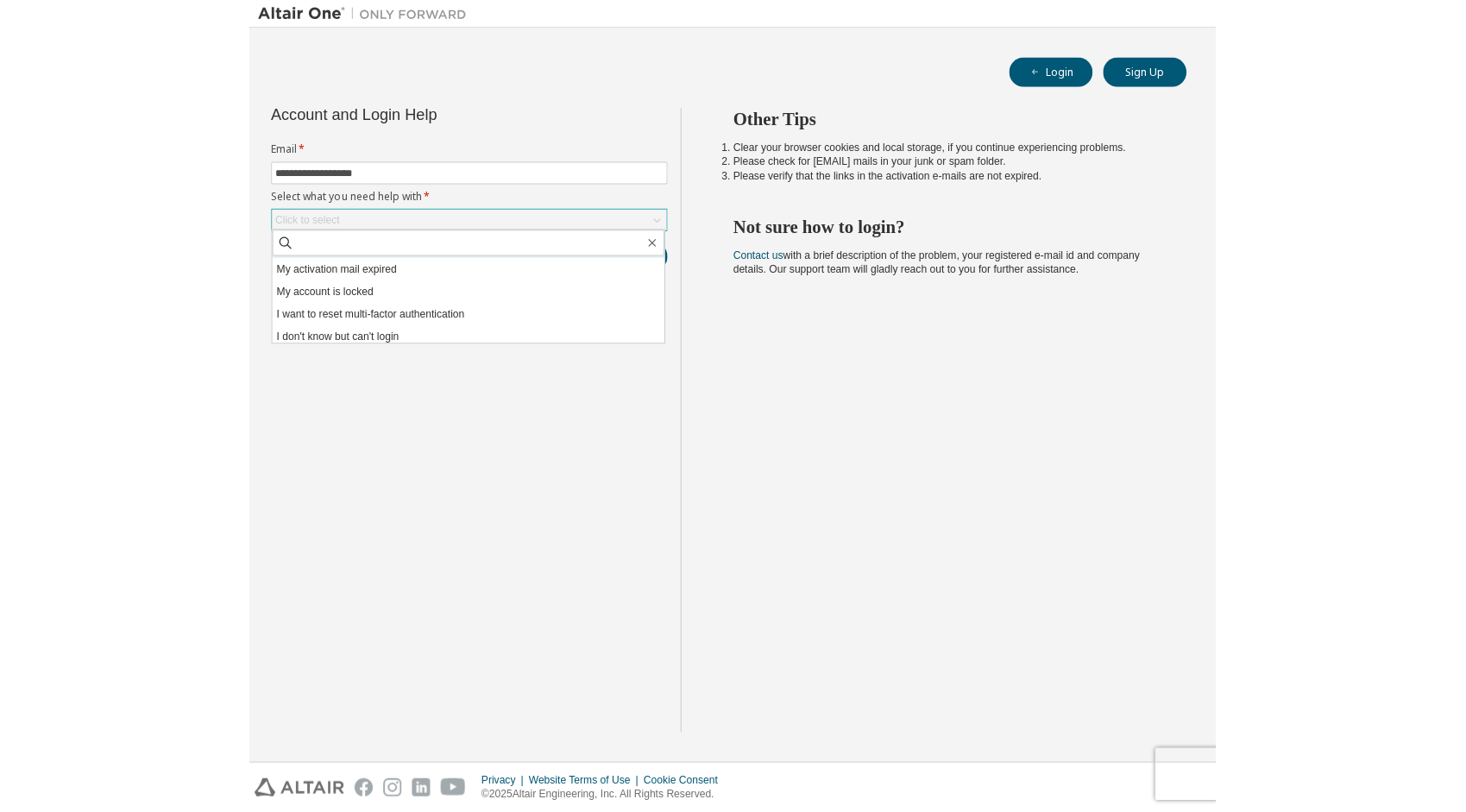 scroll, scrollTop: 48, scrollLeft: 0, axis: vertical 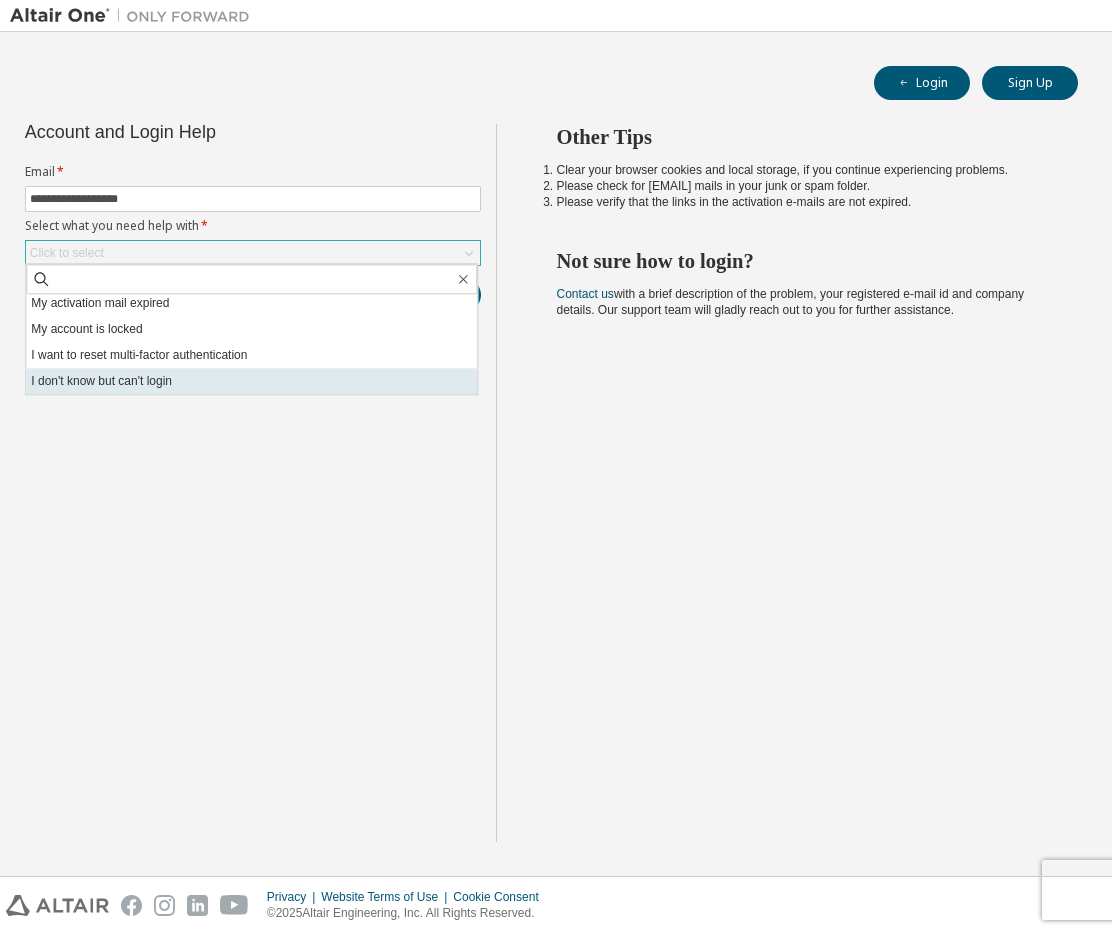 click on "I don't know but can't login" at bounding box center (251, 381) 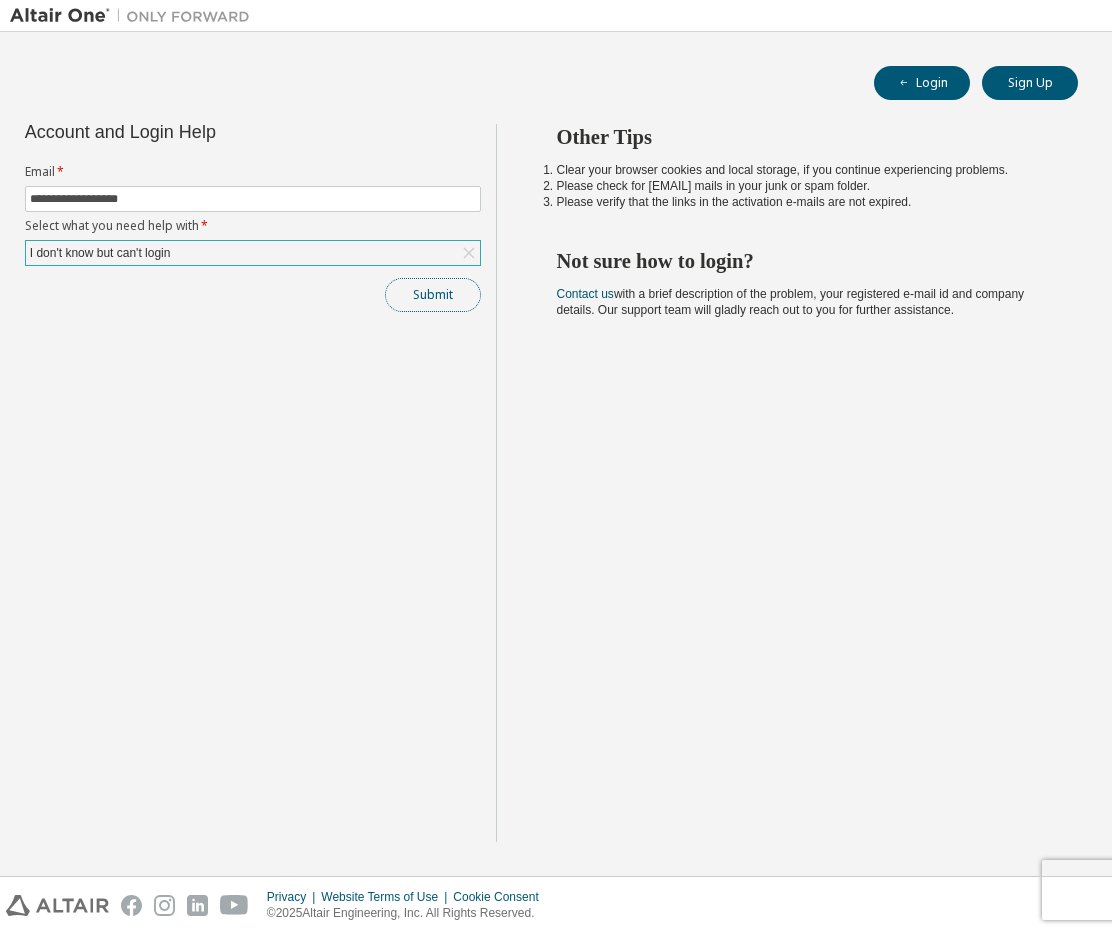 click on "Submit" at bounding box center (433, 295) 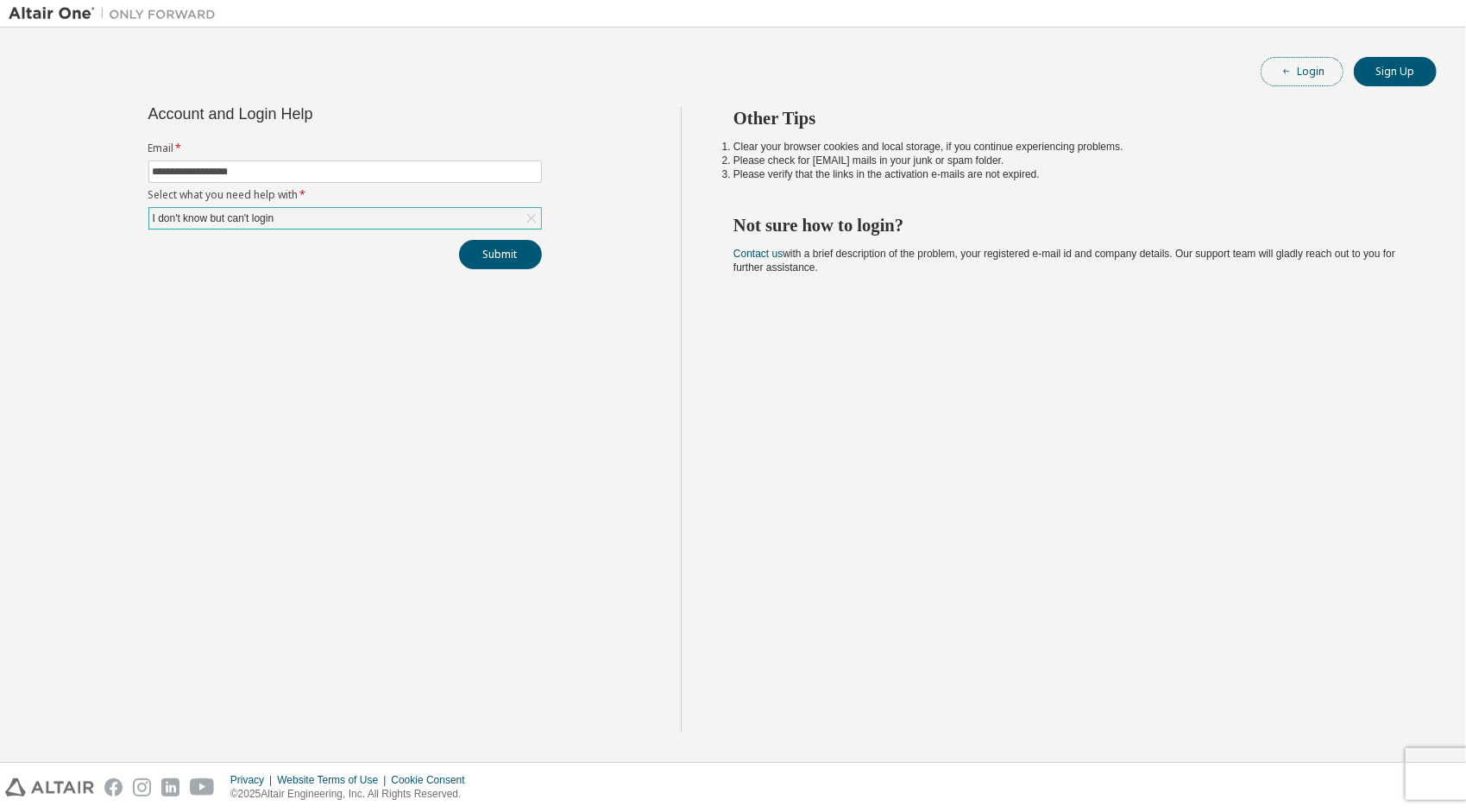 click on "Login" at bounding box center [1302, 72] 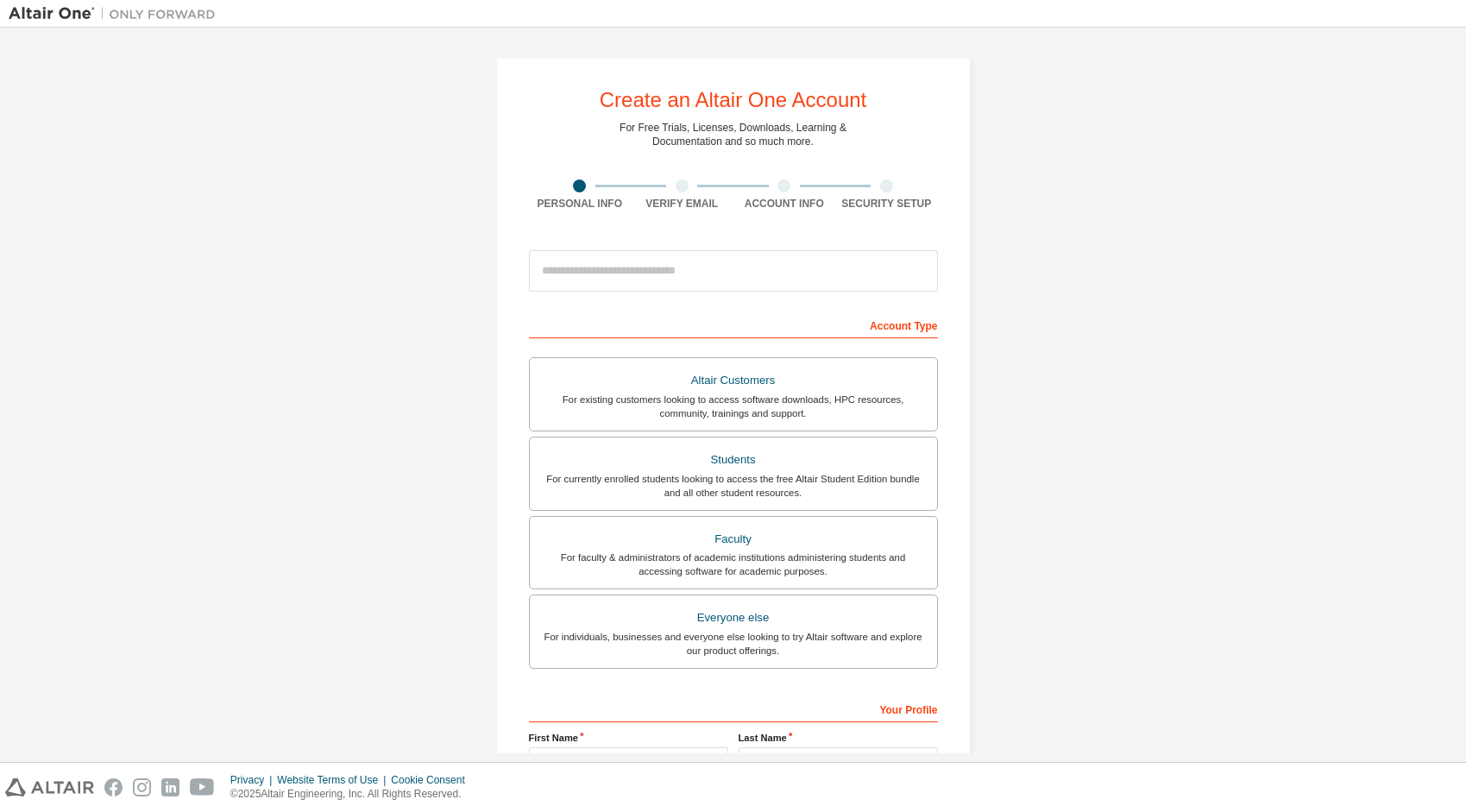 scroll, scrollTop: 0, scrollLeft: 0, axis: both 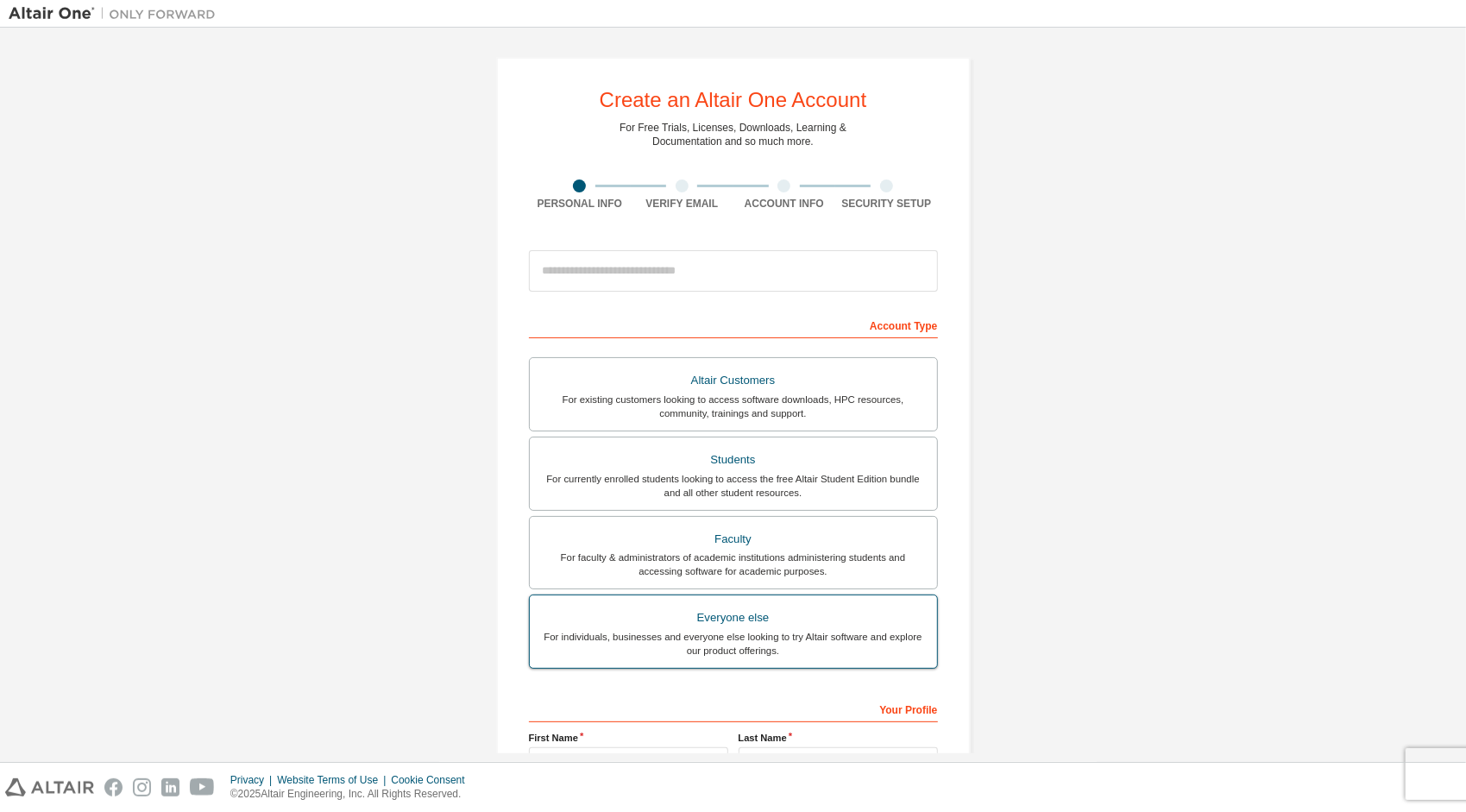 click on "For individuals, businesses and everyone else looking to try Altair software and explore our product offerings." at bounding box center [733, 644] 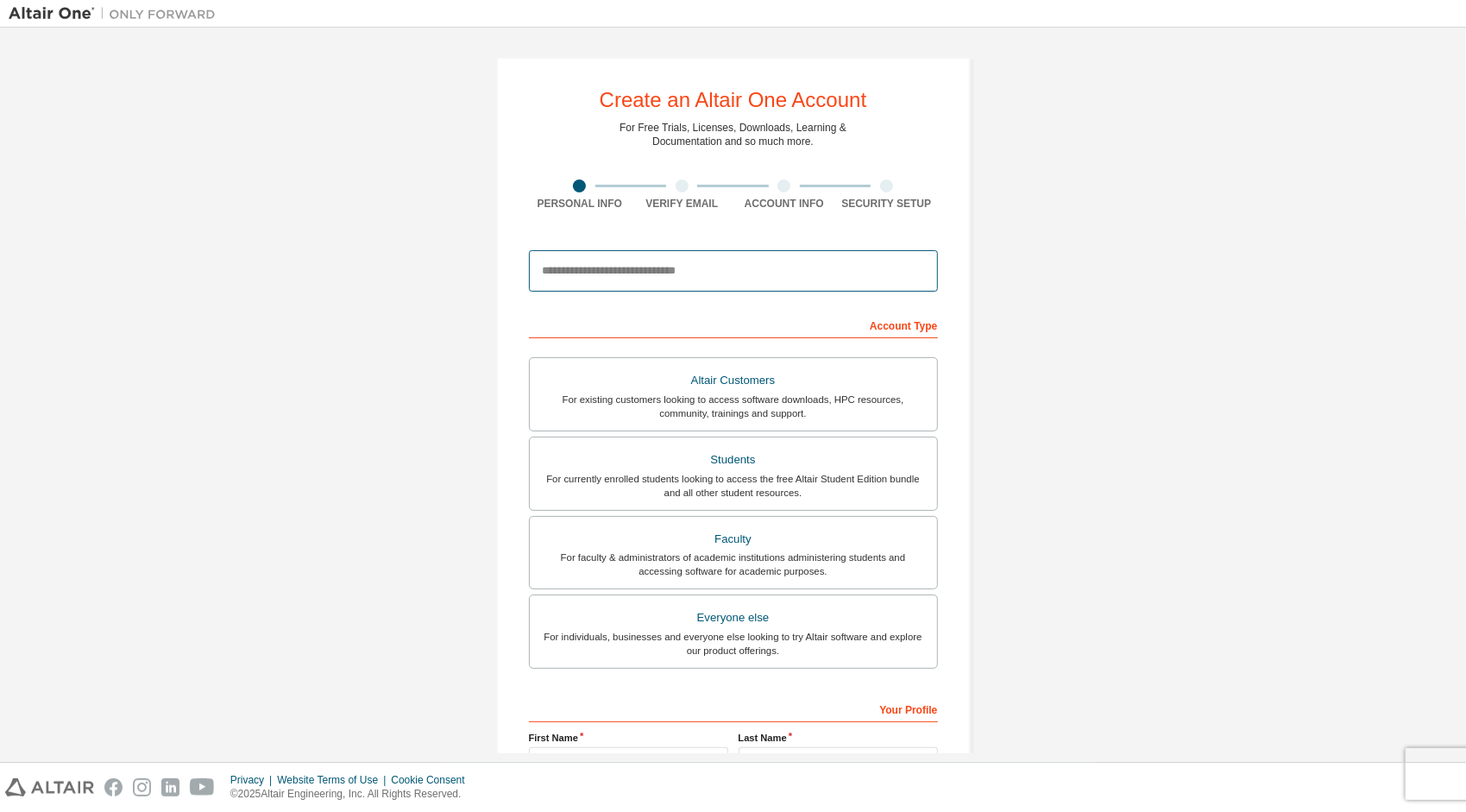 click at bounding box center (733, 271) 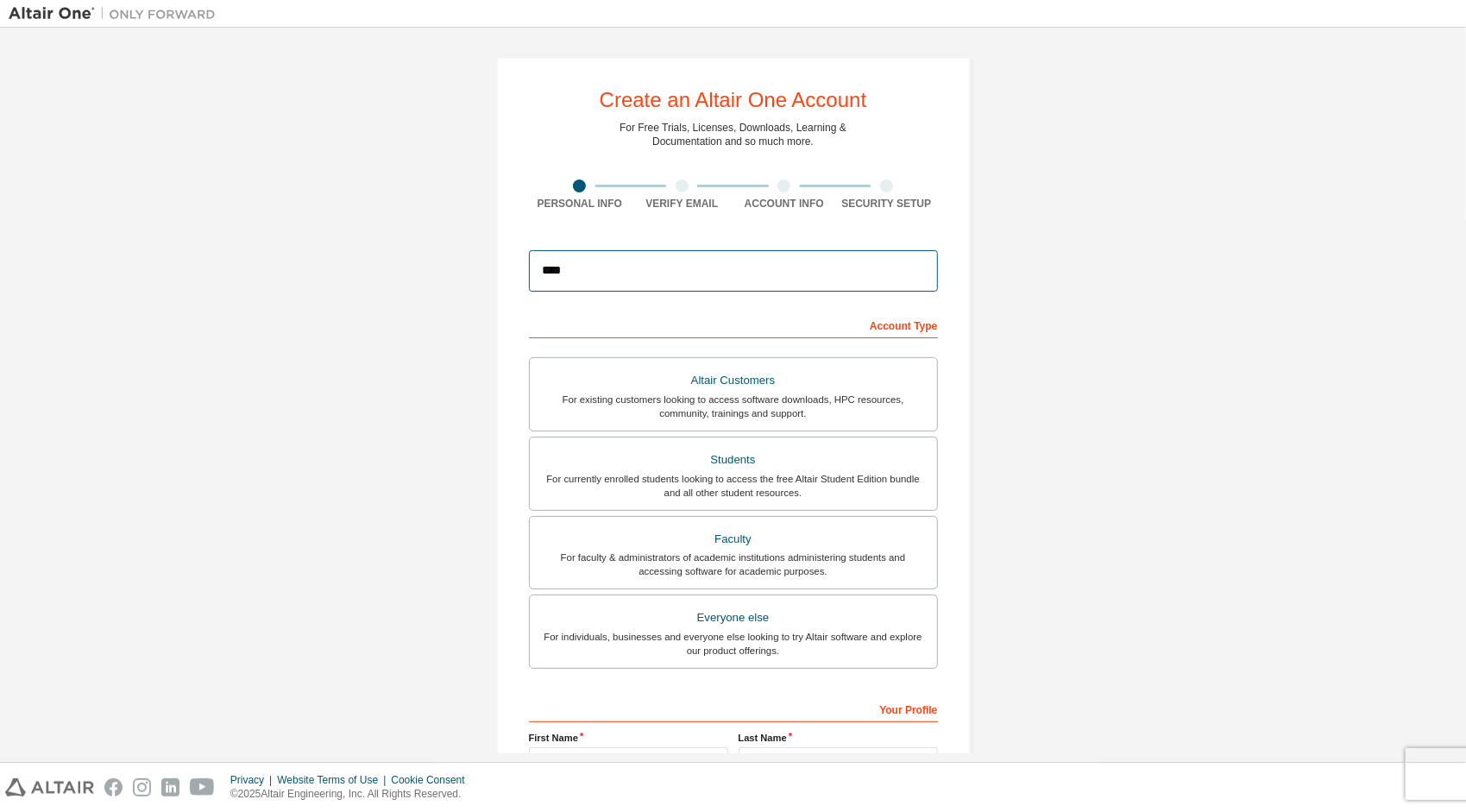 type on "**********" 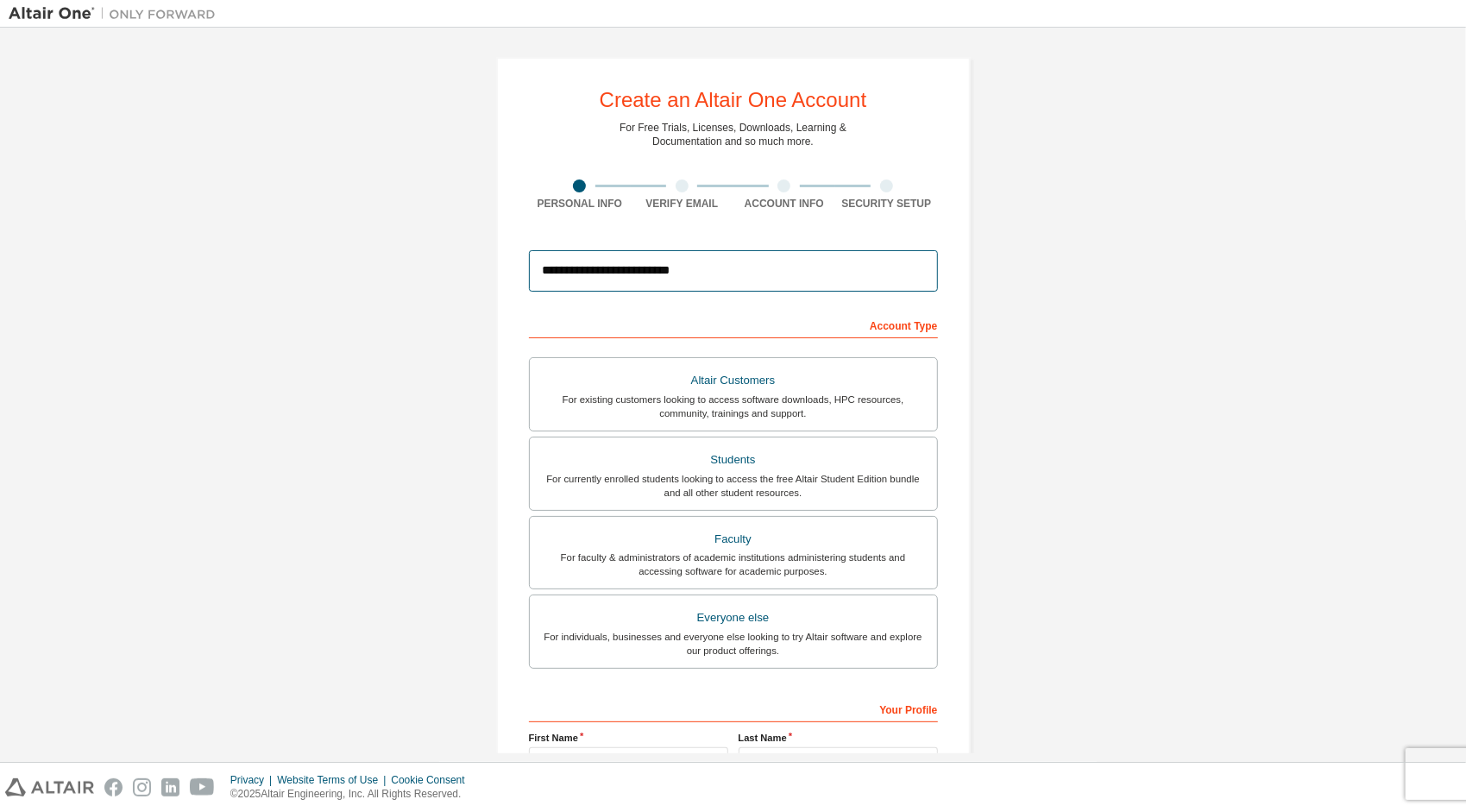 type on "**" 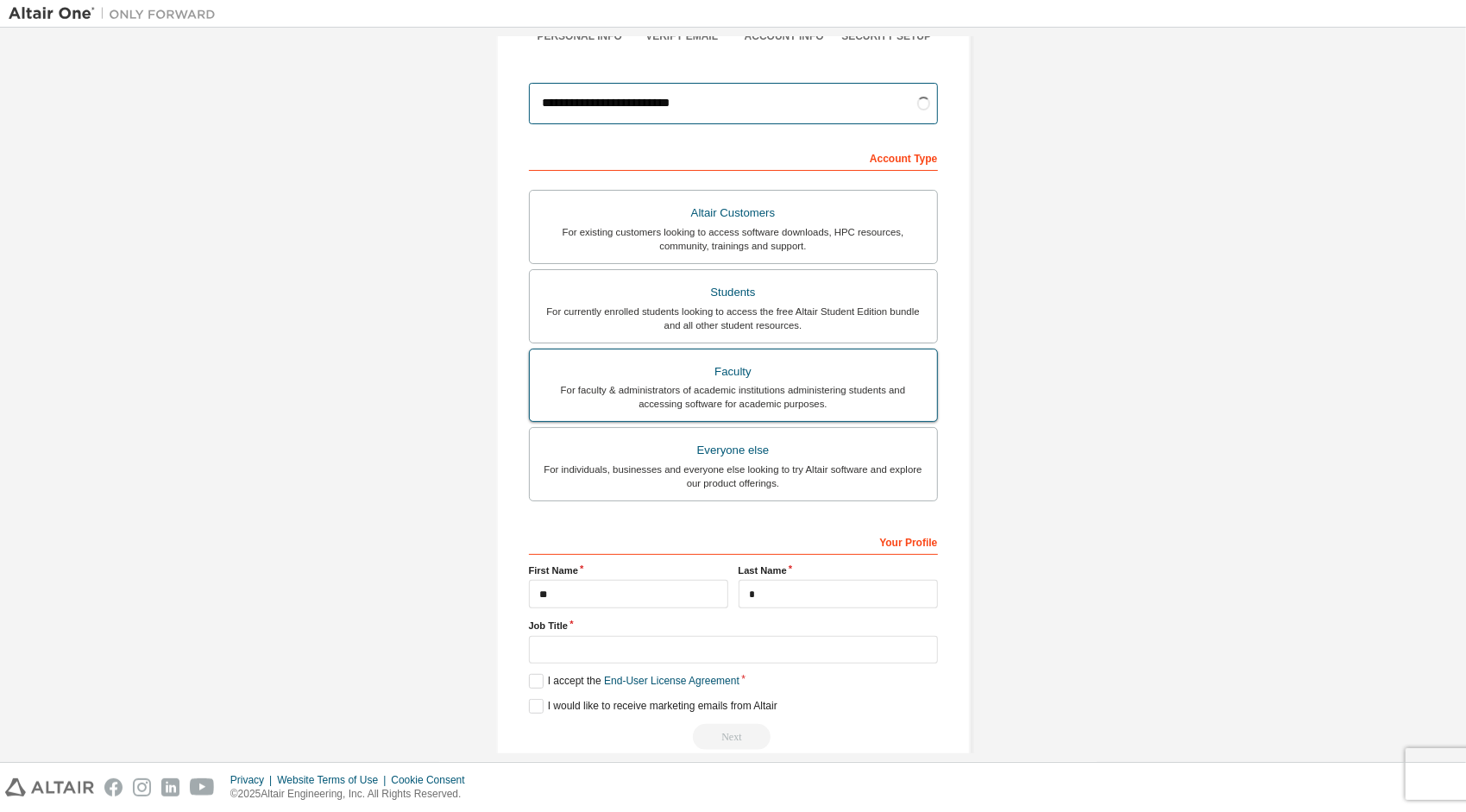 scroll, scrollTop: 192, scrollLeft: 0, axis: vertical 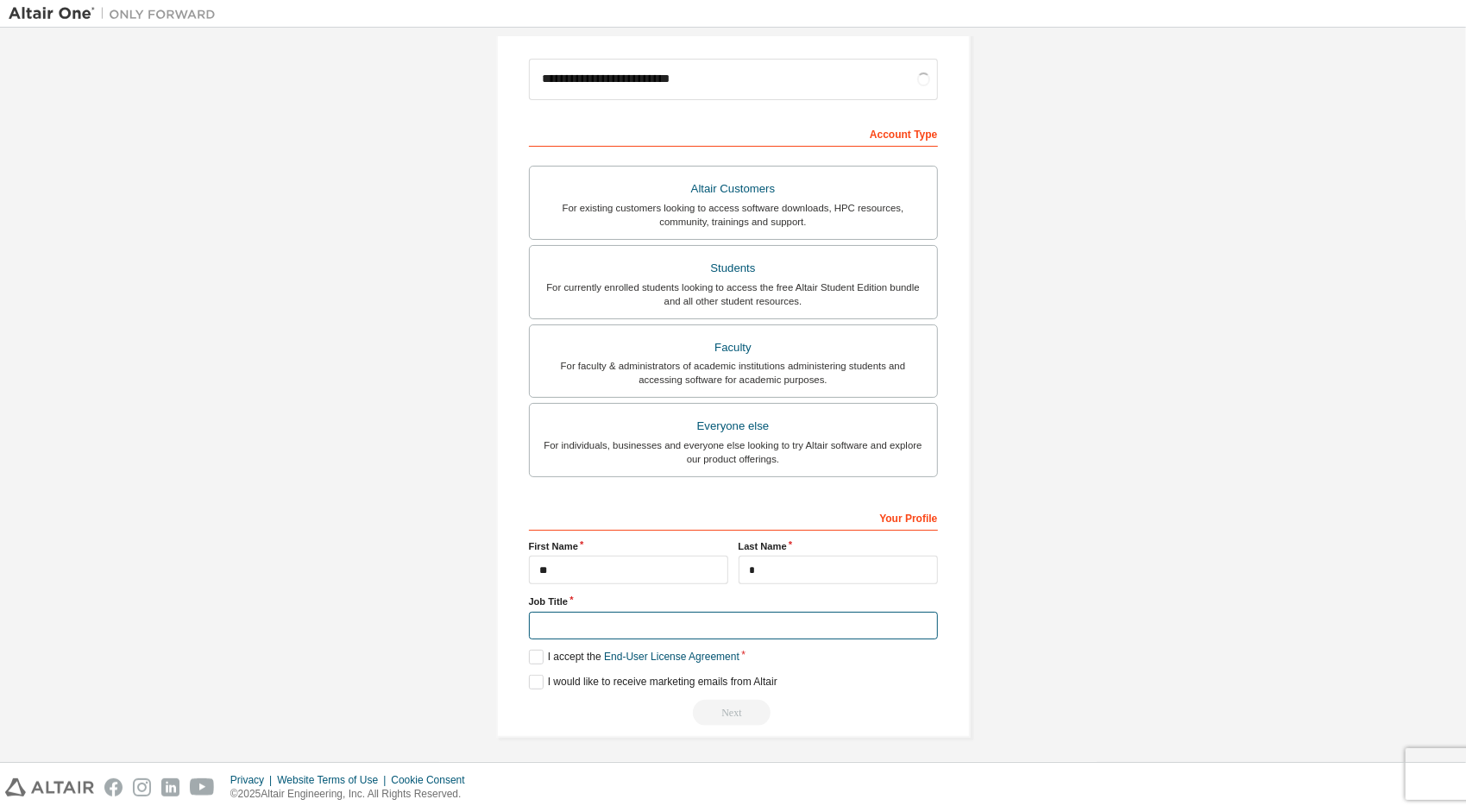 click at bounding box center [733, 626] 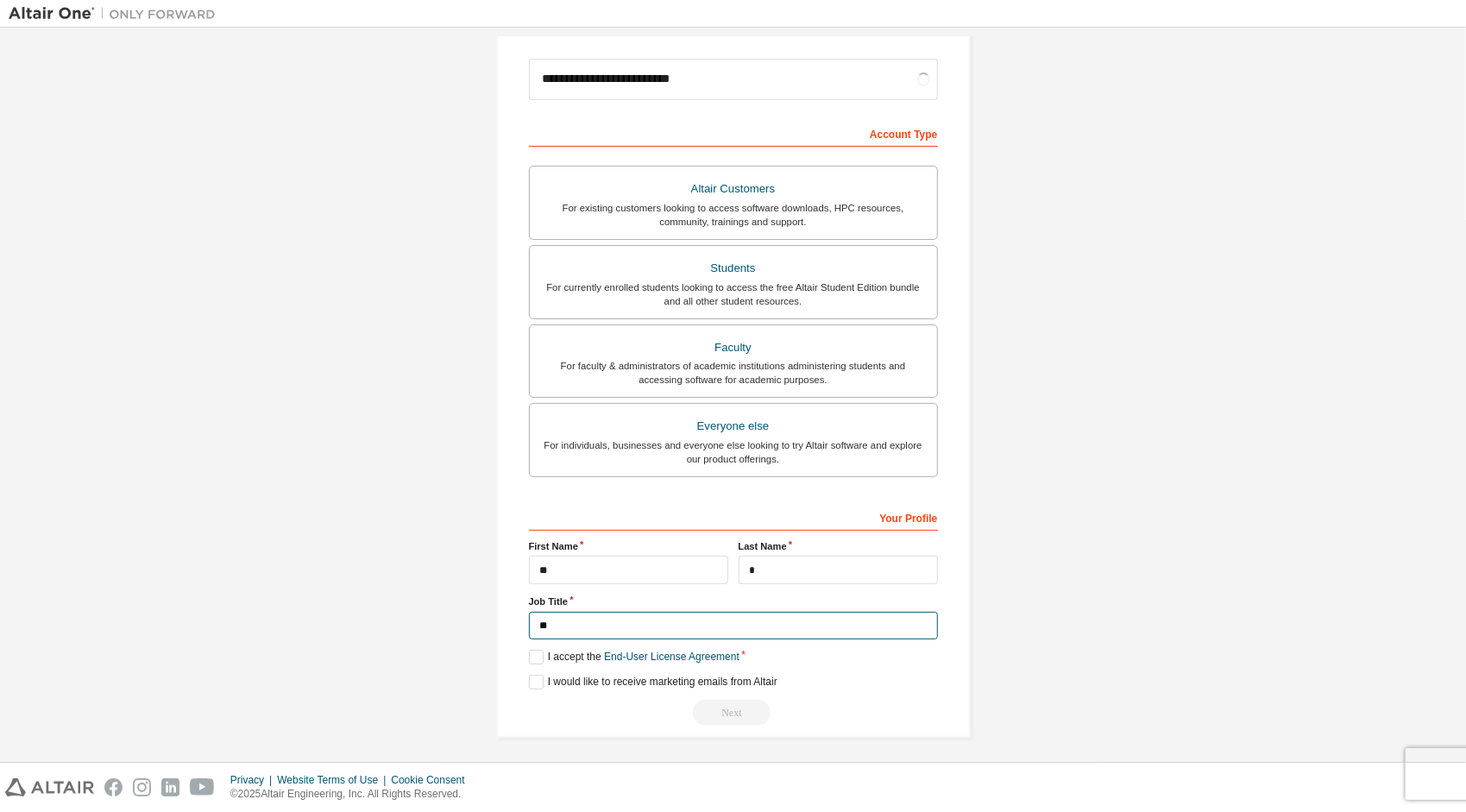 type on "*" 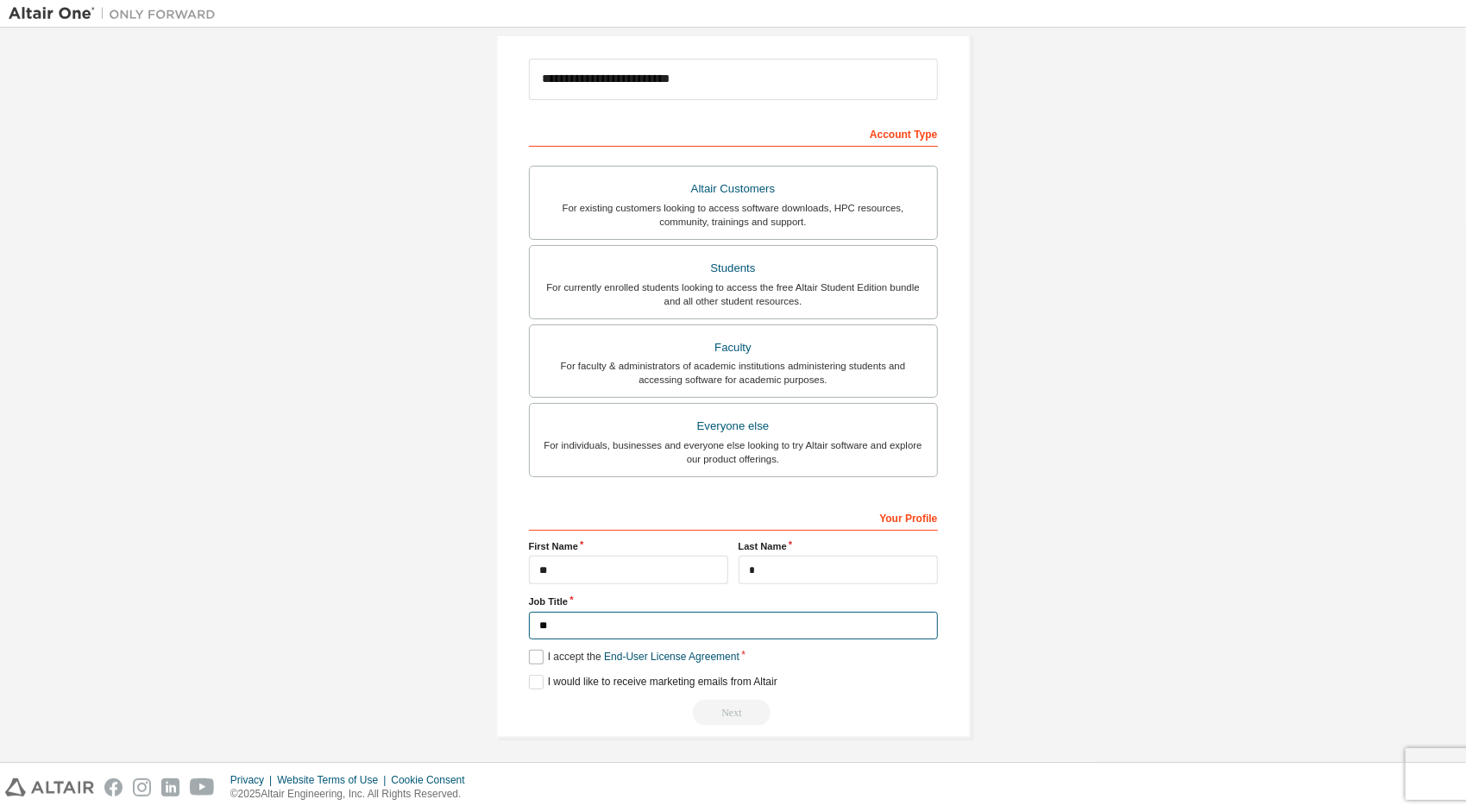 type on "**" 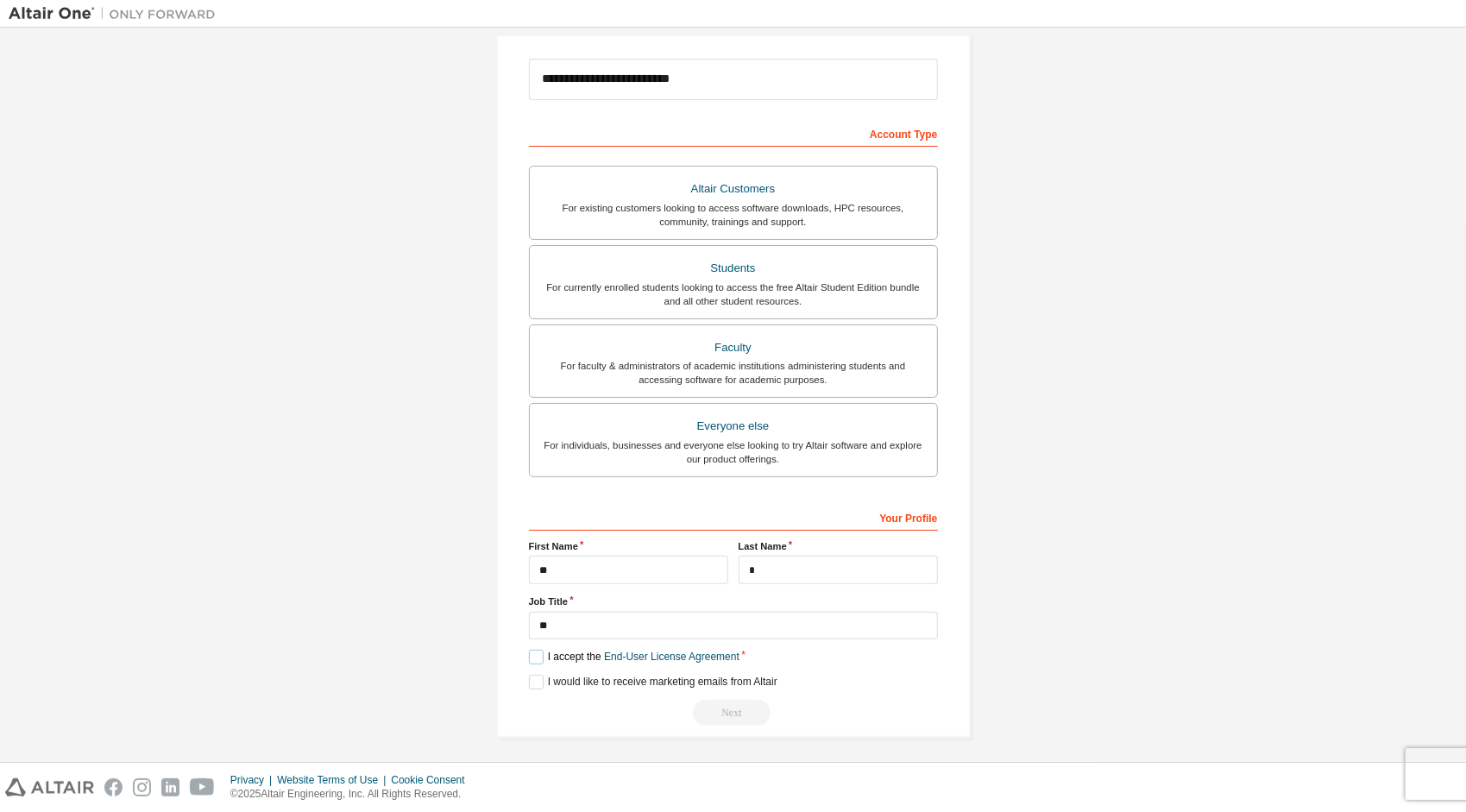 click on "I accept the    End-User License Agreement" at bounding box center (634, 657) 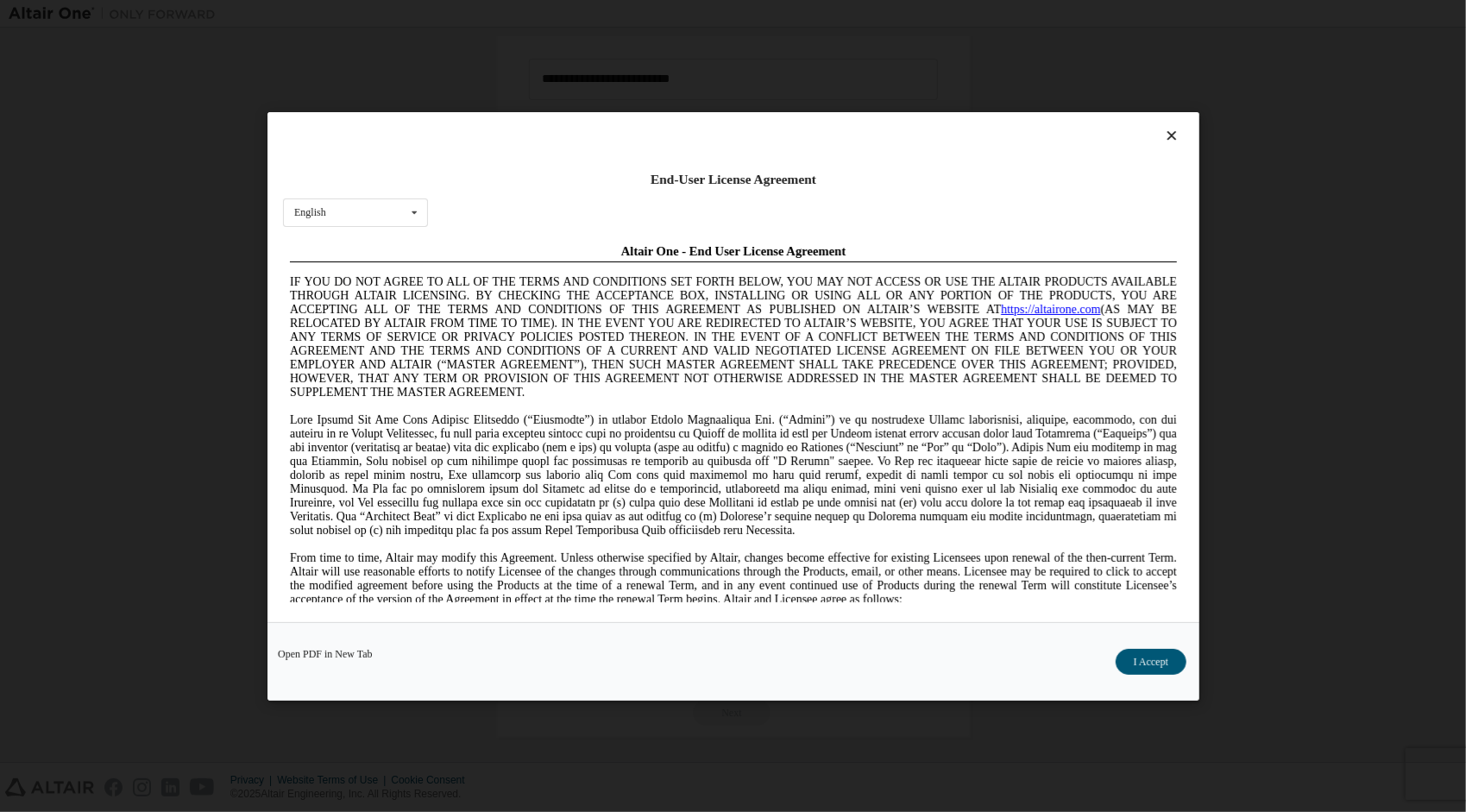 scroll, scrollTop: 0, scrollLeft: 0, axis: both 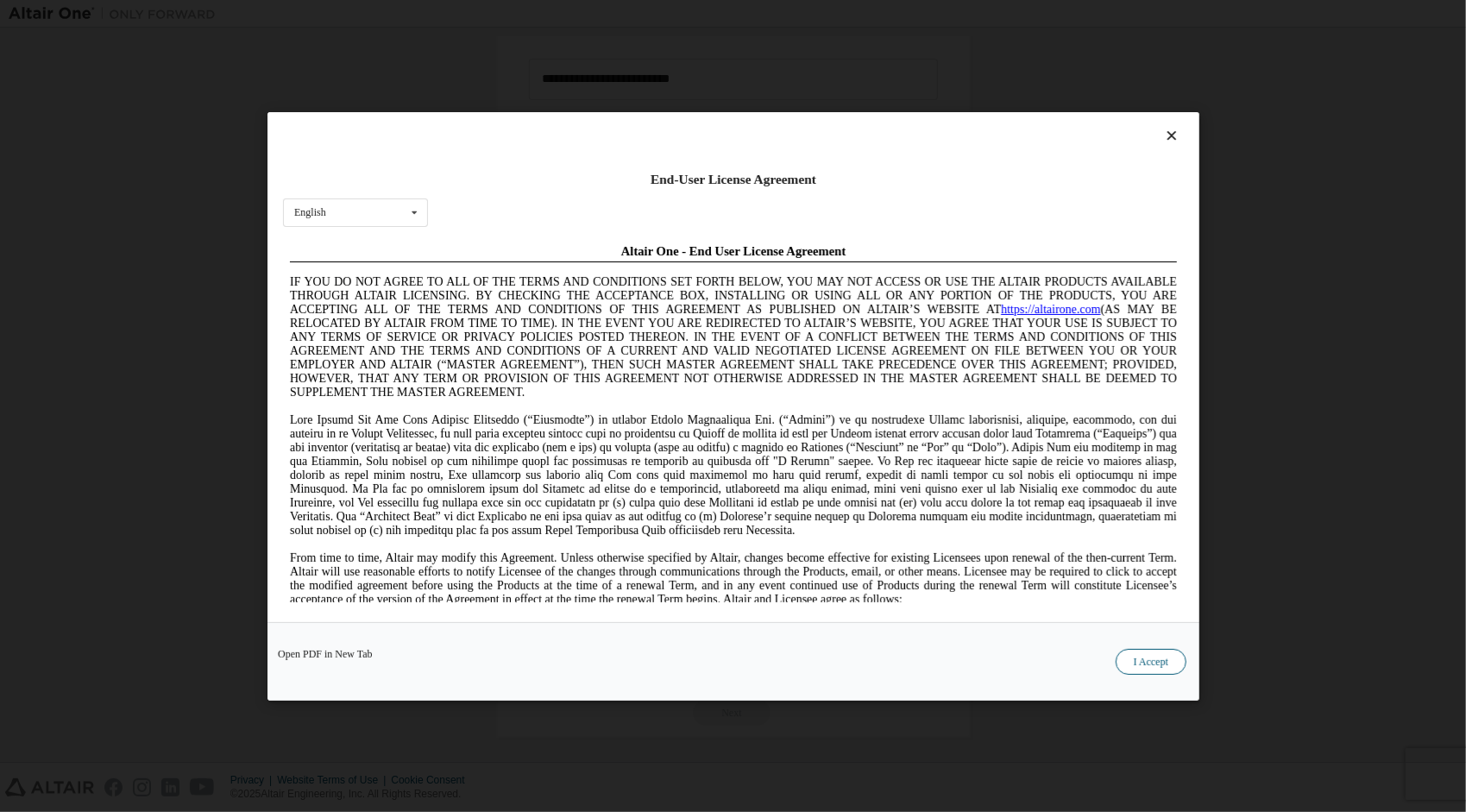 click on "I Accept" at bounding box center (1150, 661) 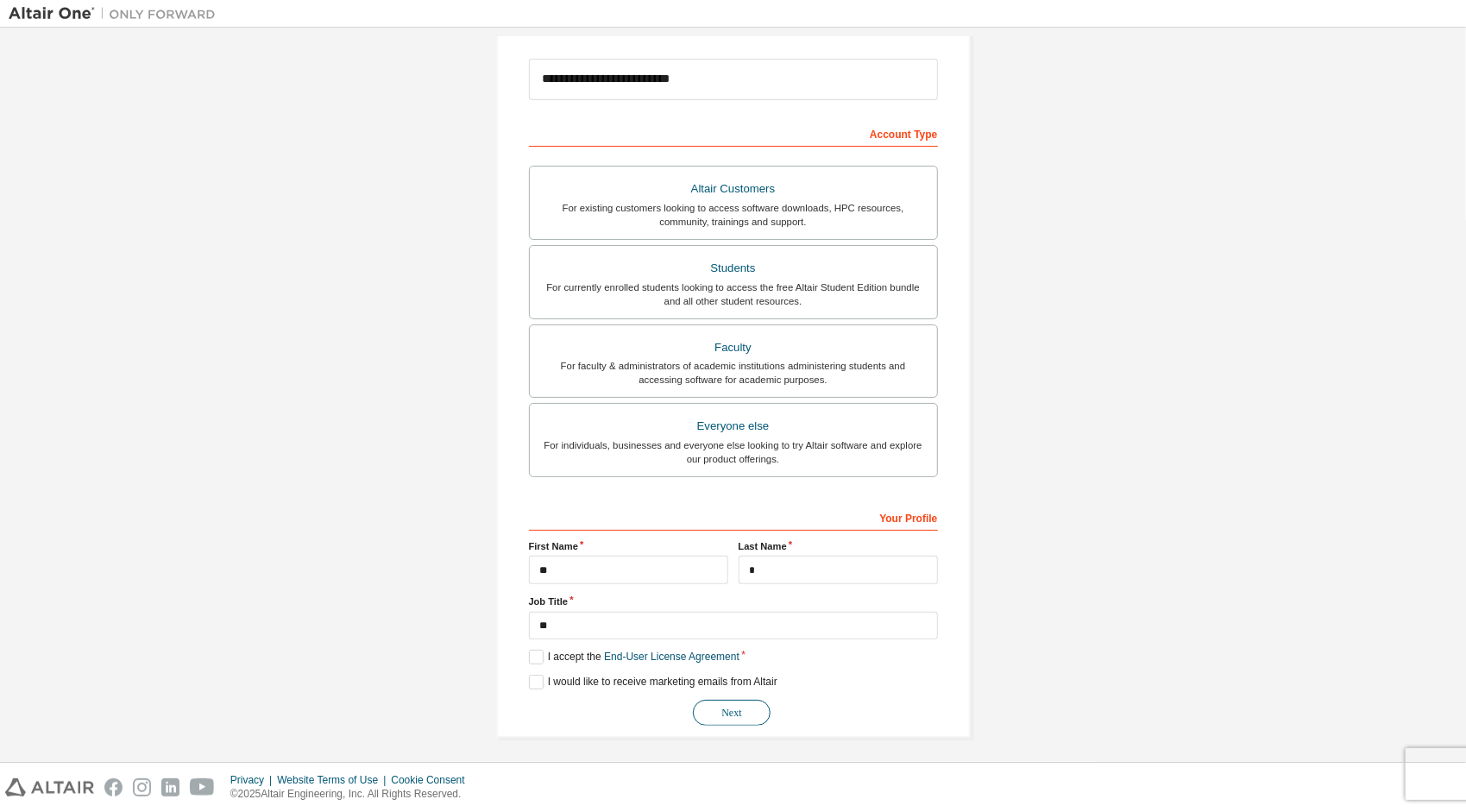 click on "Next" at bounding box center [732, 713] 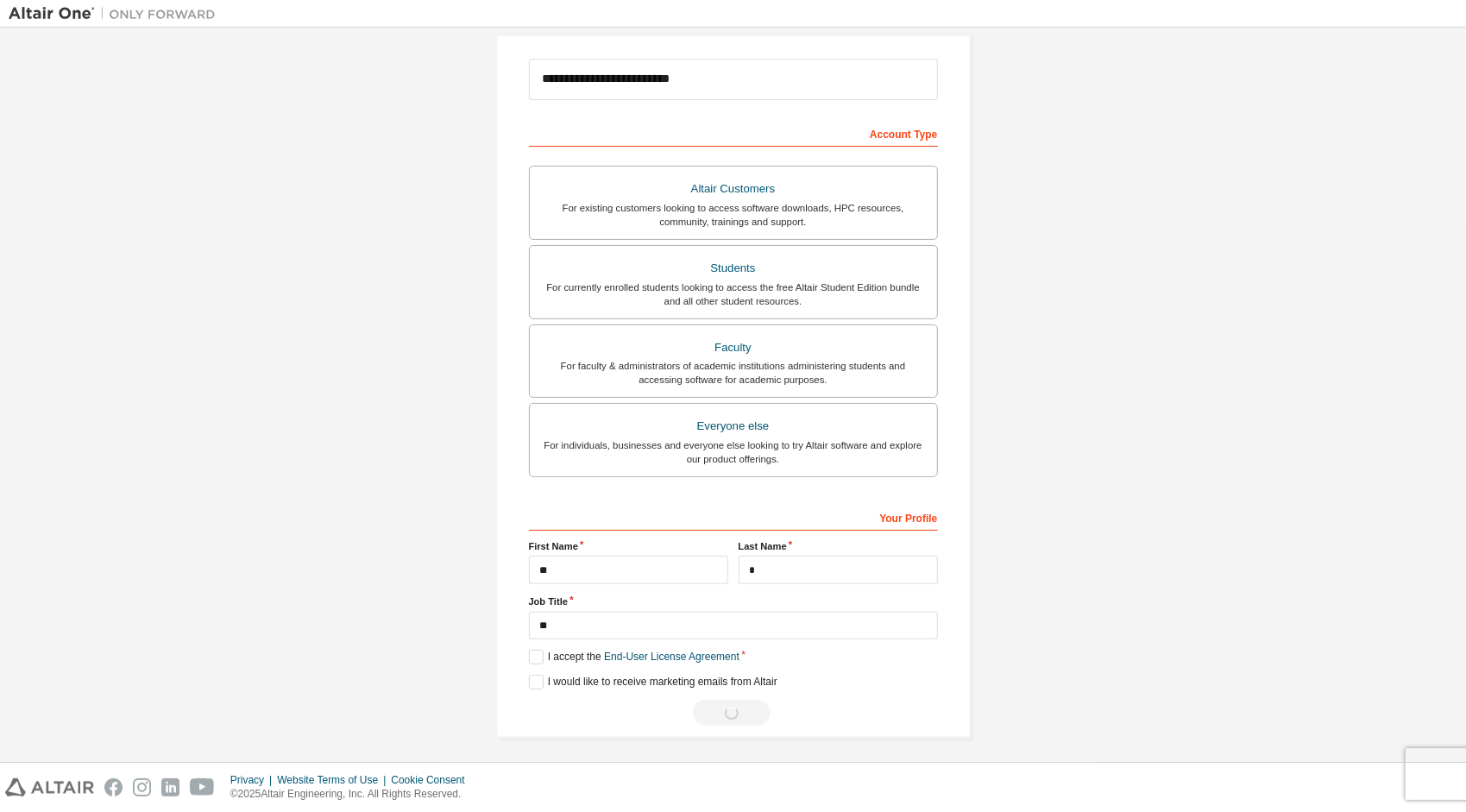 scroll, scrollTop: 0, scrollLeft: 0, axis: both 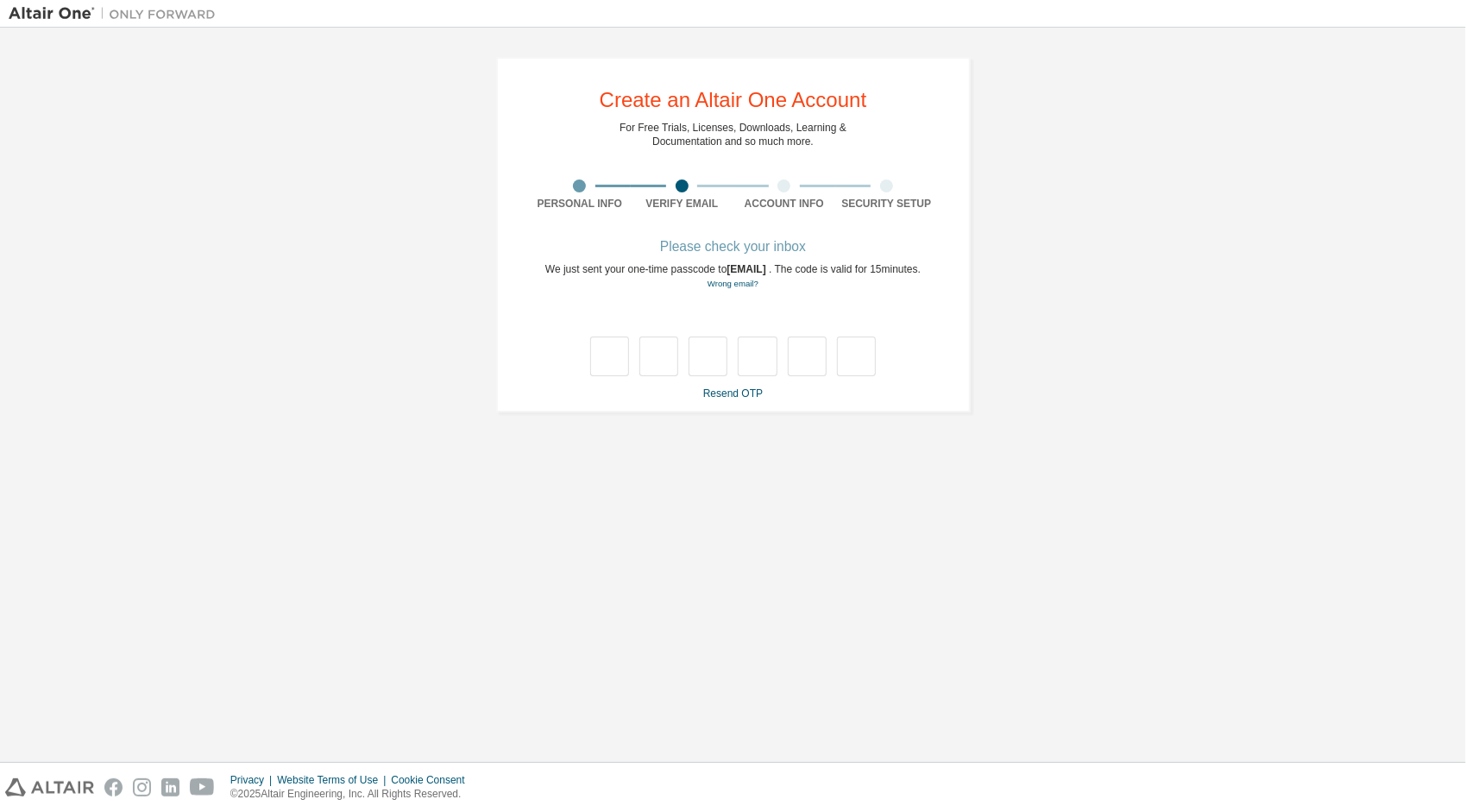 type on "*" 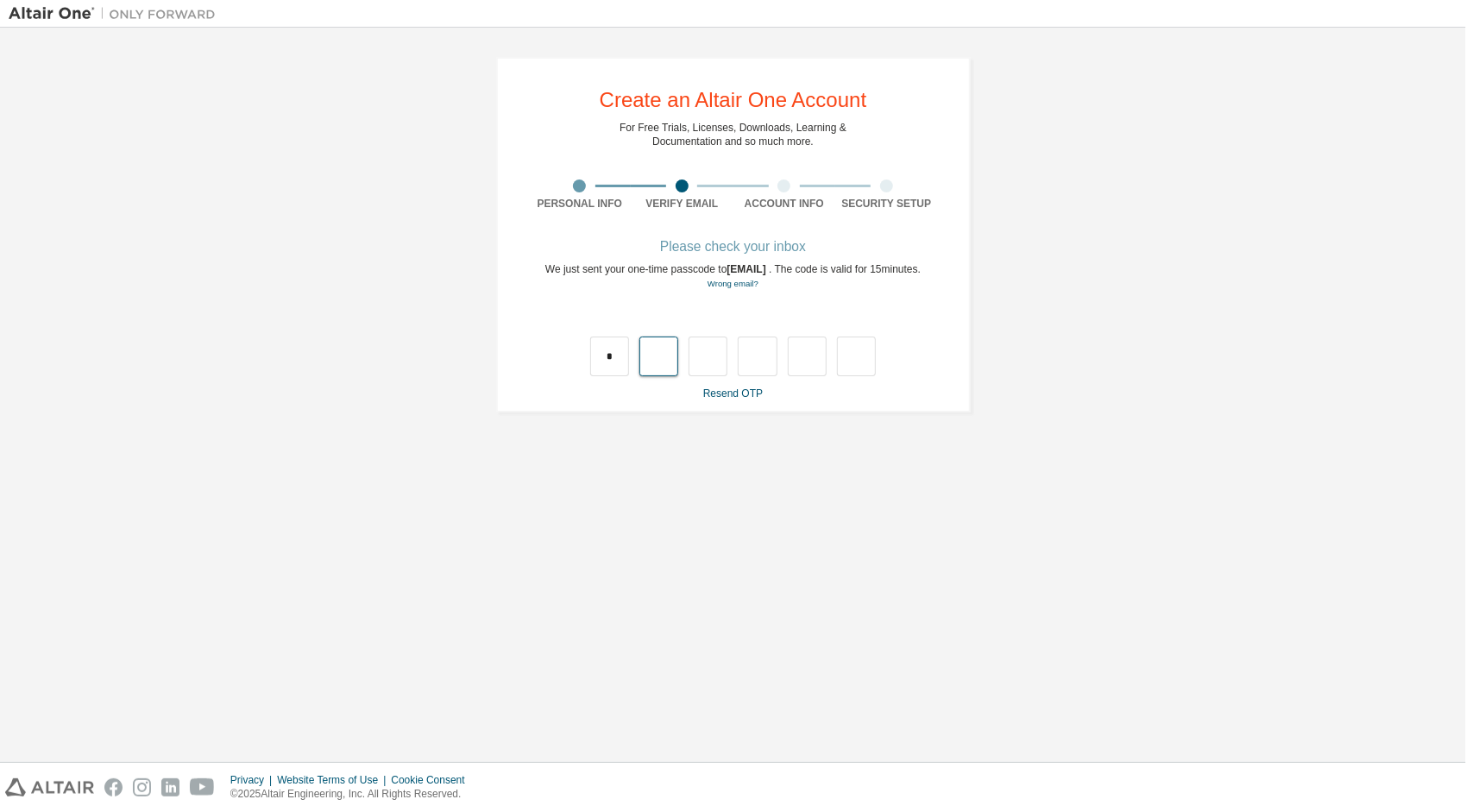 type on "*" 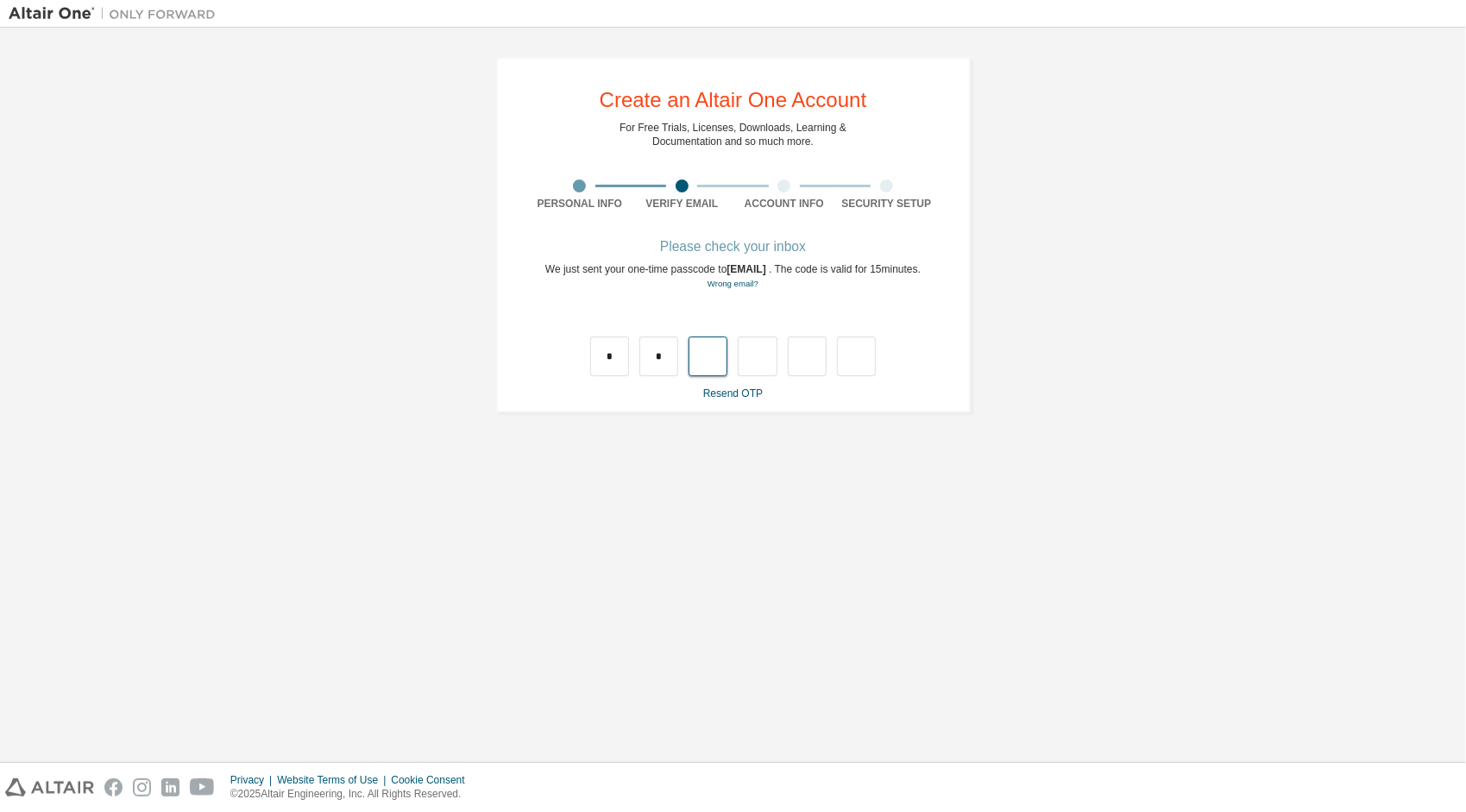 type on "*" 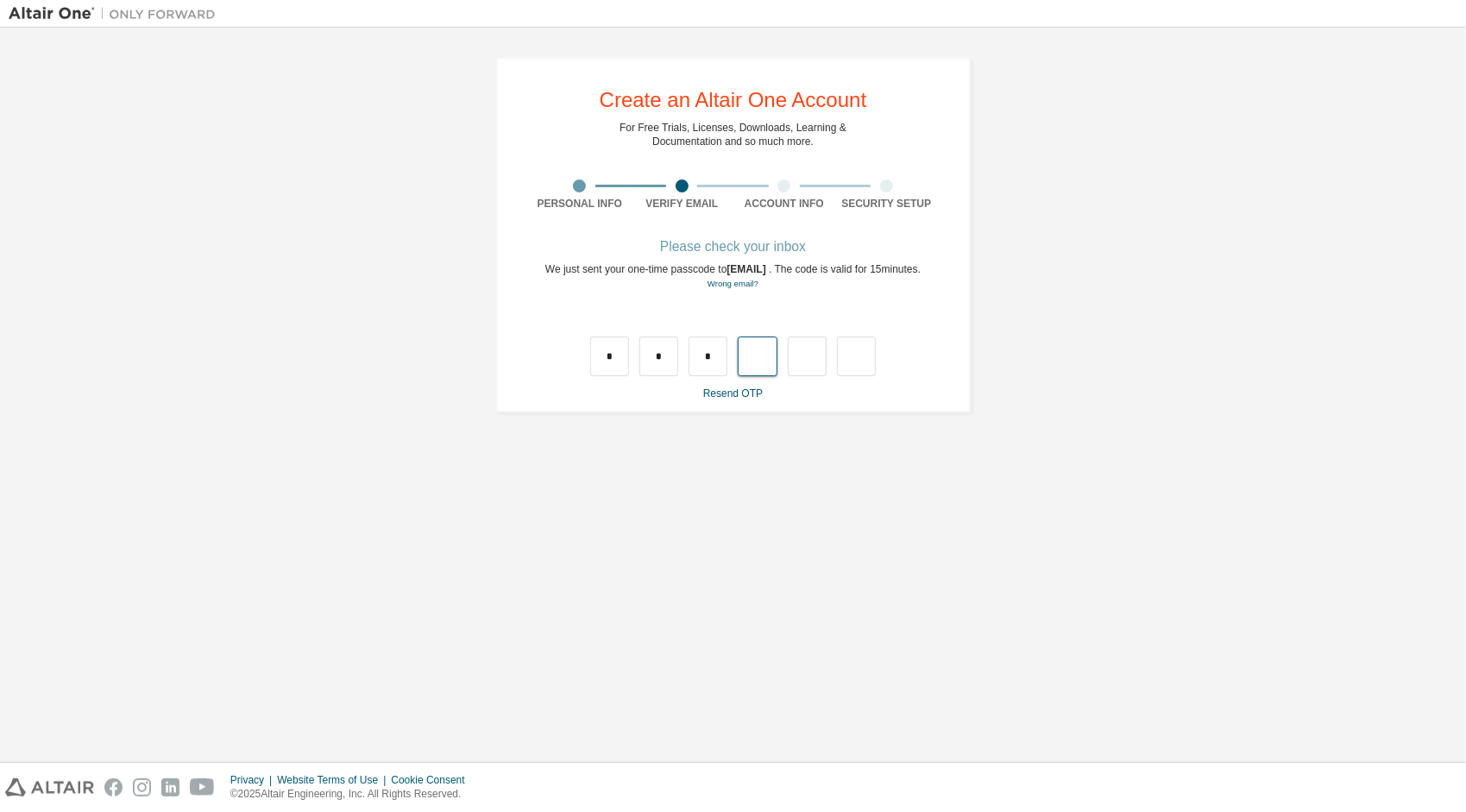 type on "*" 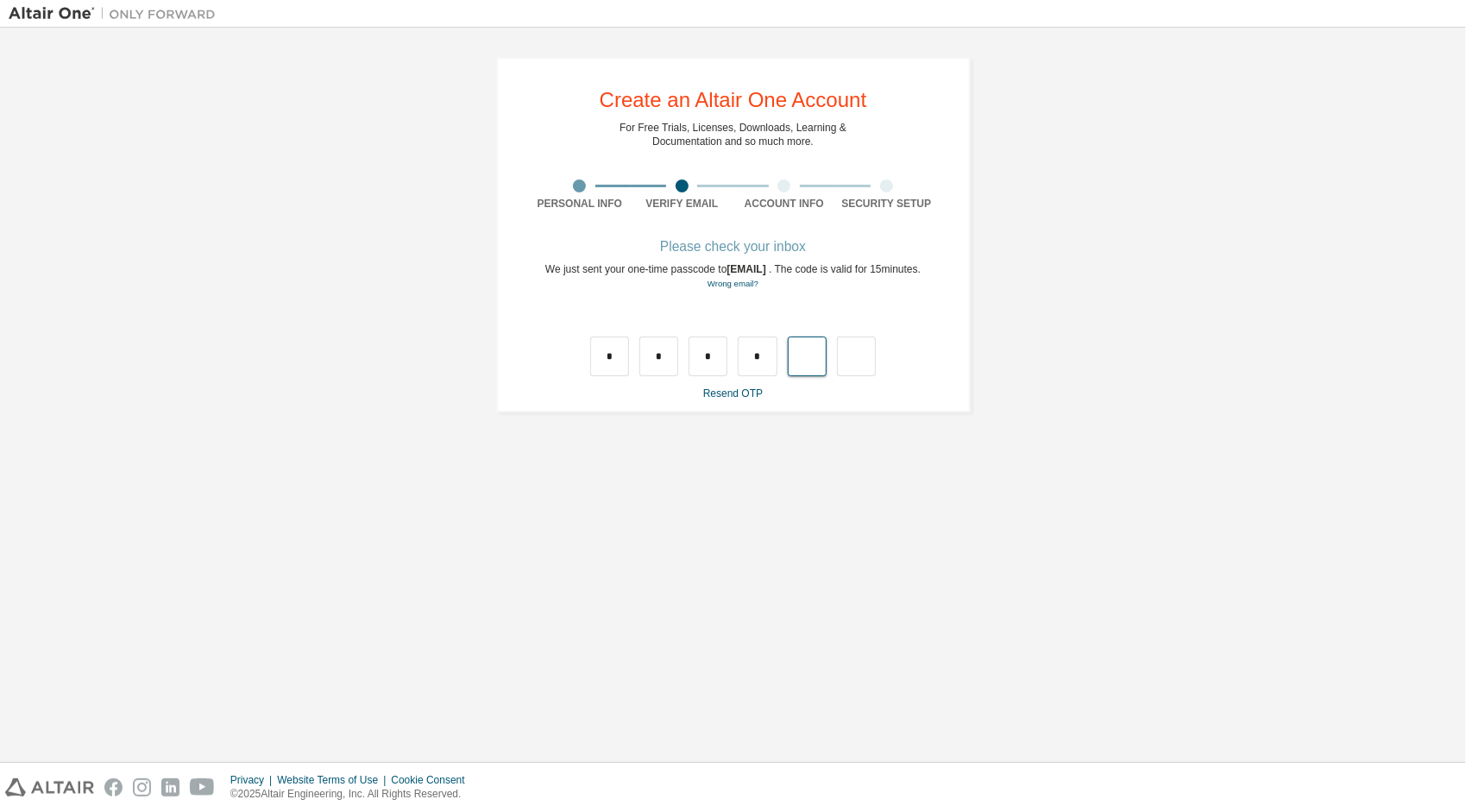 type on "*" 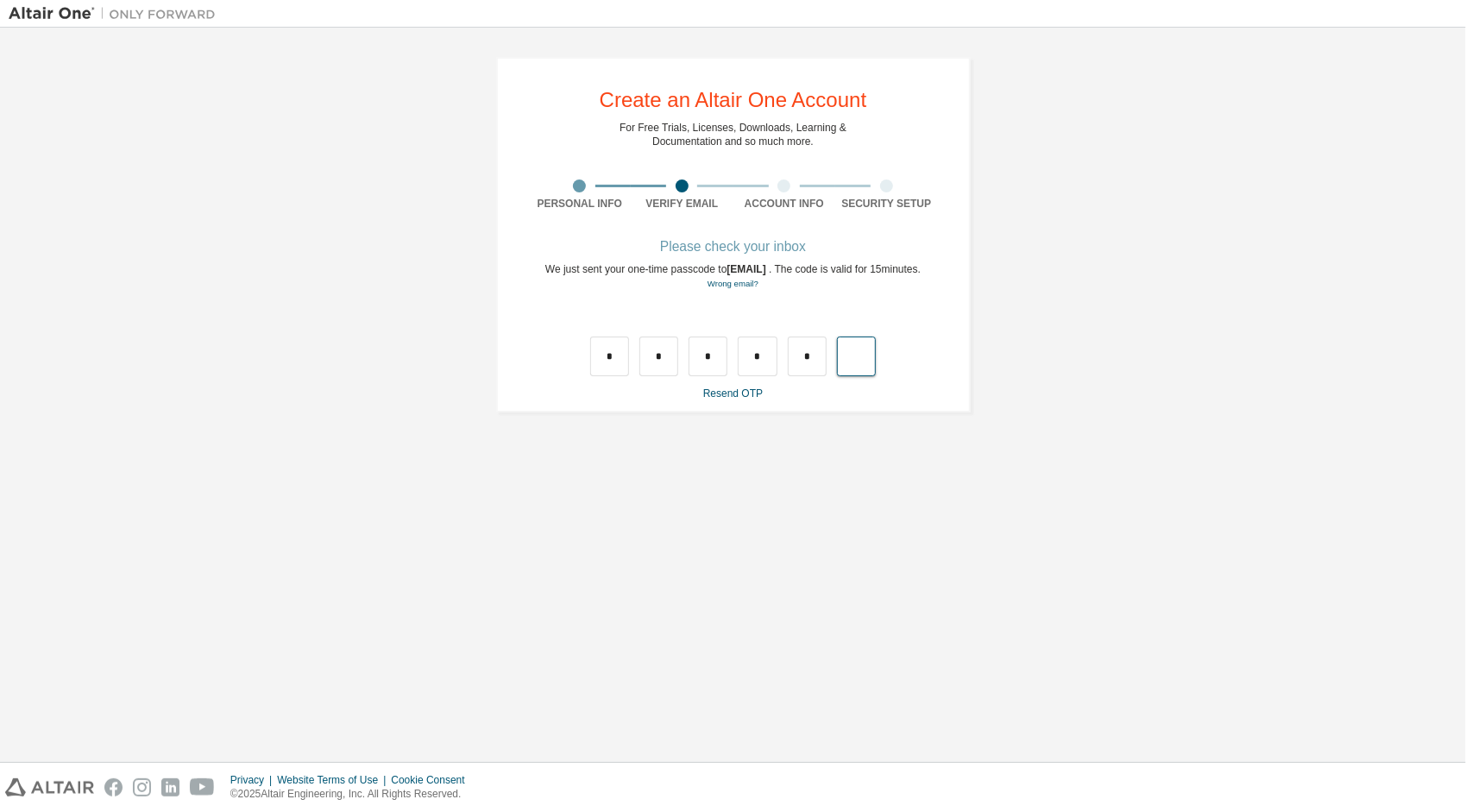 type on "*" 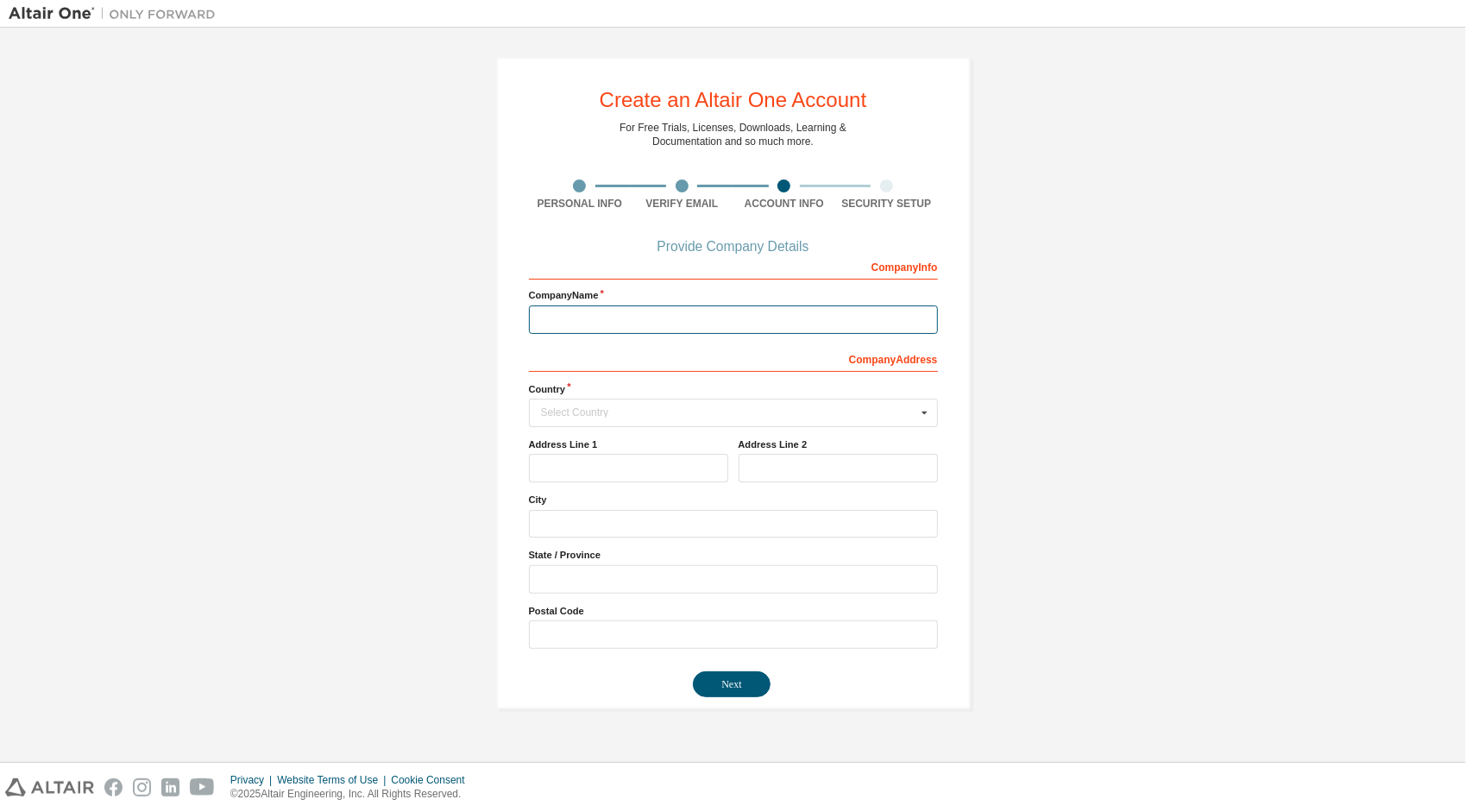 click at bounding box center (733, 319) 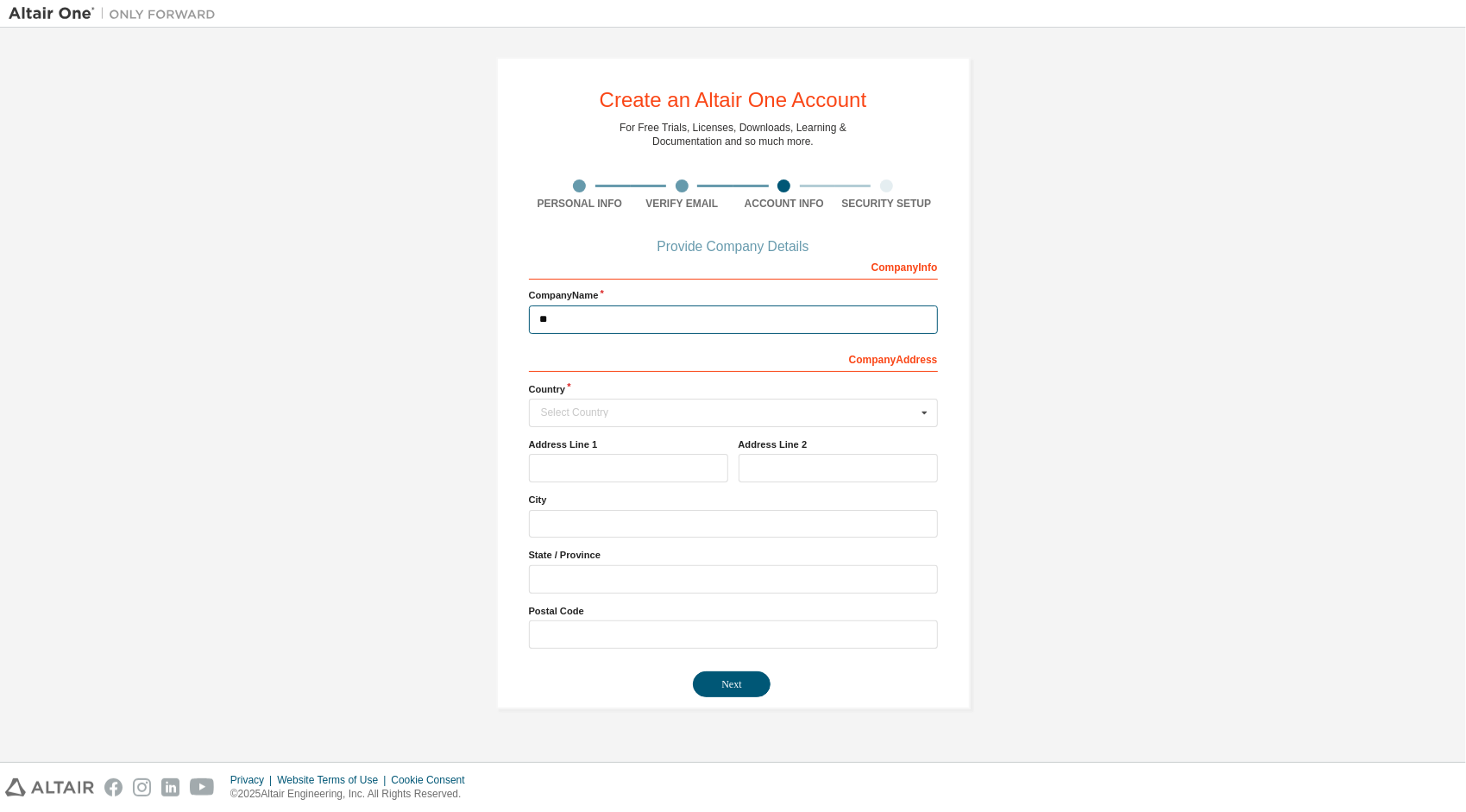 type on "*" 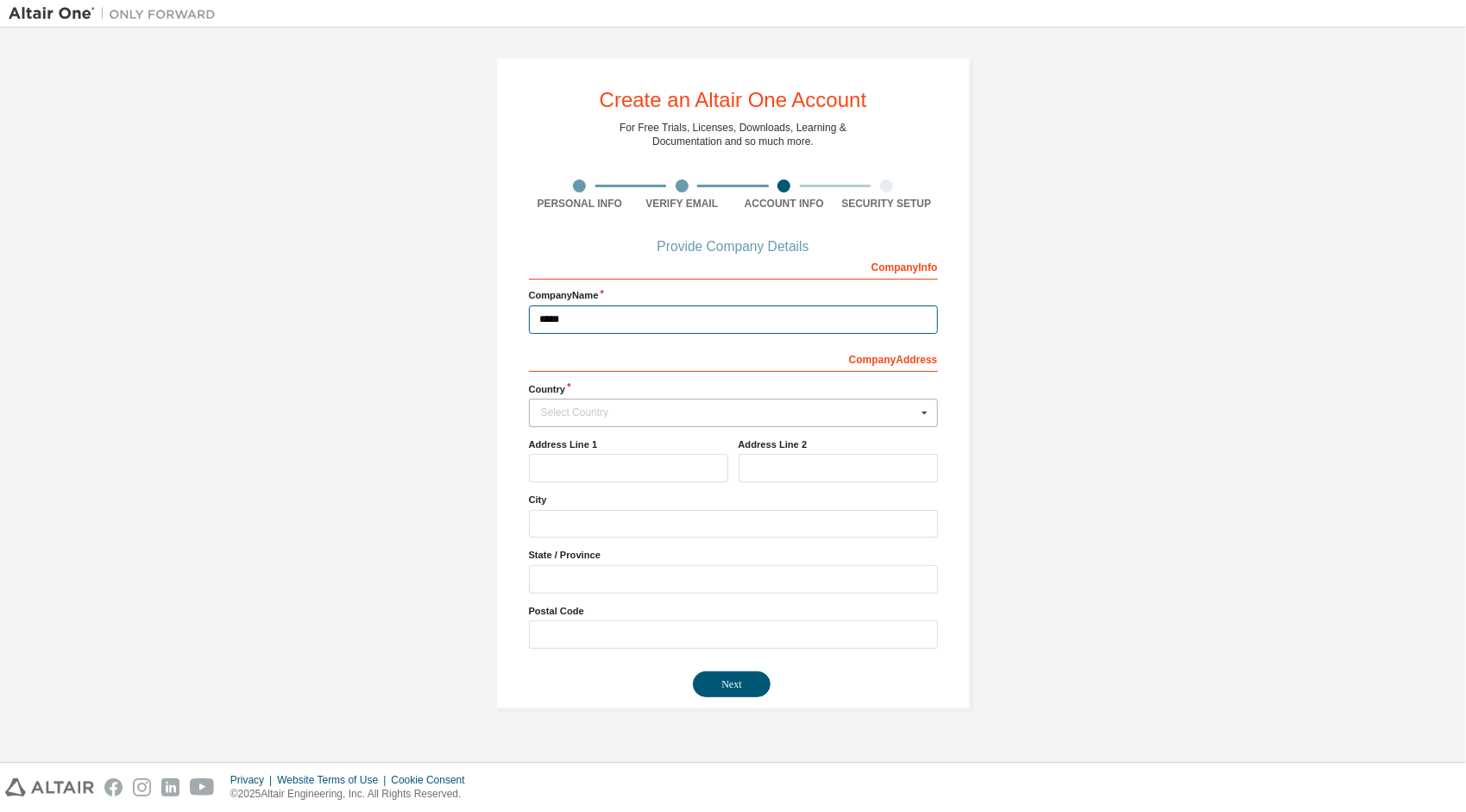 type on "*****" 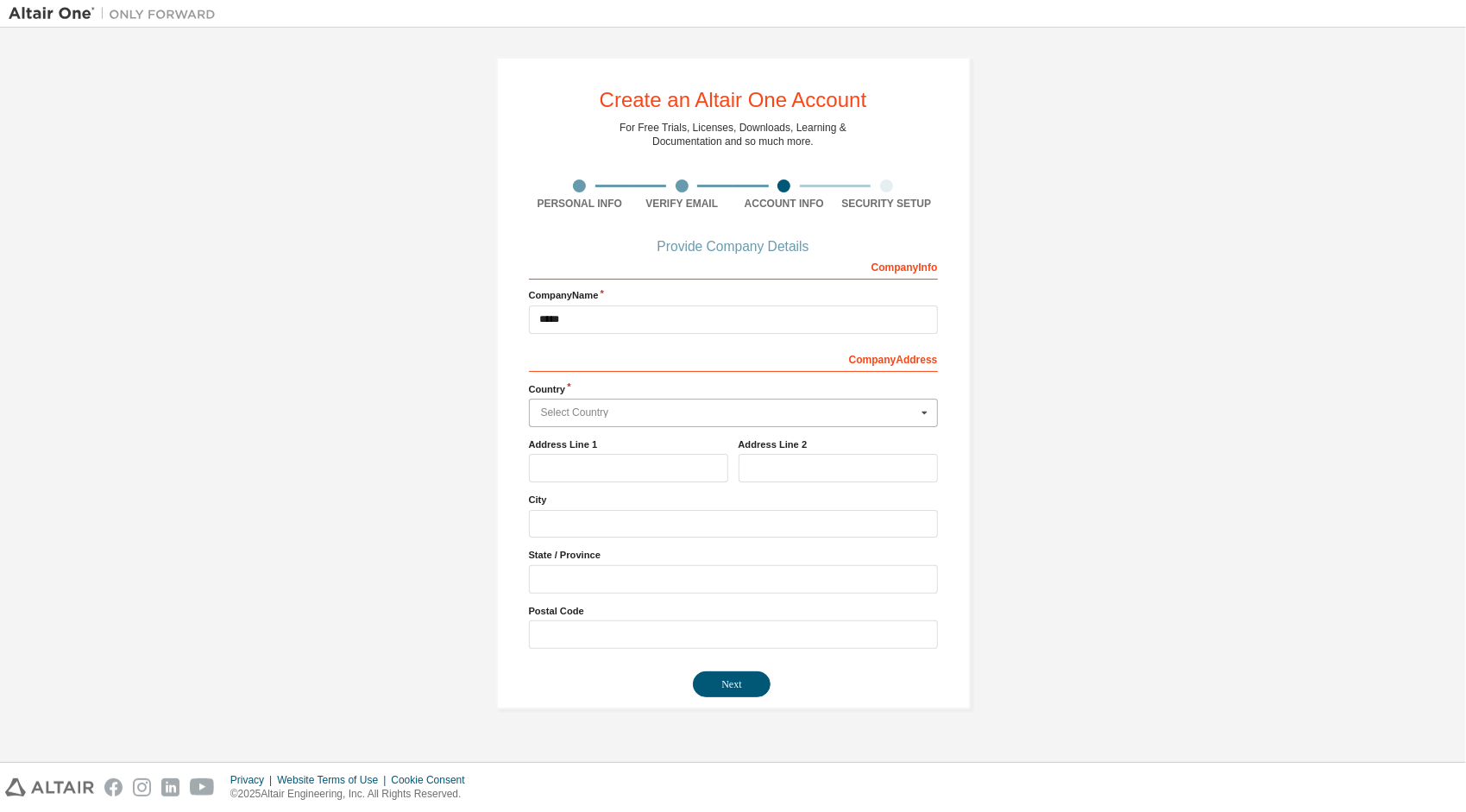 click at bounding box center (734, 412) 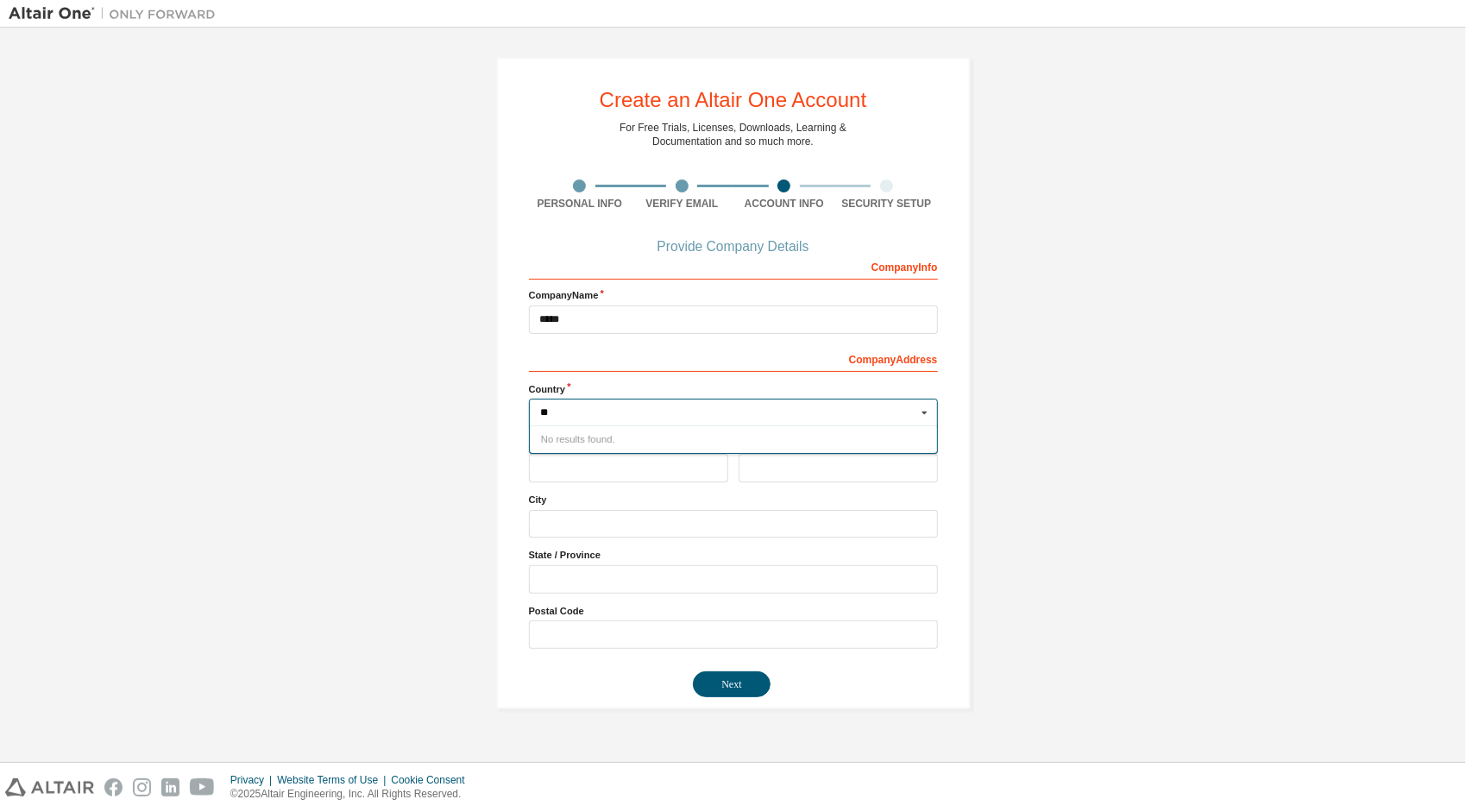 type on "*" 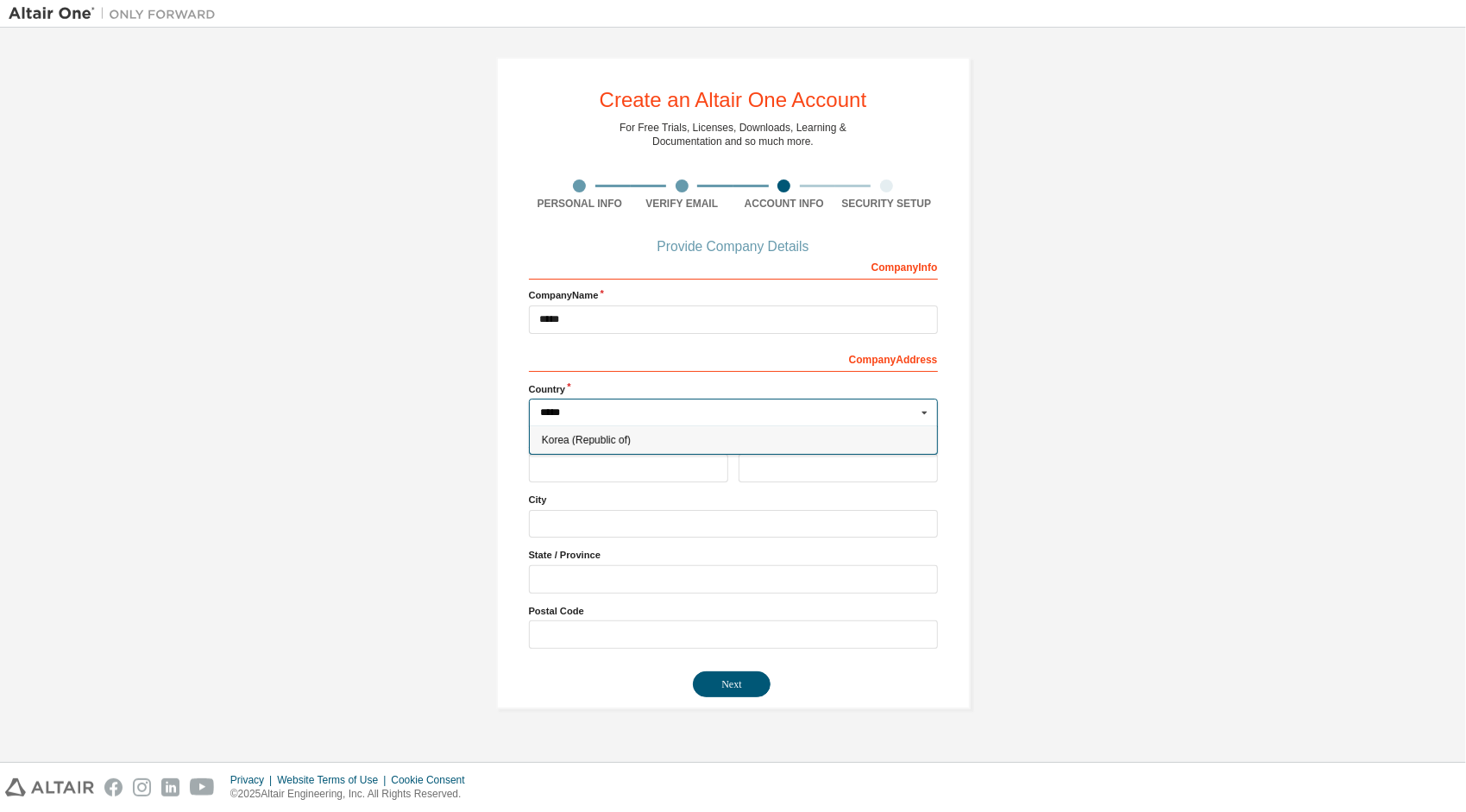 type on "*****" 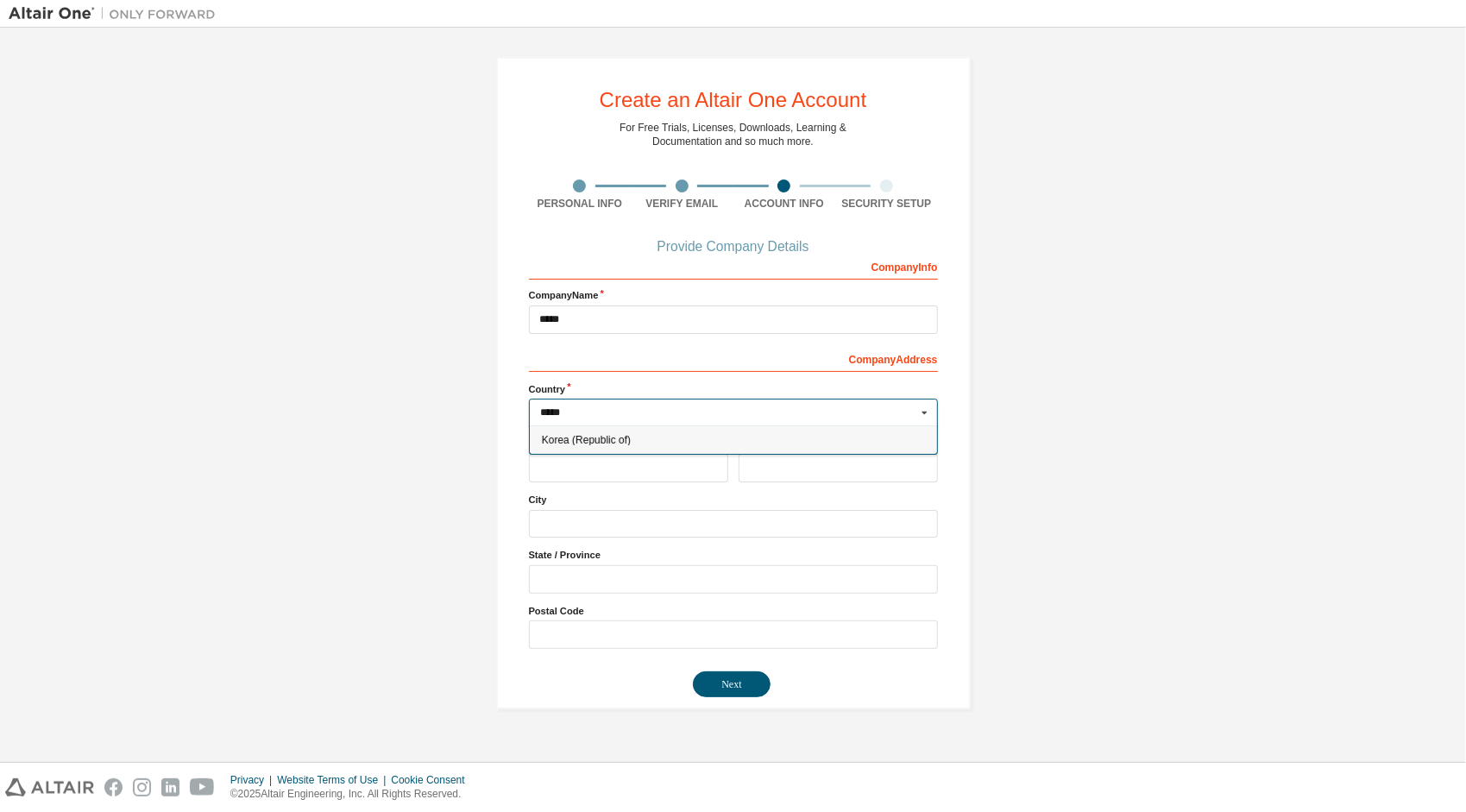 click on "Korea (Republic of)" at bounding box center [733, 440] 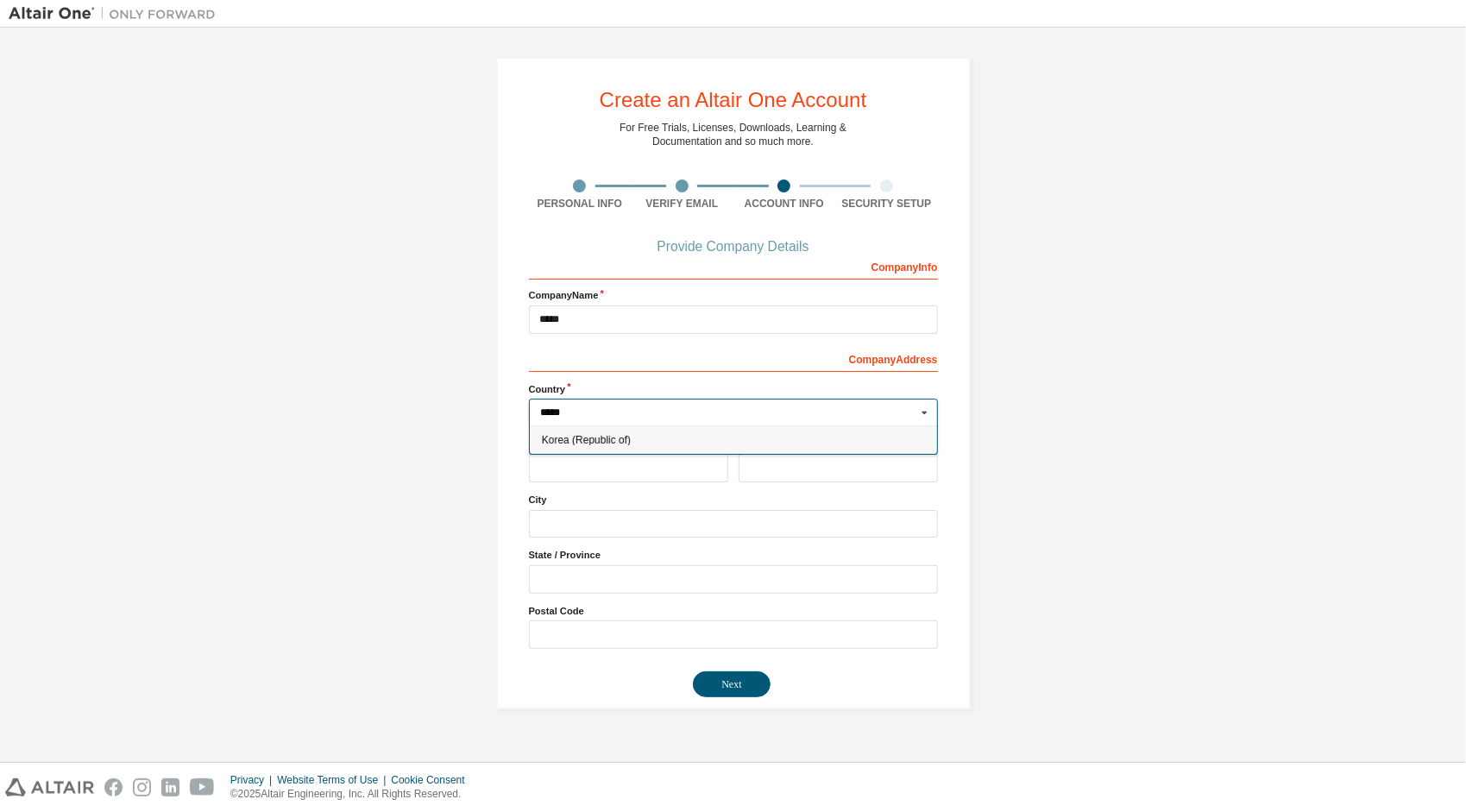type on "***" 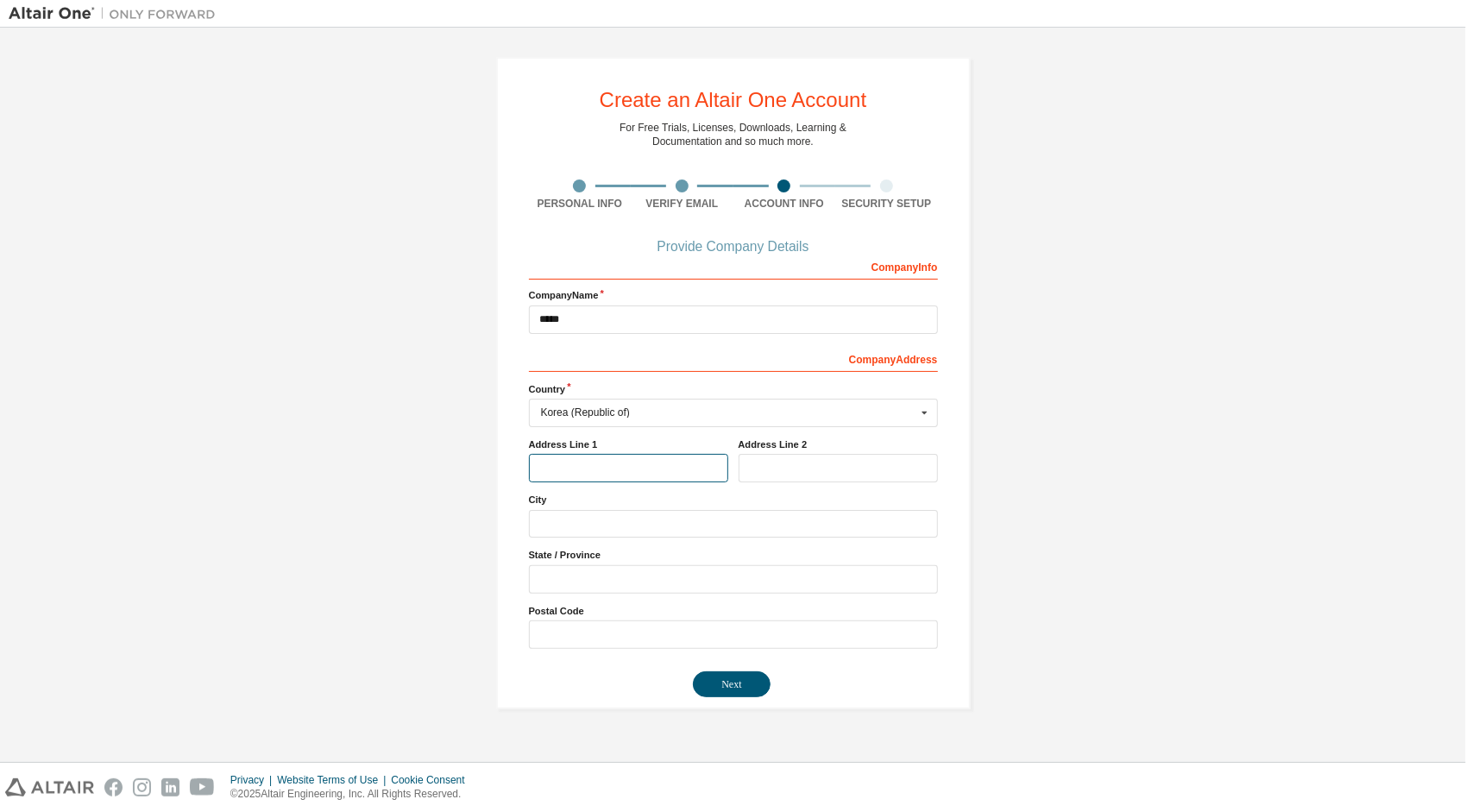 click at bounding box center (628, 468) 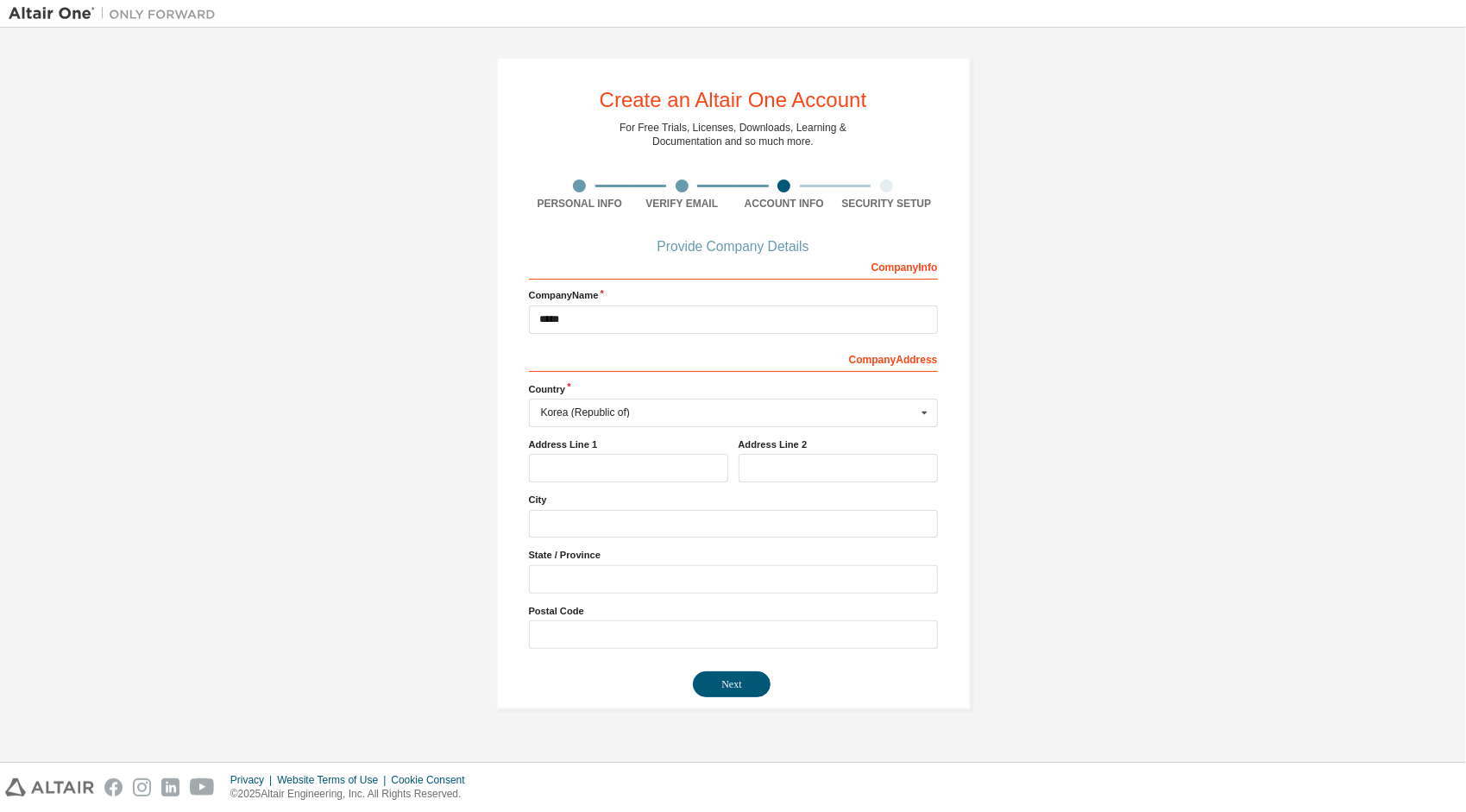 click on "Create an Altair One Account For Free Trials, Licenses, Downloads, Learning &  Documentation and so much more. Personal Info Verify Email Account Info Security Setup Provide Company Details Company  Info Company  Name ***** Company  Address *** Country Korea (Republic of) Afghanistan Åland Islands Albania Algeria American Samoa Andorra Angola Anguilla Antarctica Antigua and Barbuda Argentina Armenia Aruba Australia Austria Azerbaijan Bahamas Bahrain Bangladesh Barbados Belgium Belize Benin Bermuda Bhutan Bolivia (Plurinational State of) Bonaire, Sint Eustatius and Saba Bosnia and Herzegovina Botswana Bouvet Island Brazil British Indian Ocean Territory Brunei Darussalam Bulgaria Burkina Faso Burundi Cabo Verde Cambodia Cameroon Canada Cayman Islands Central African Republic Chad Chile China Christmas Island Cocos (Keeling) Islands Colombia Comoros Congo Congo (Democratic Republic of the) Cook Islands Costa Rica Côte d'Ivoire Croatia Curaçao Cyprus Czech Republic Denmark Djibouti Dominica Dominican Republic" at bounding box center (733, 383) 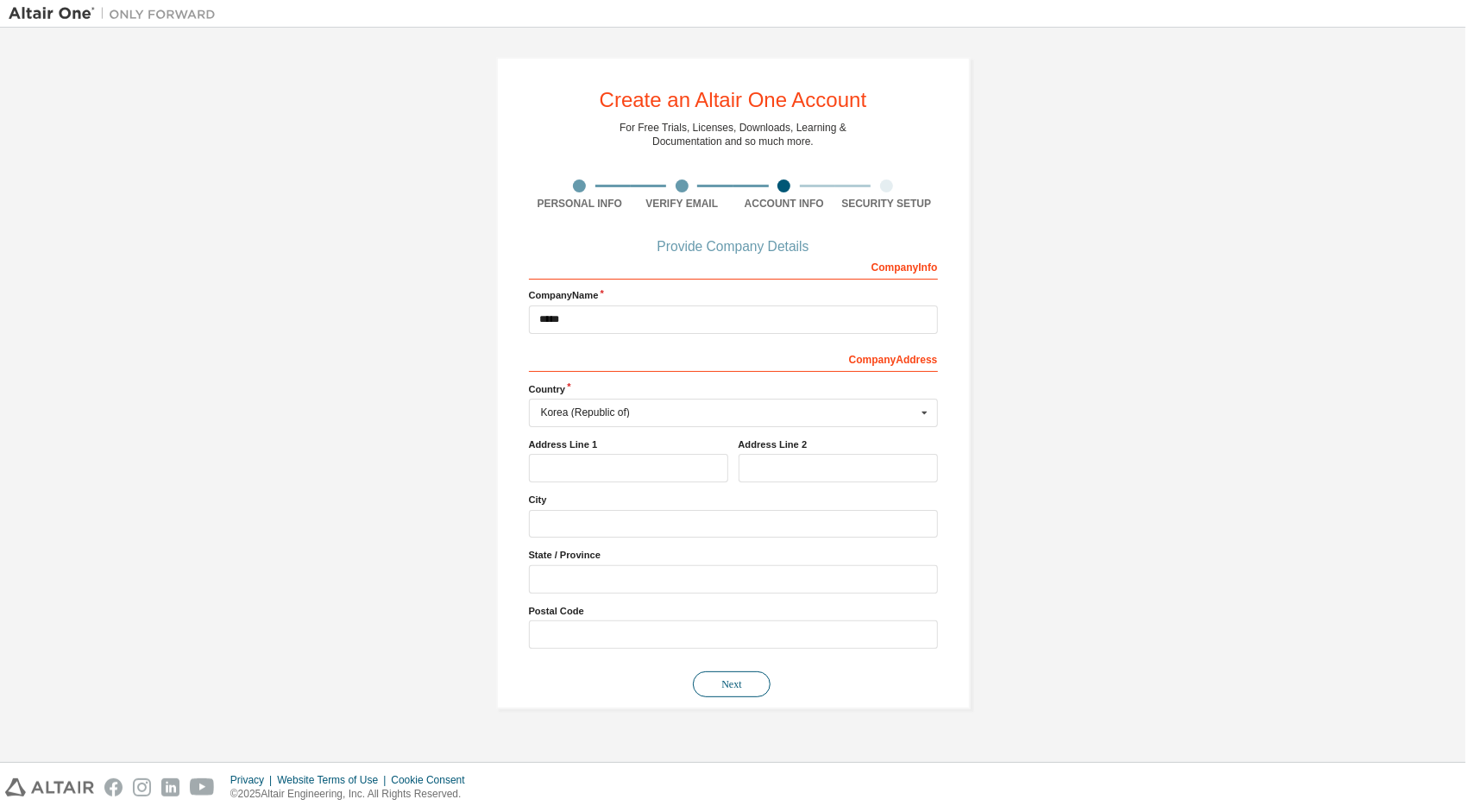 click on "Next" at bounding box center (732, 684) 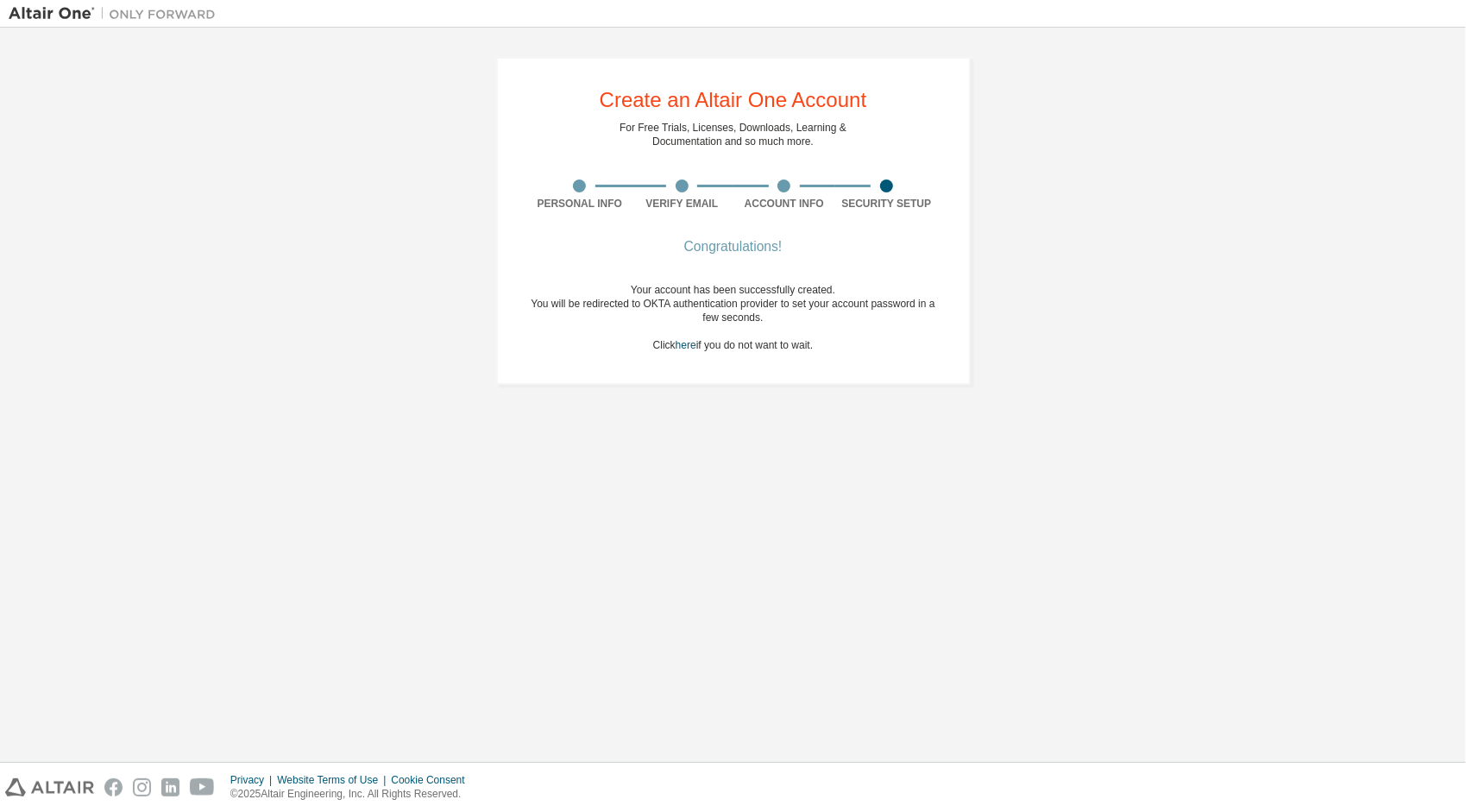 click on "Congratulations!" at bounding box center [733, 247] 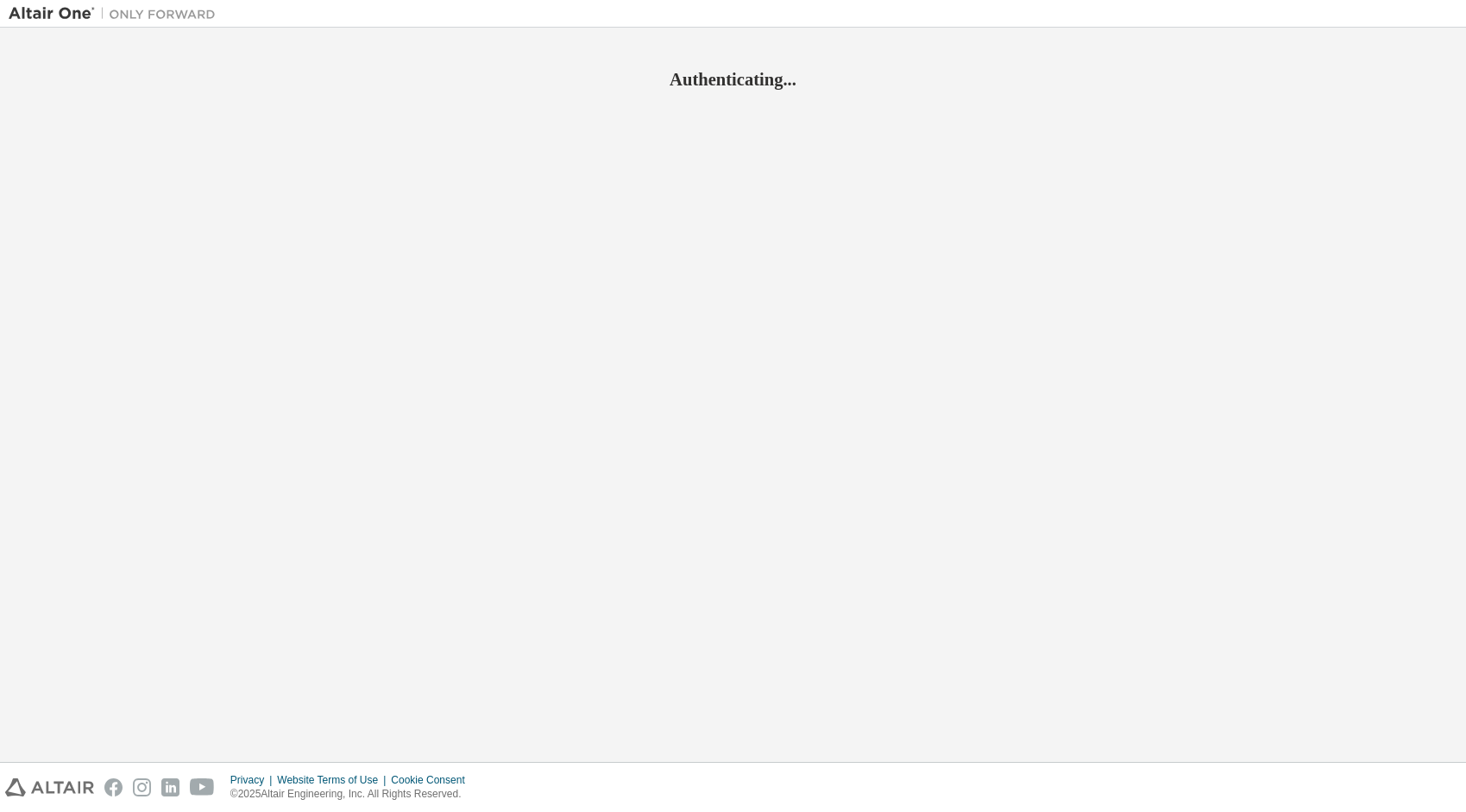 scroll, scrollTop: 0, scrollLeft: 0, axis: both 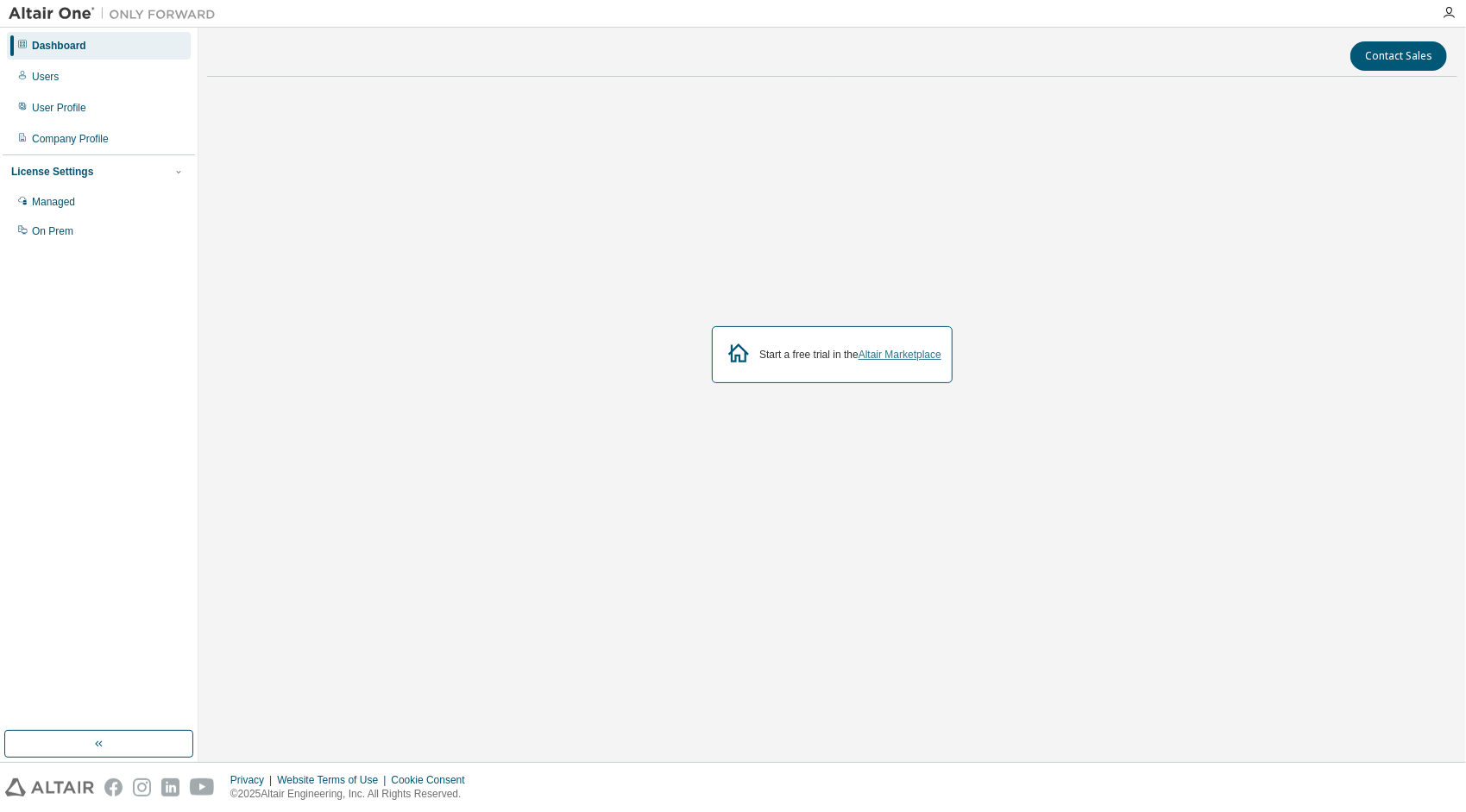 click on "Altair Marketplace" at bounding box center [900, 355] 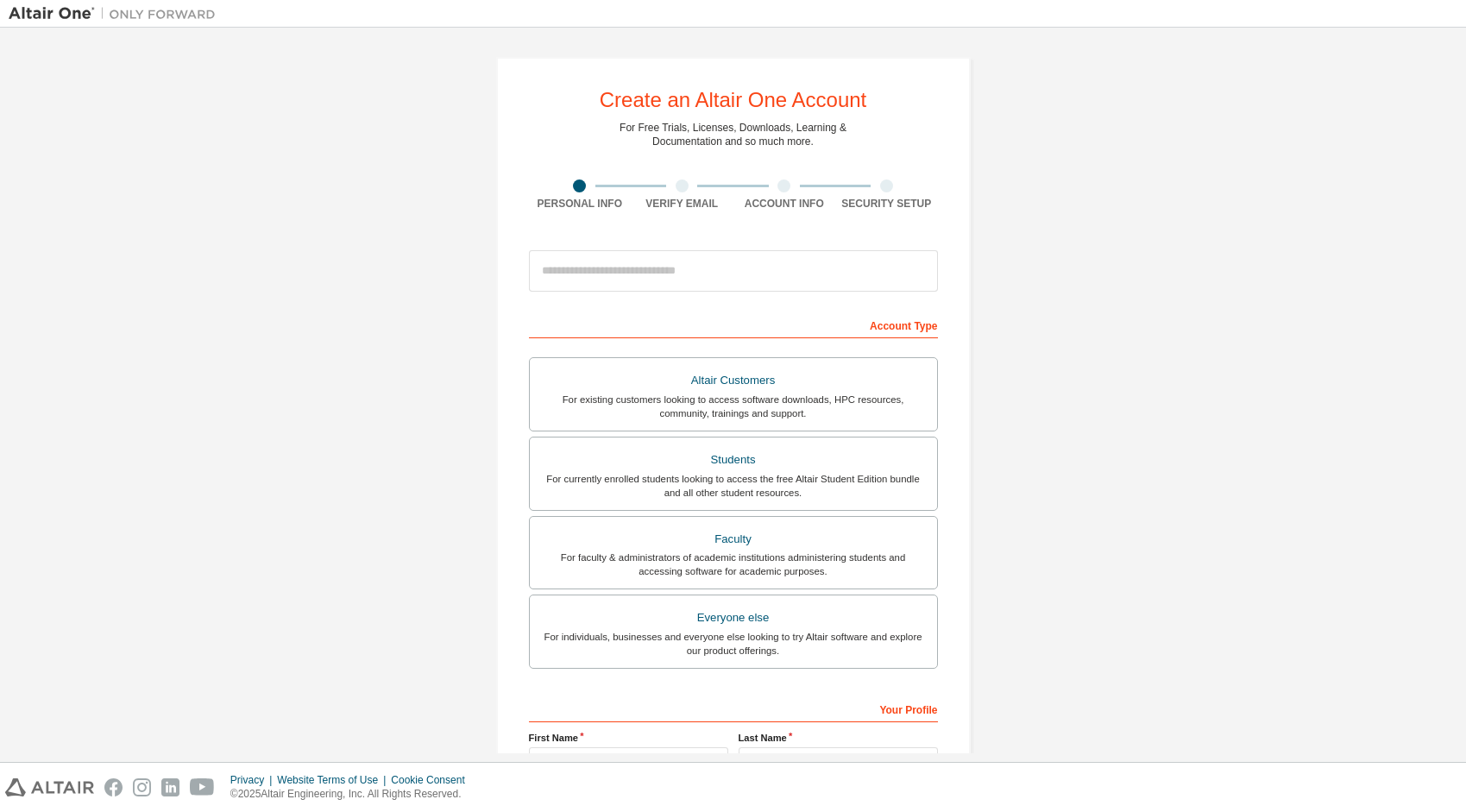 scroll, scrollTop: 0, scrollLeft: 0, axis: both 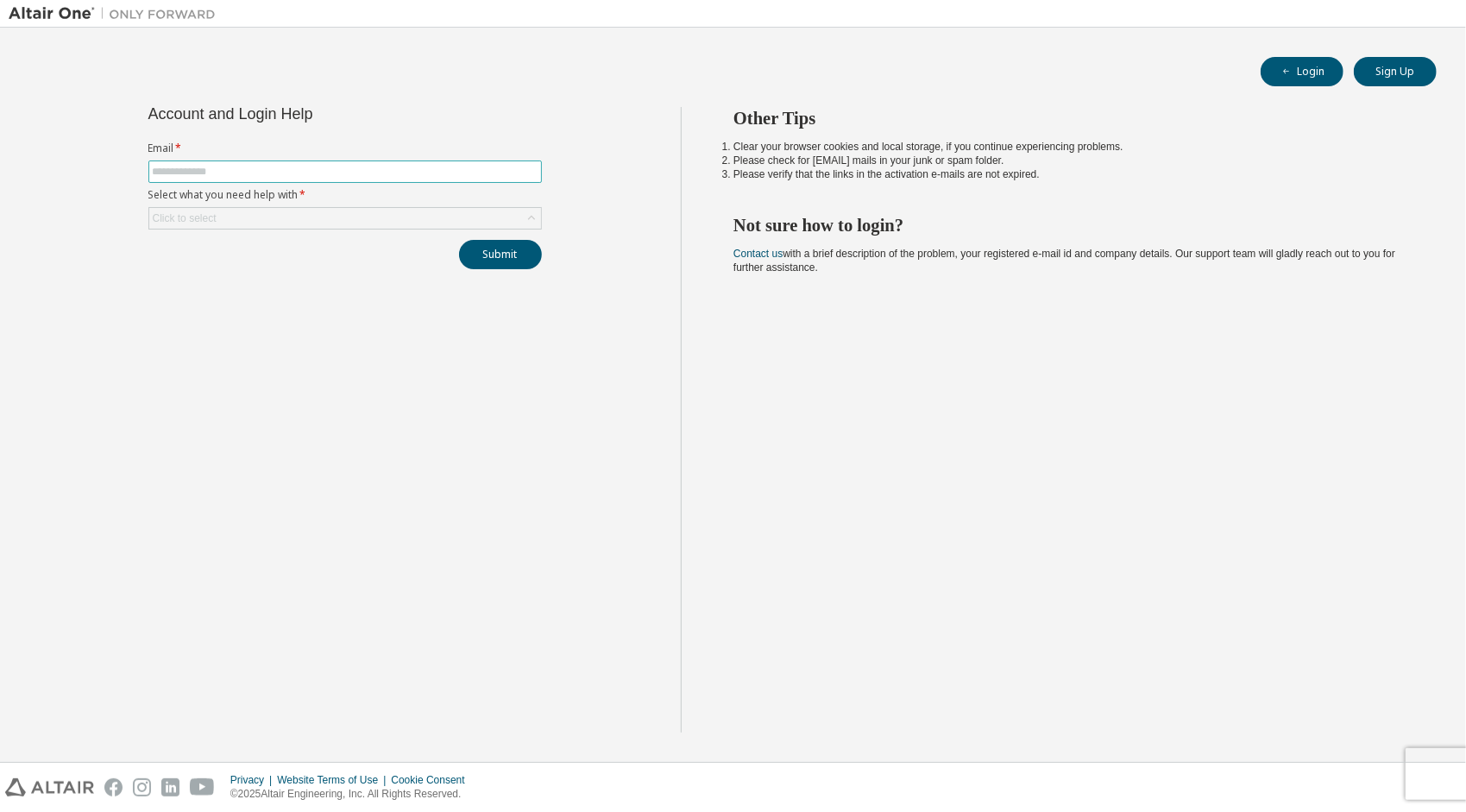 click at bounding box center (345, 172) 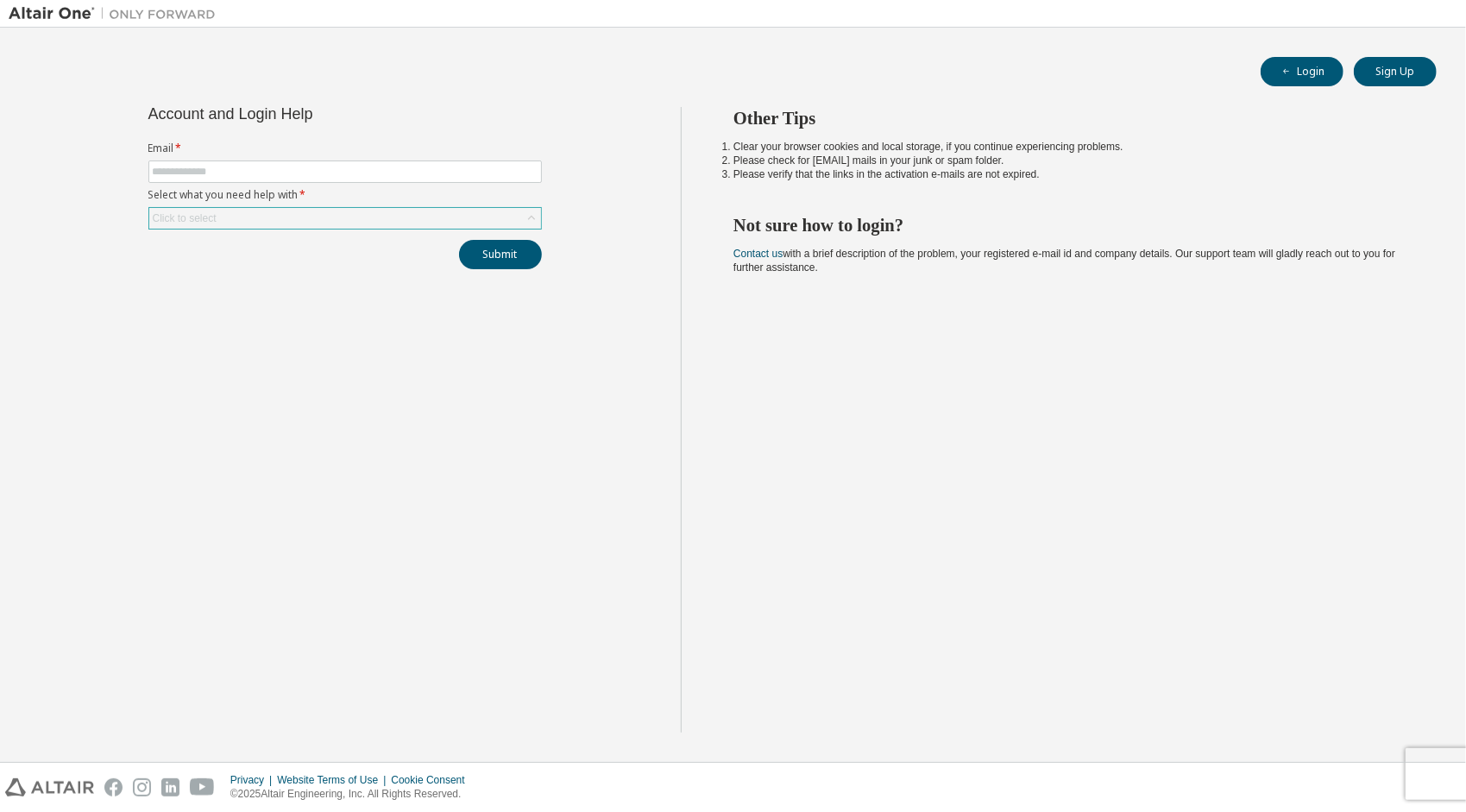 click on "Click to select" at bounding box center (345, 218) 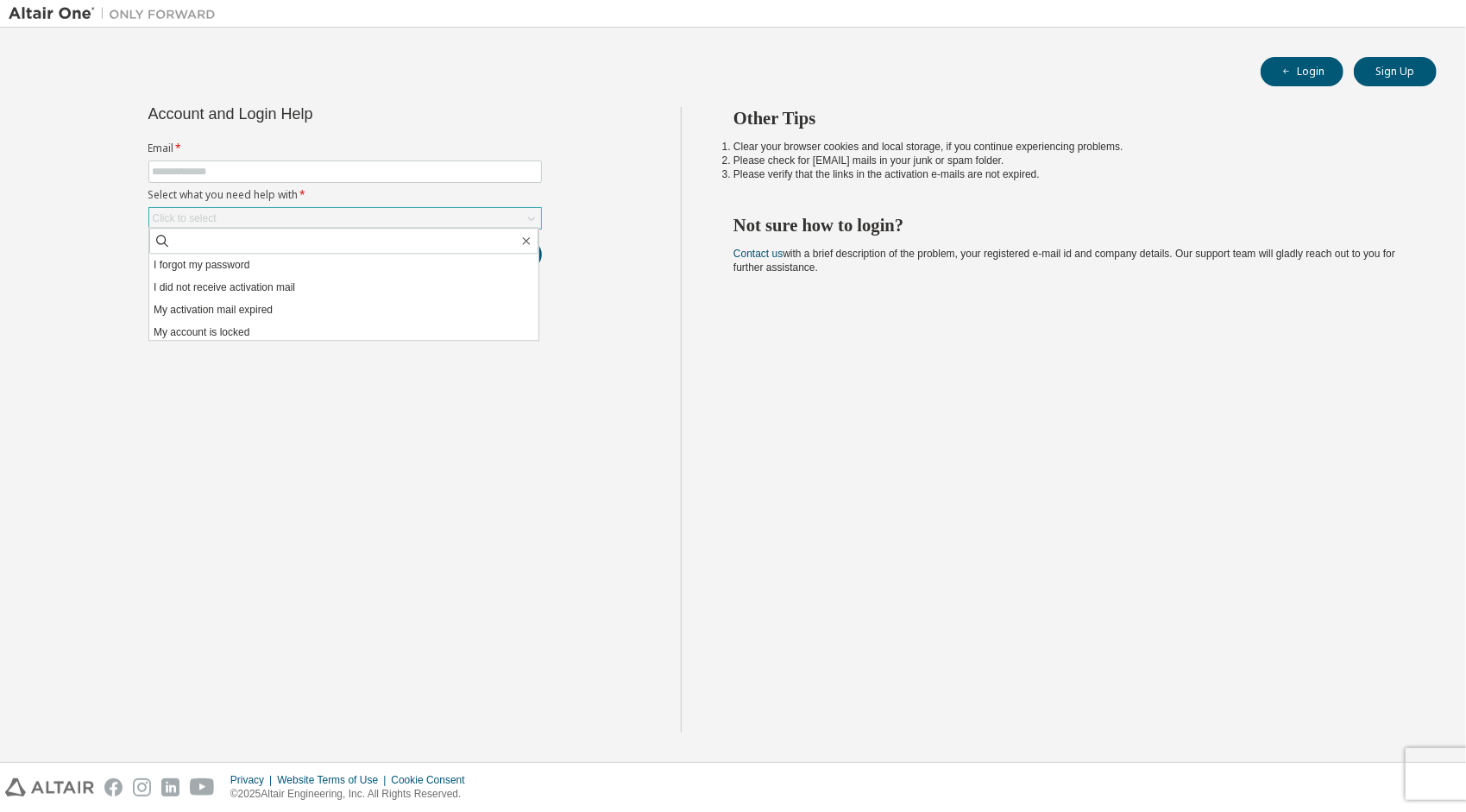 click on "Click to select" at bounding box center [345, 218] 